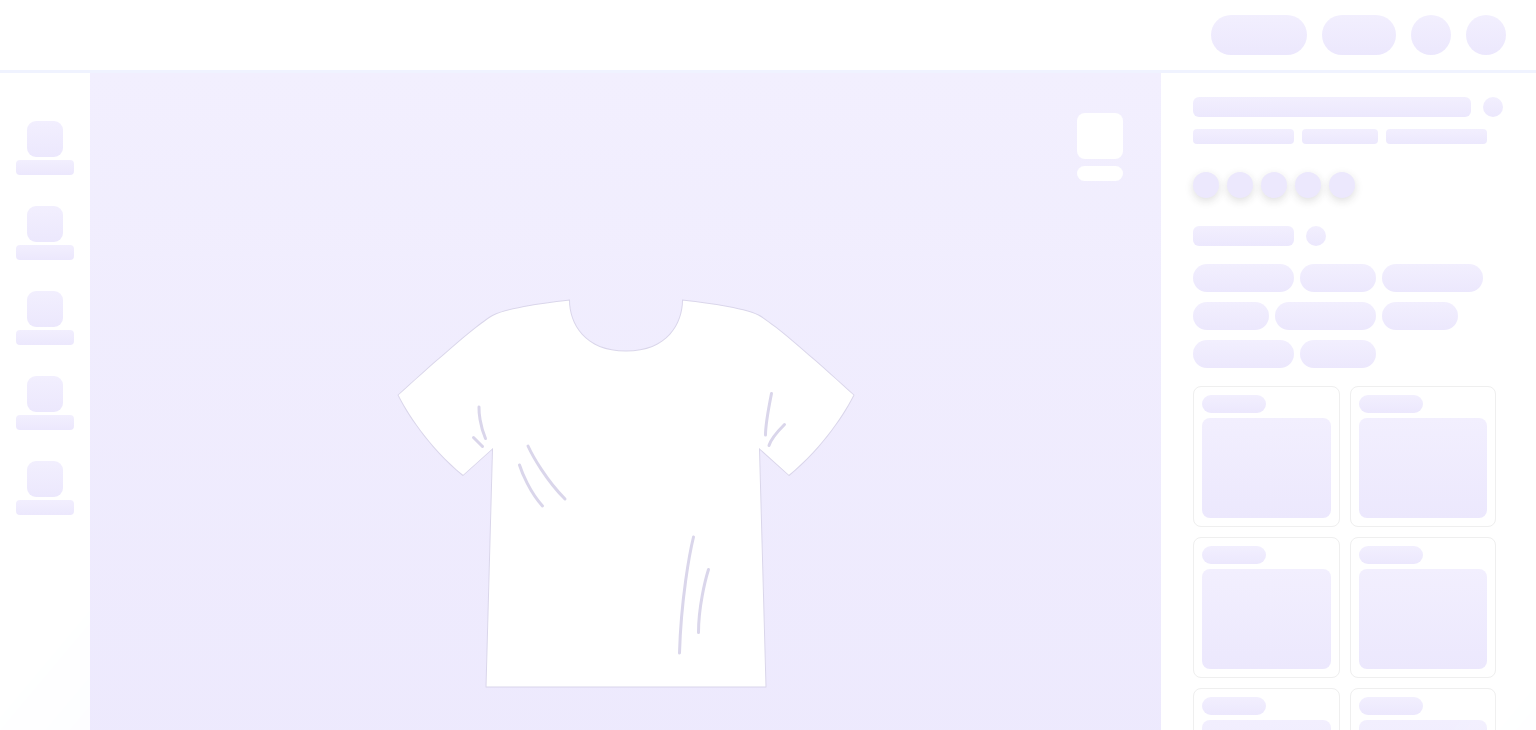 scroll, scrollTop: 0, scrollLeft: 0, axis: both 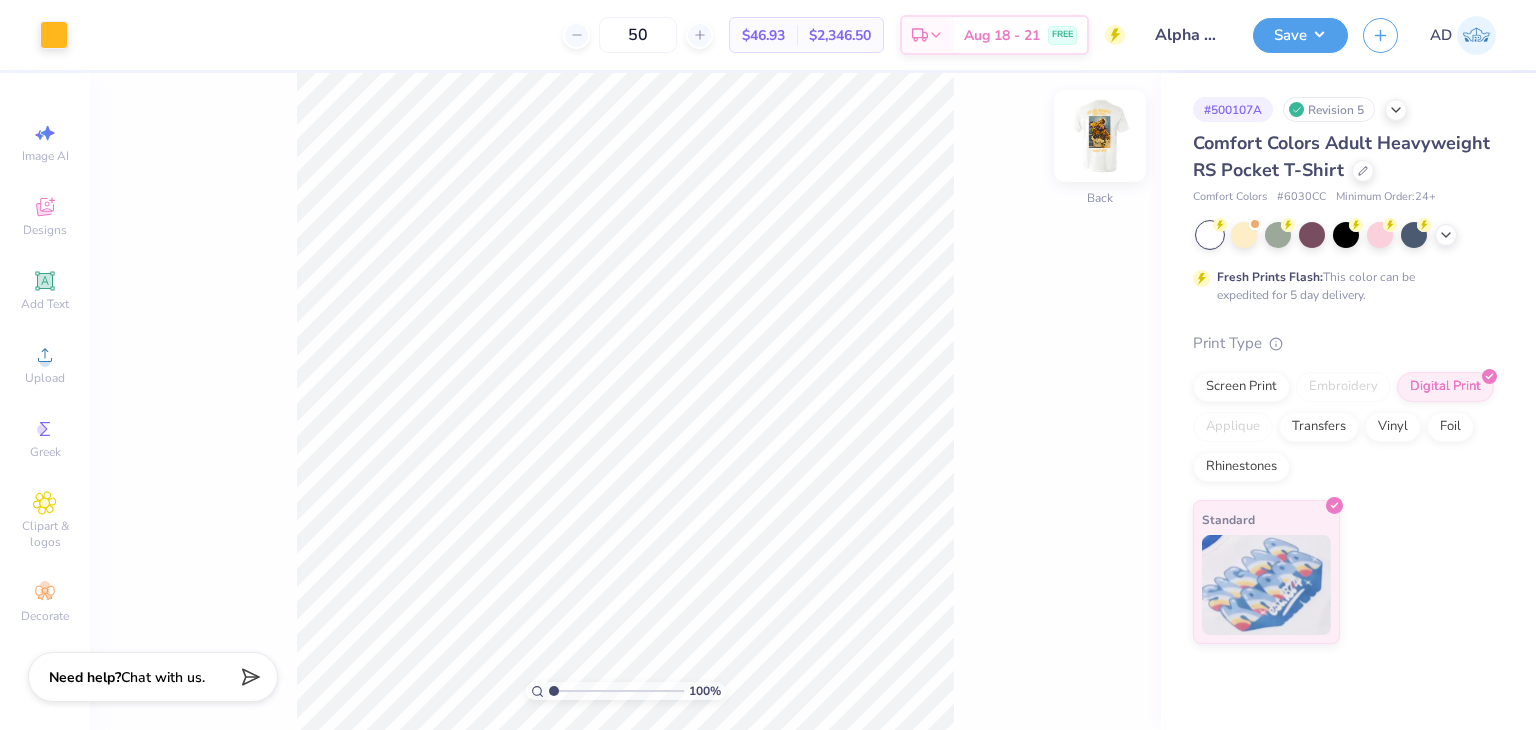 click at bounding box center (1100, 136) 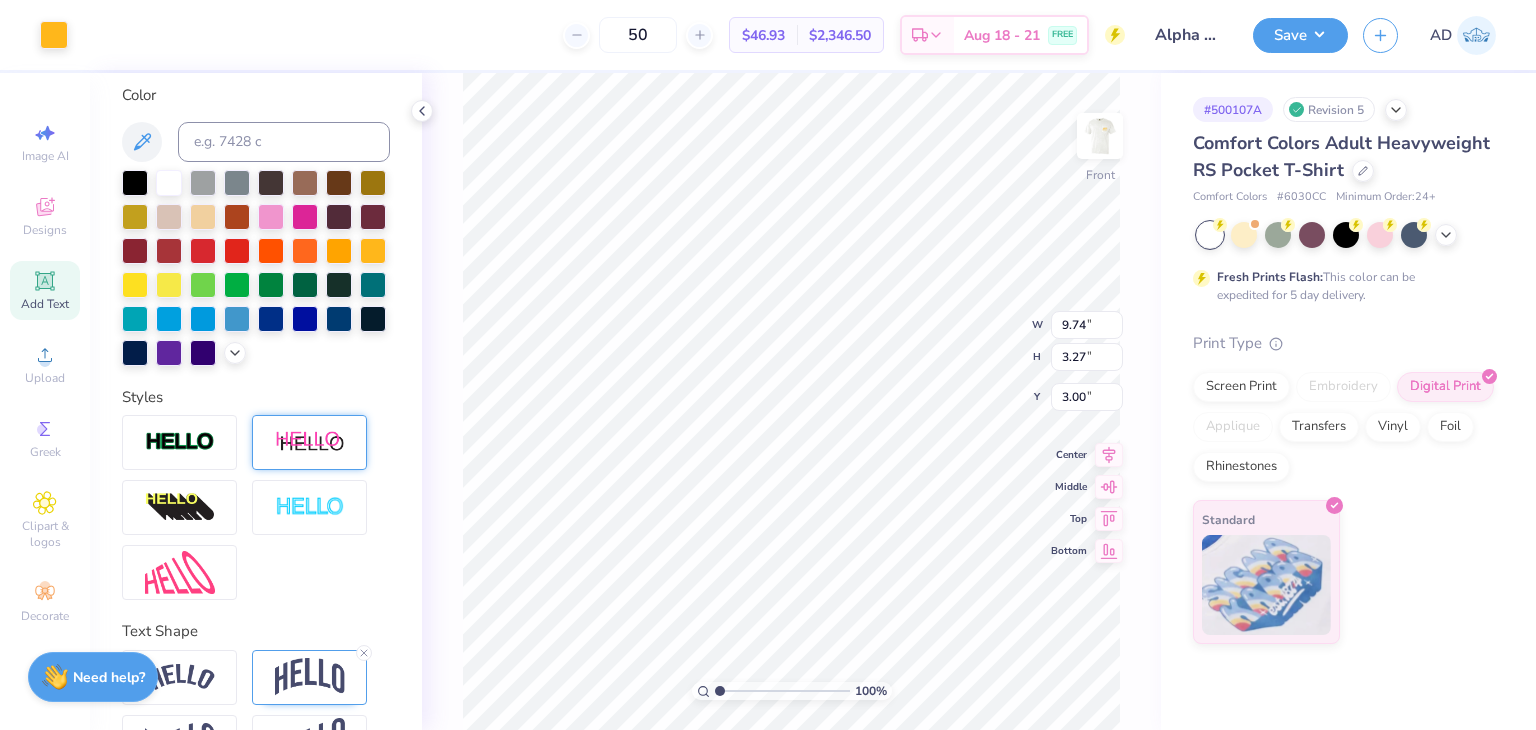 scroll, scrollTop: 465, scrollLeft: 0, axis: vertical 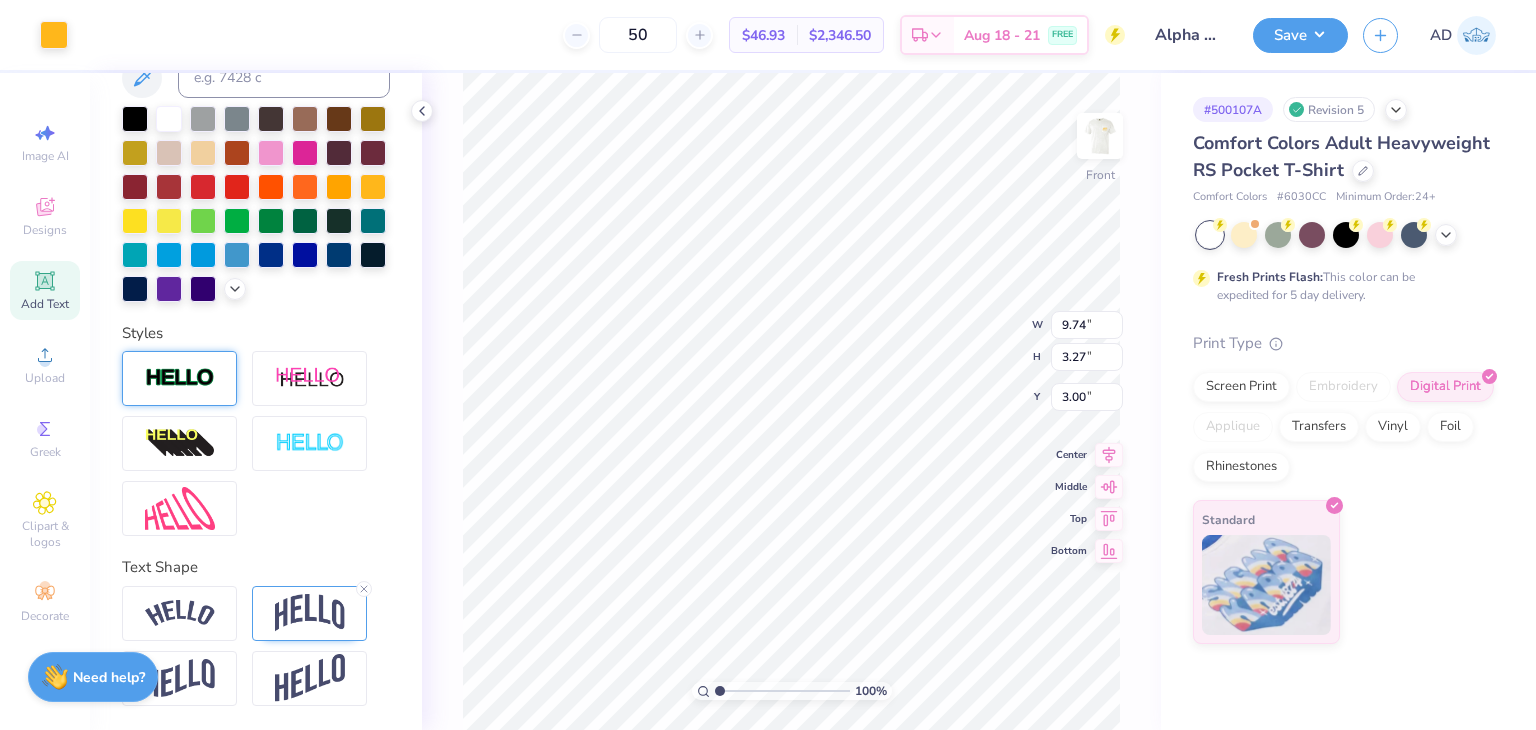 click at bounding box center (179, 378) 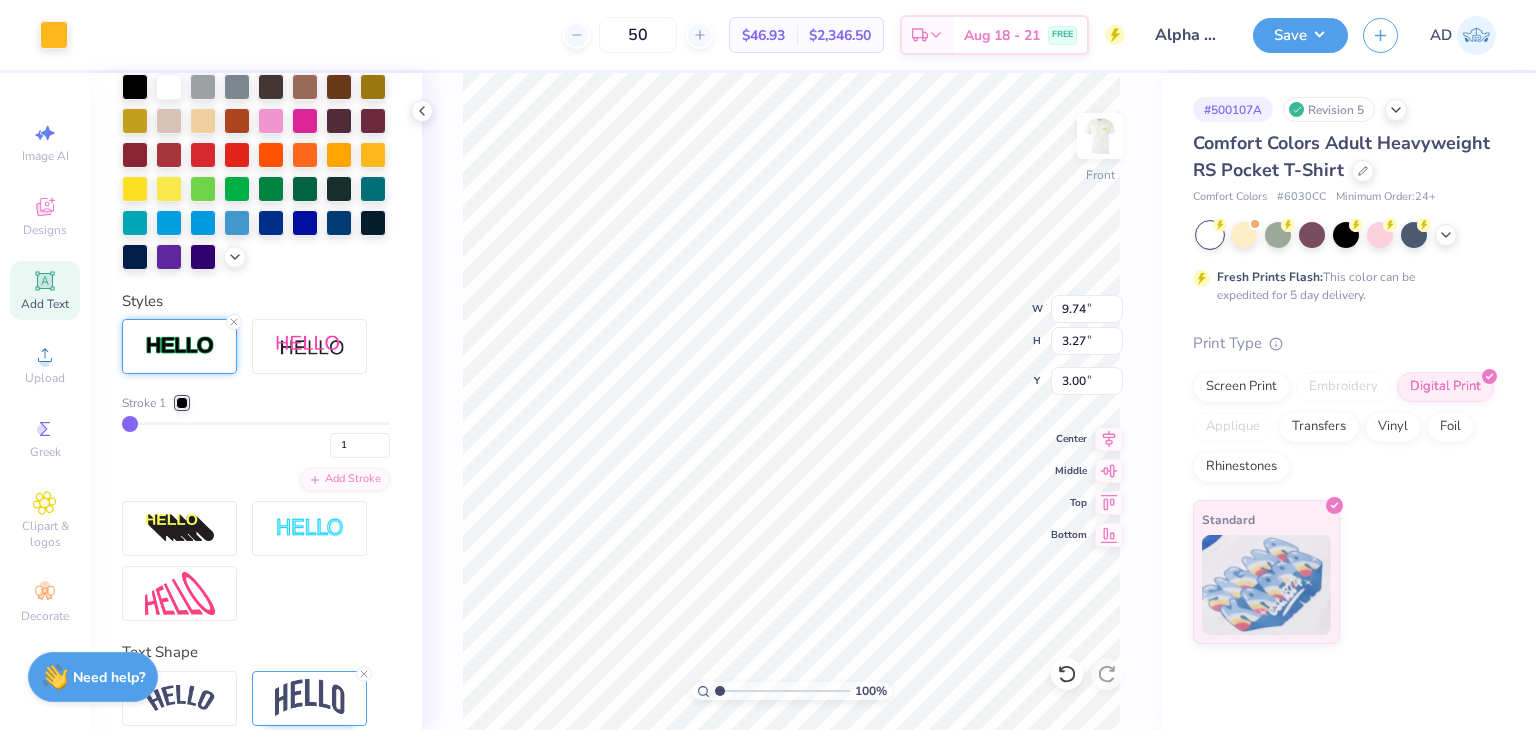 type on "3.28" 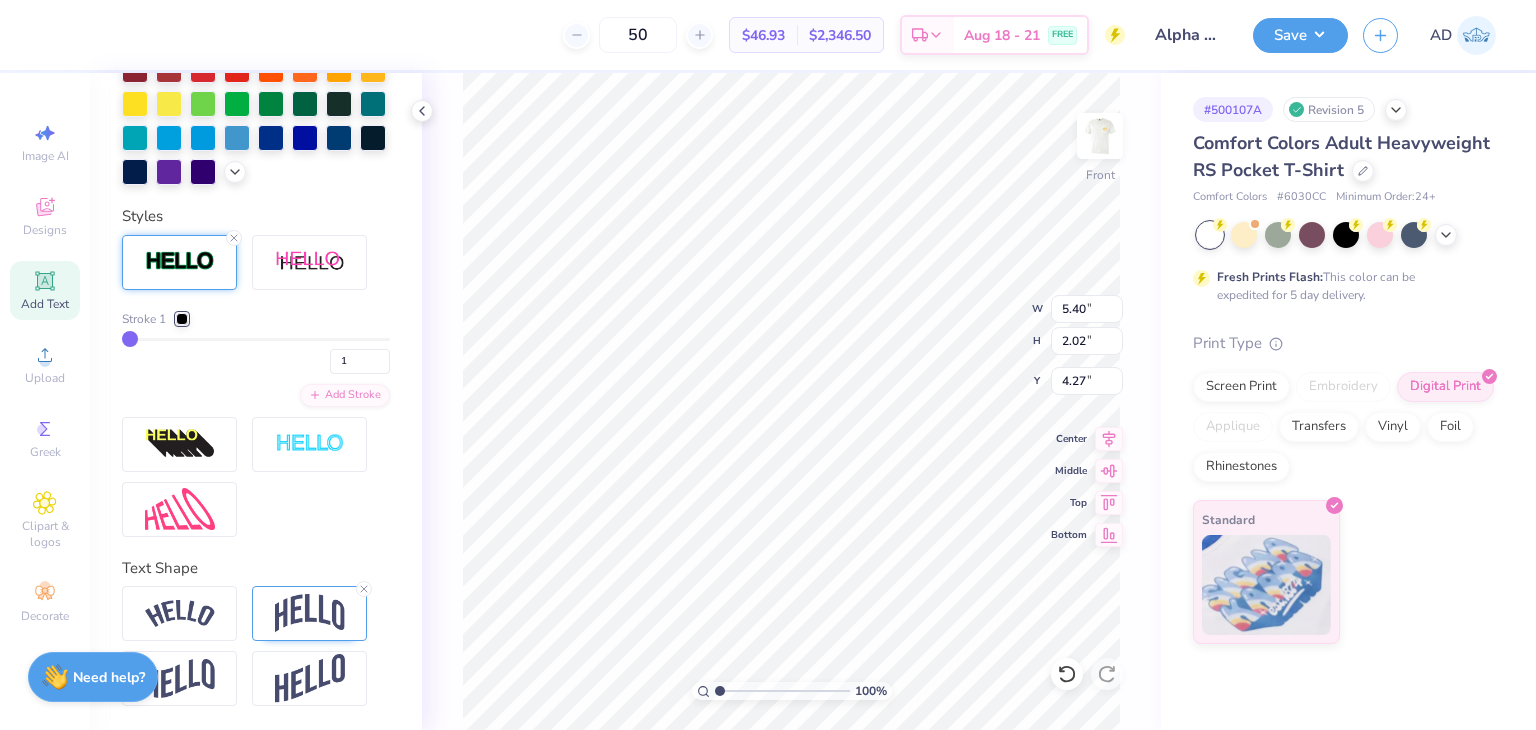 scroll, scrollTop: 660, scrollLeft: 0, axis: vertical 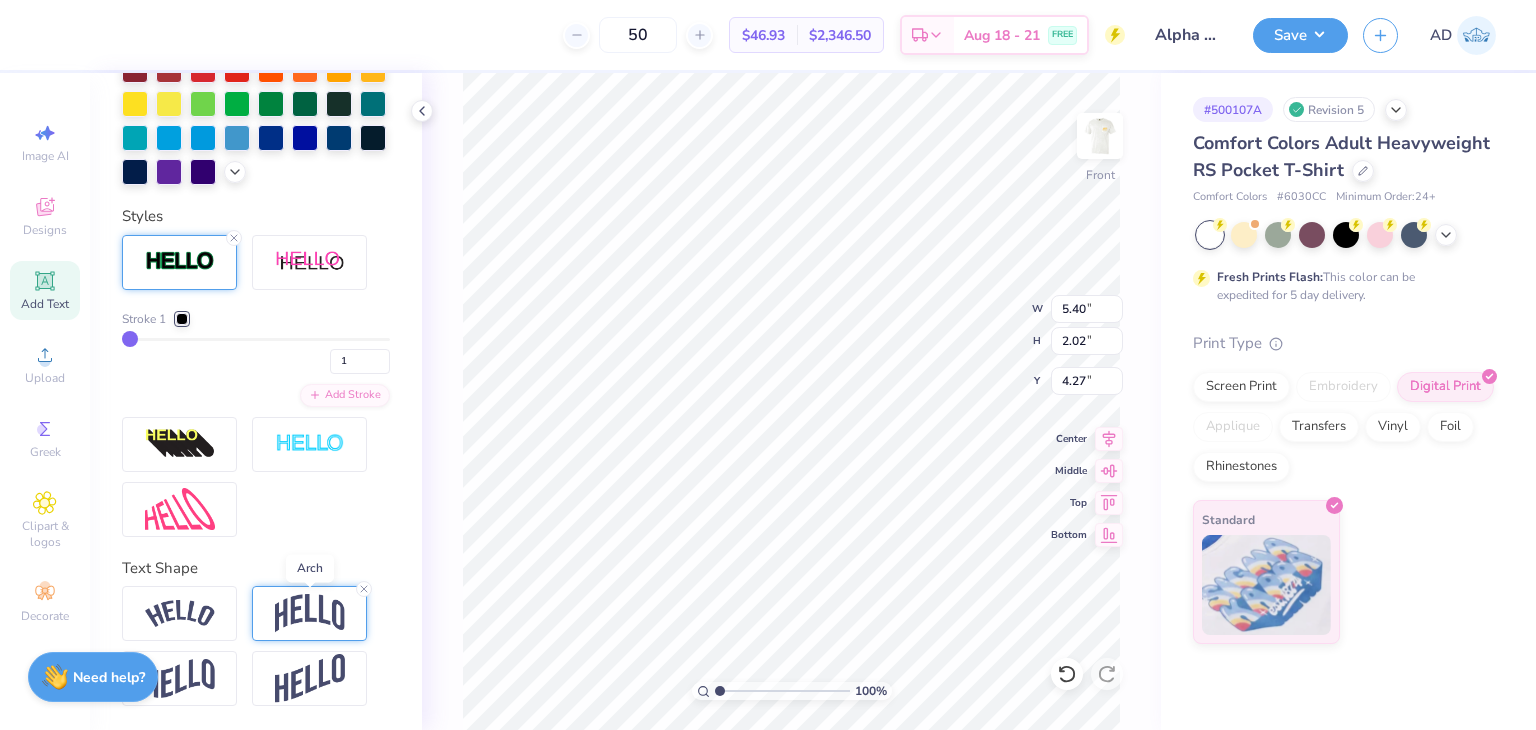 click at bounding box center (310, 613) 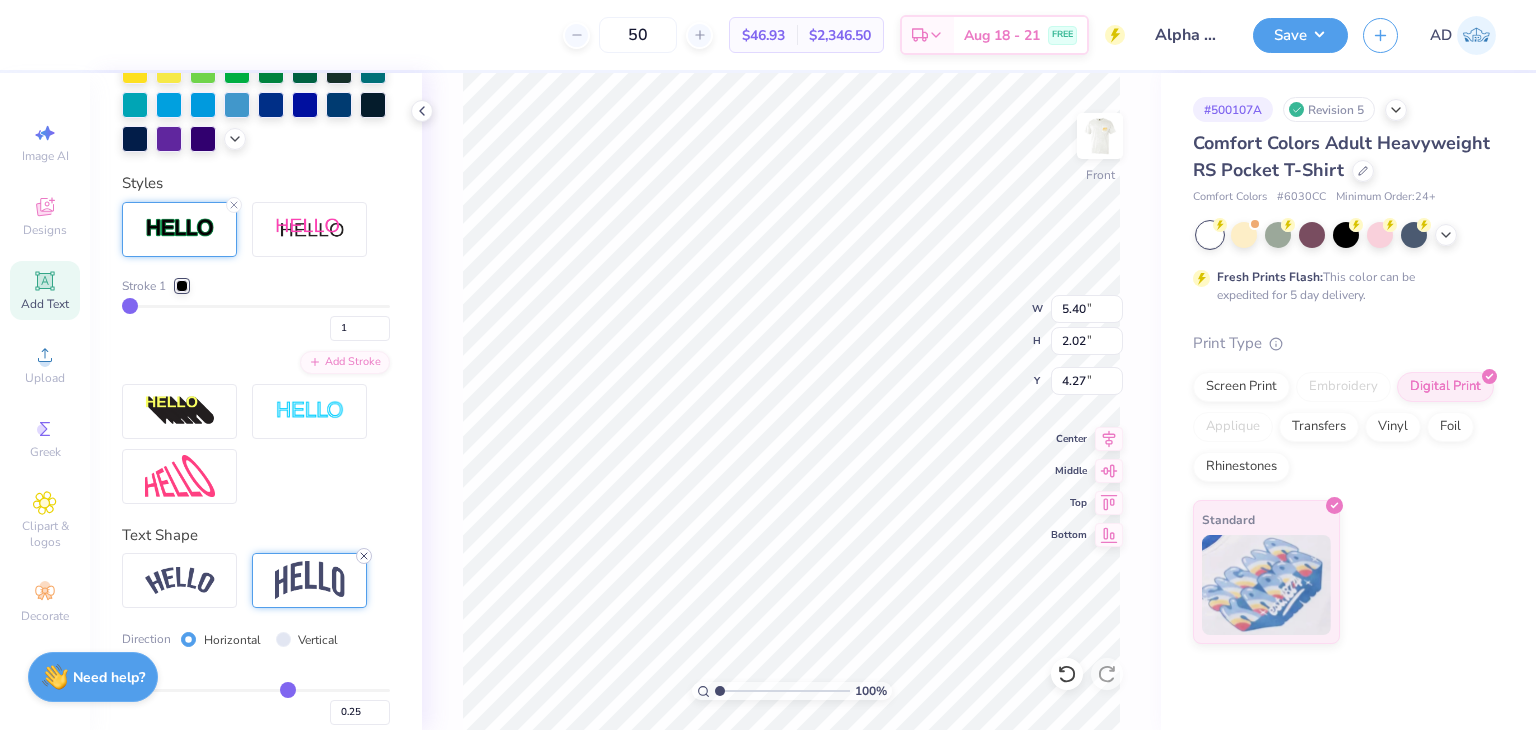 click 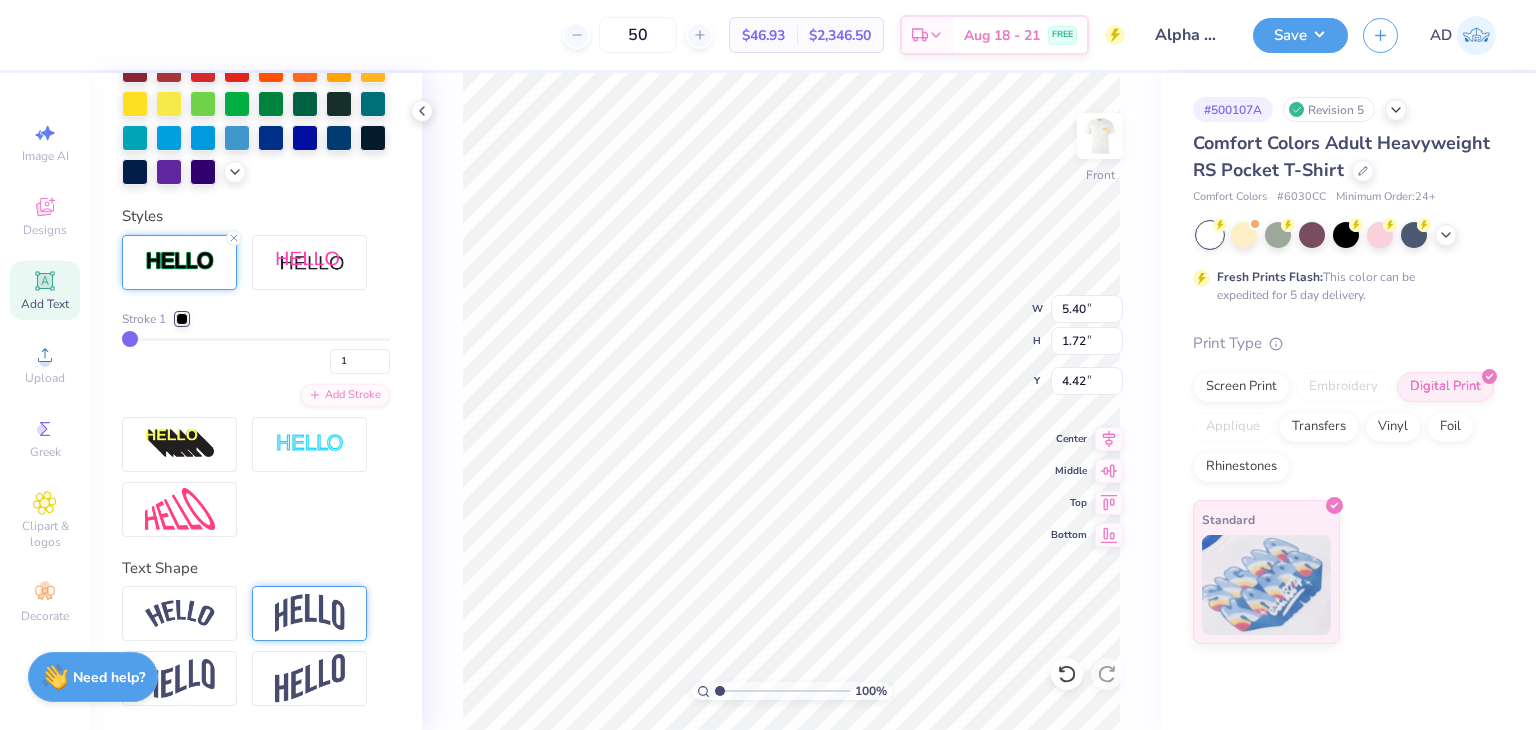 type on "1.72" 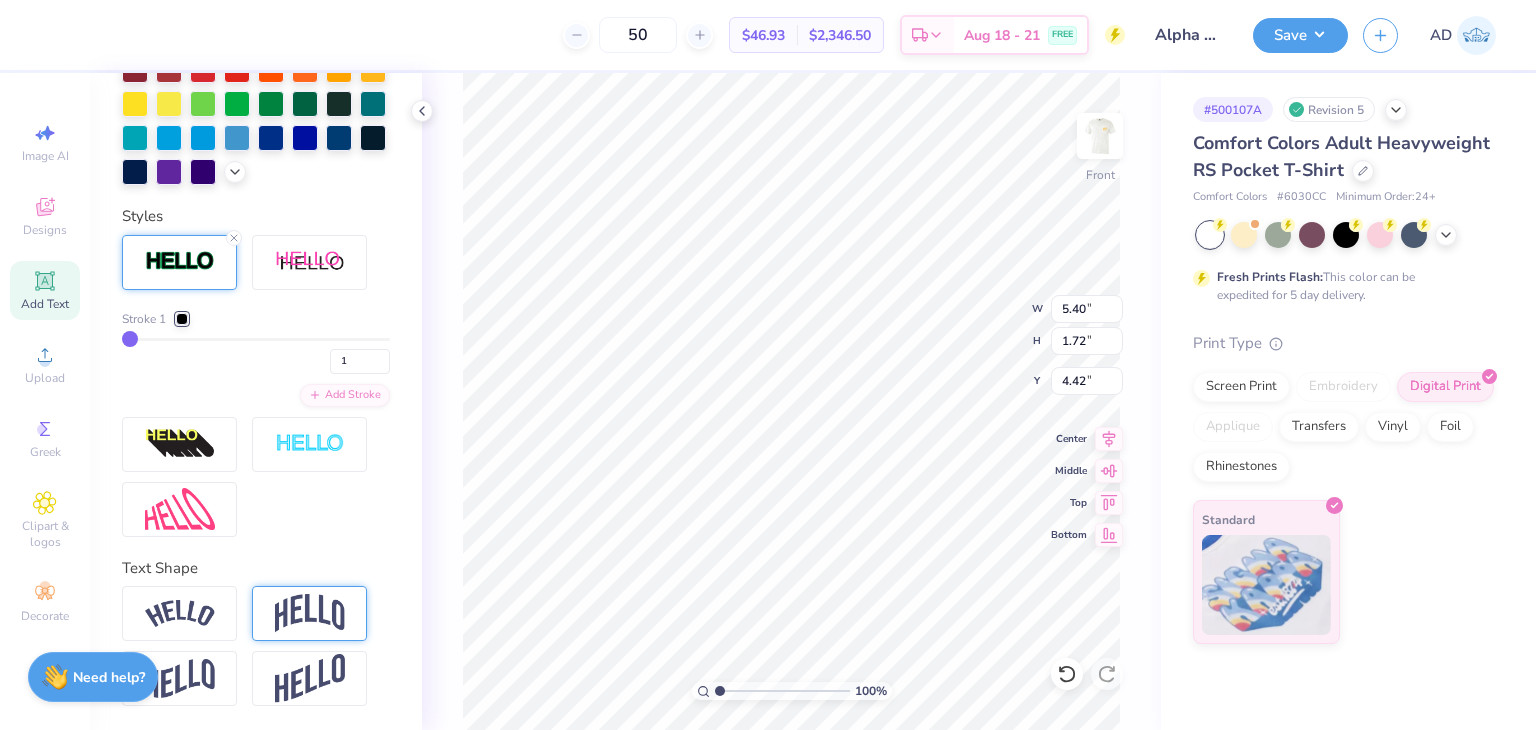 type on "9.74" 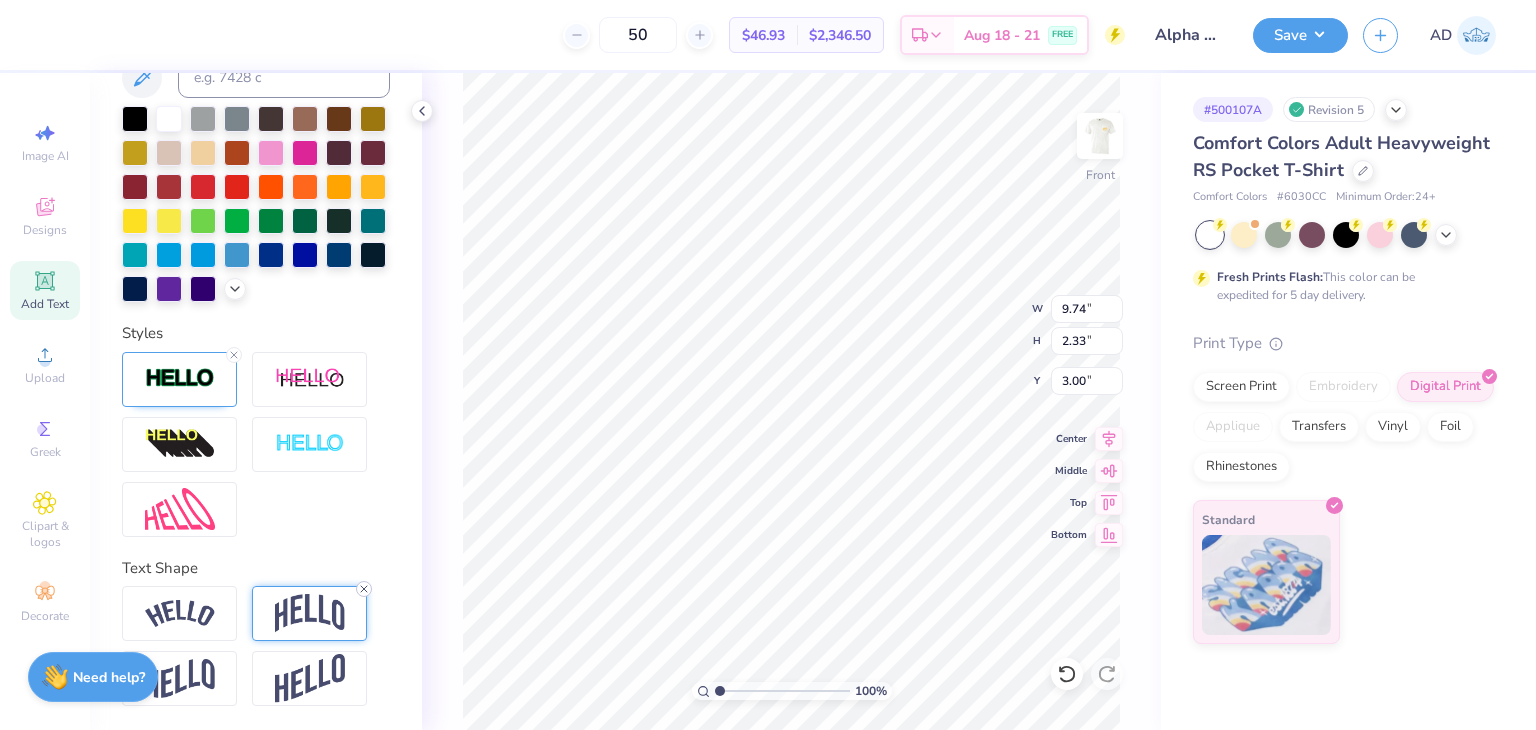 click at bounding box center [310, 613] 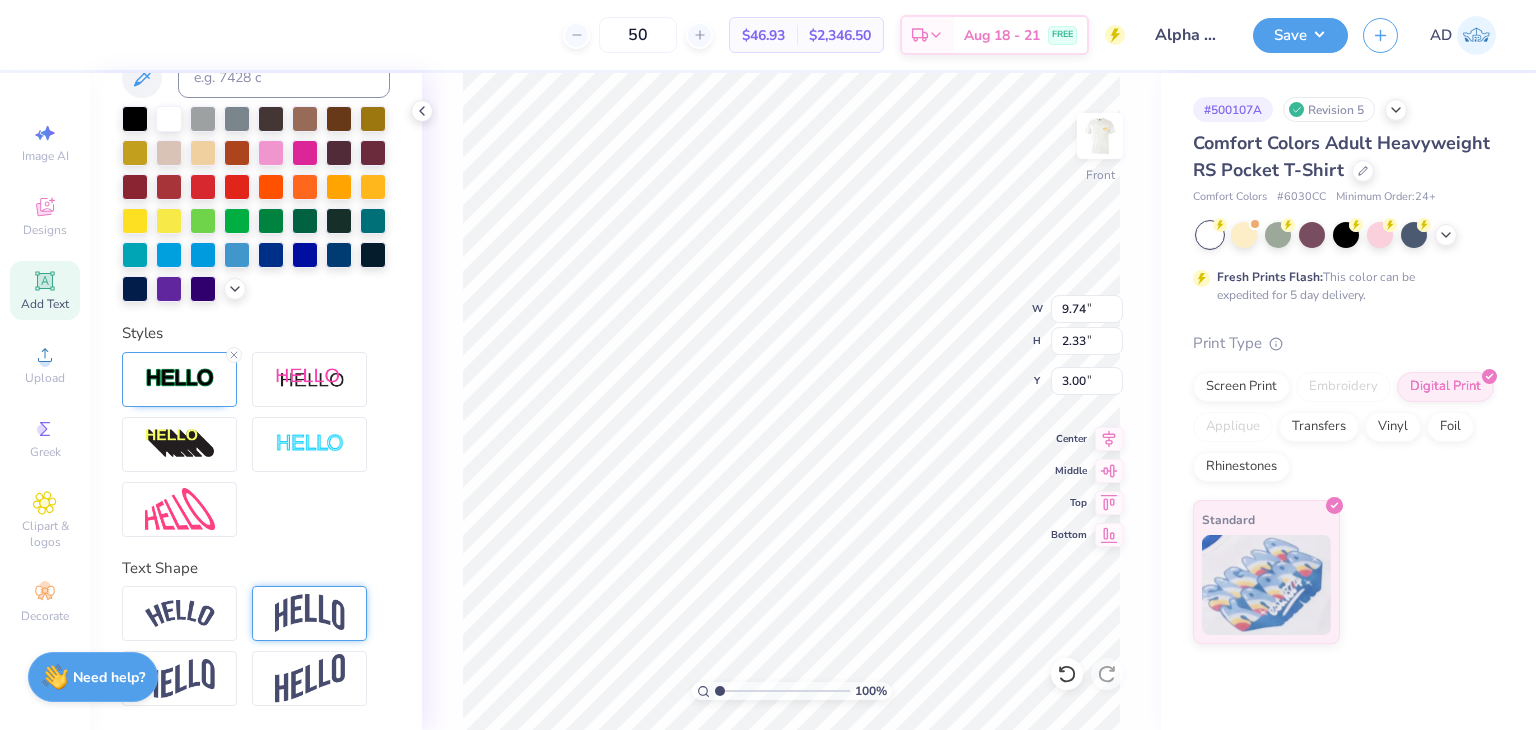scroll, scrollTop: 544, scrollLeft: 0, axis: vertical 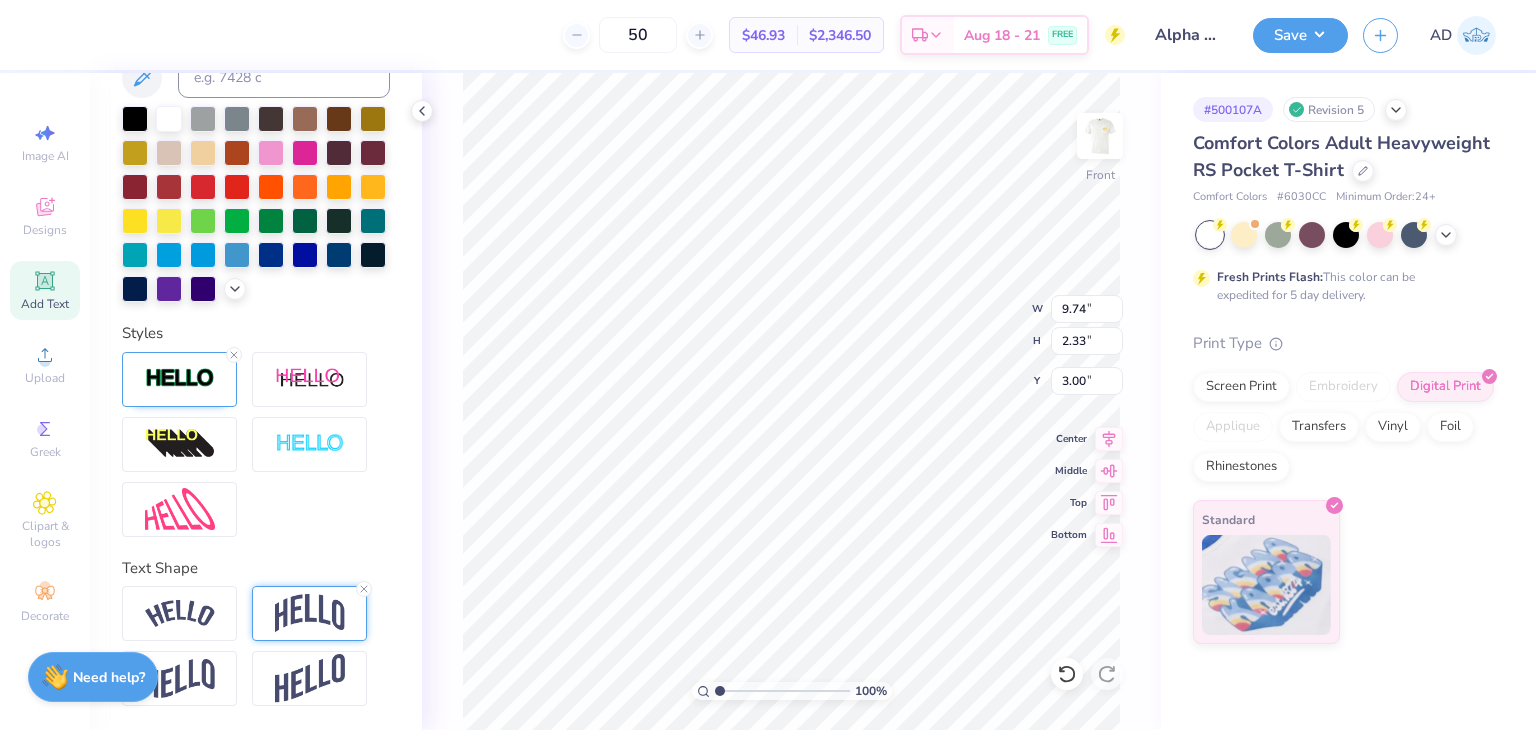 type on "9.76" 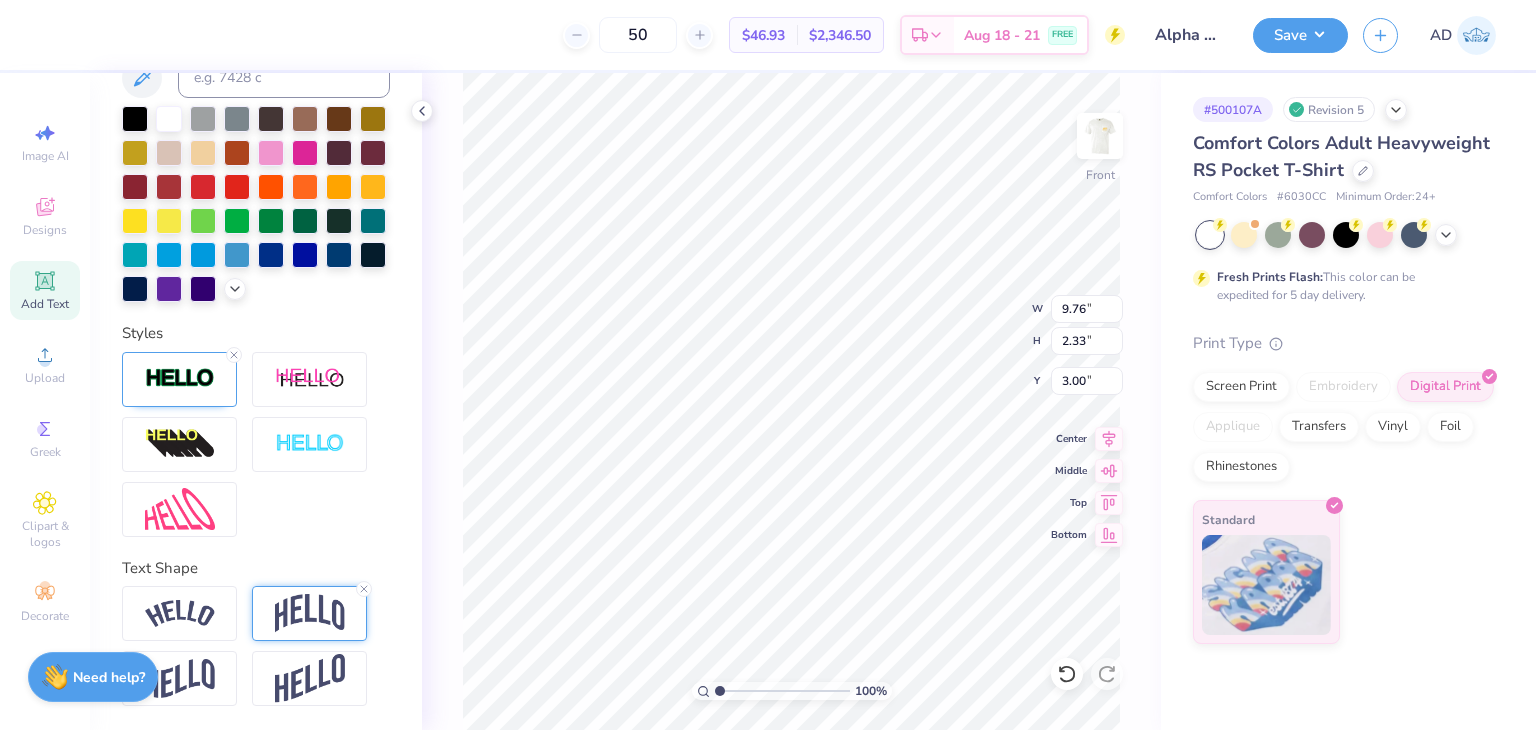 type on "2.35" 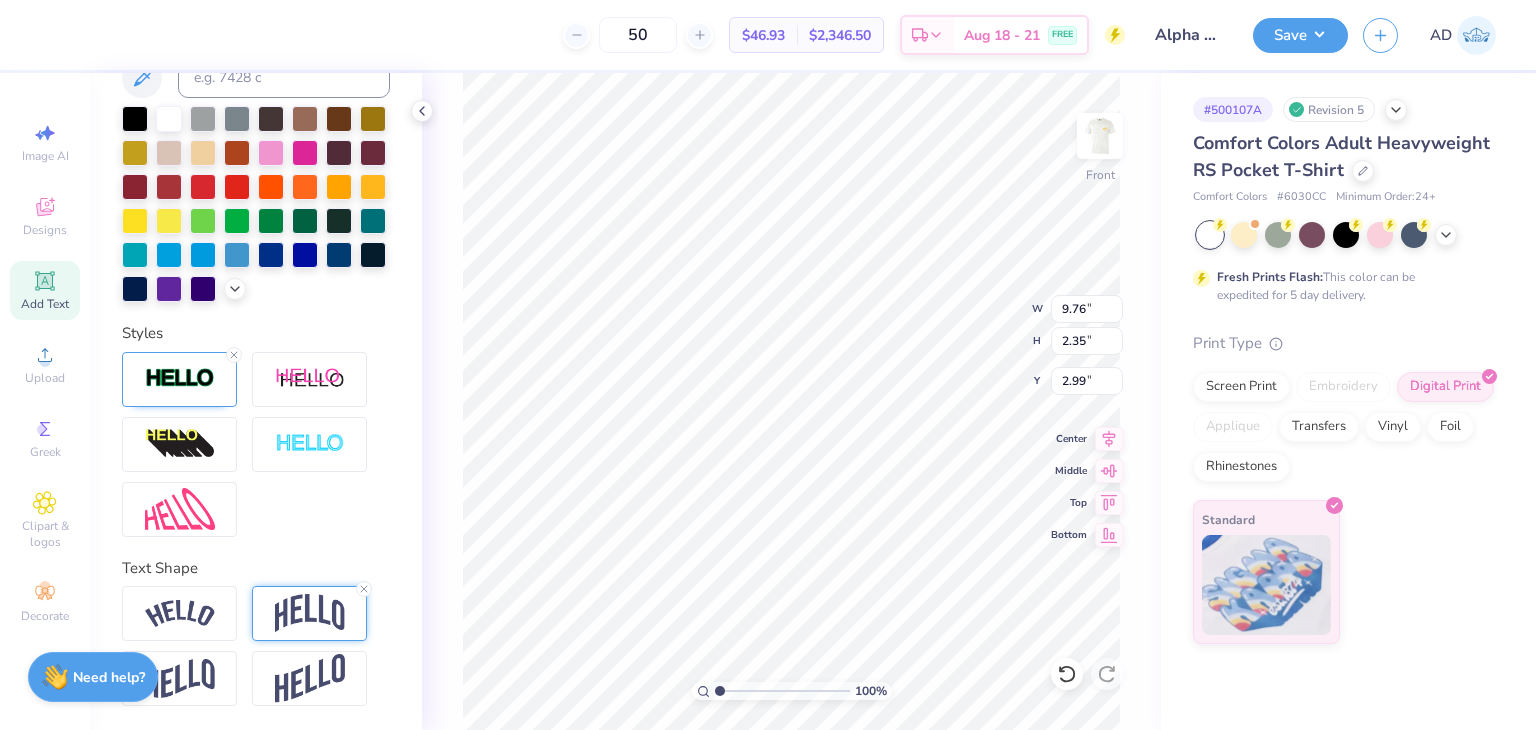 type on "1.67" 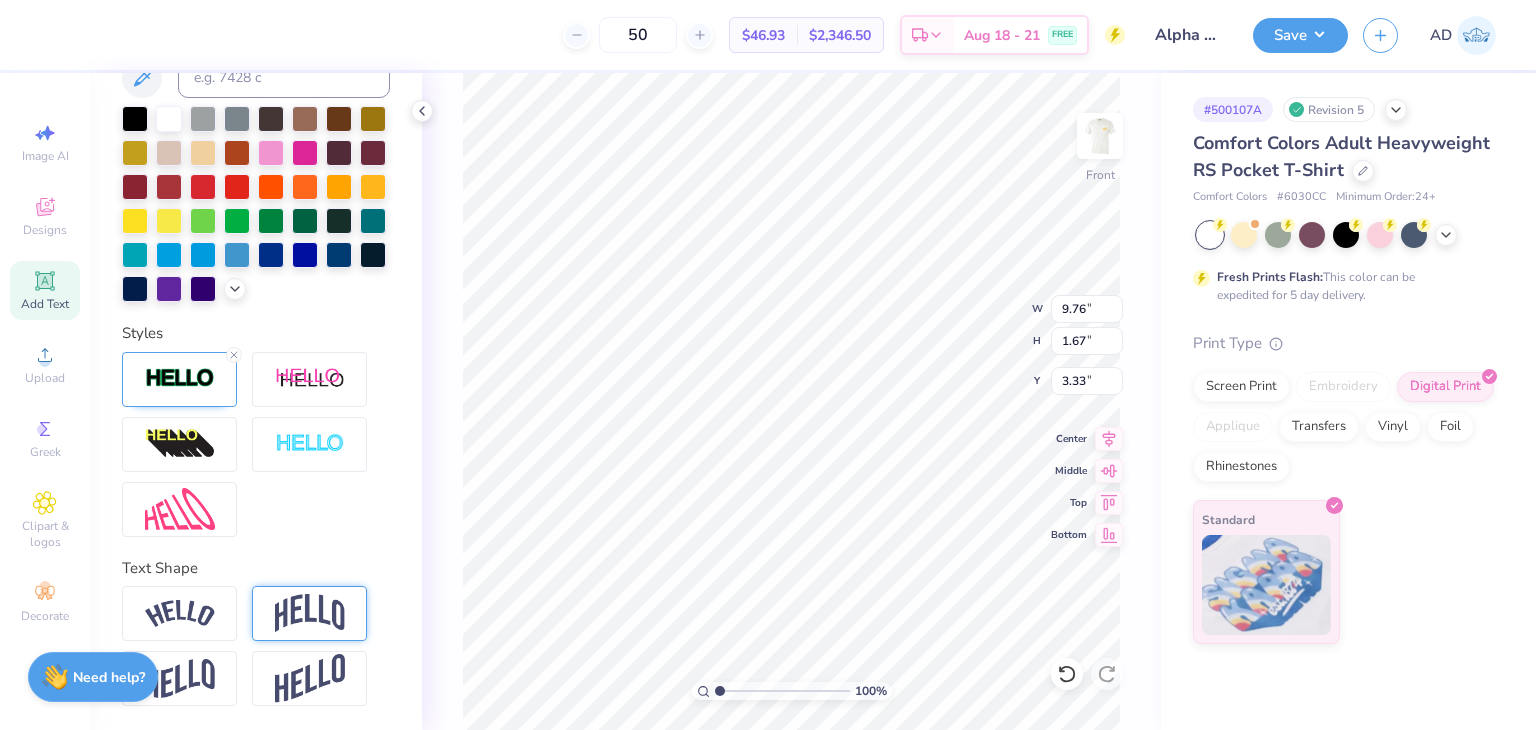 click on "100  % Front W 9.76 9.76 " H 1.67 1.67 " Y 3.33 3.33 " Center Middle Top Bottom" at bounding box center (791, 401) 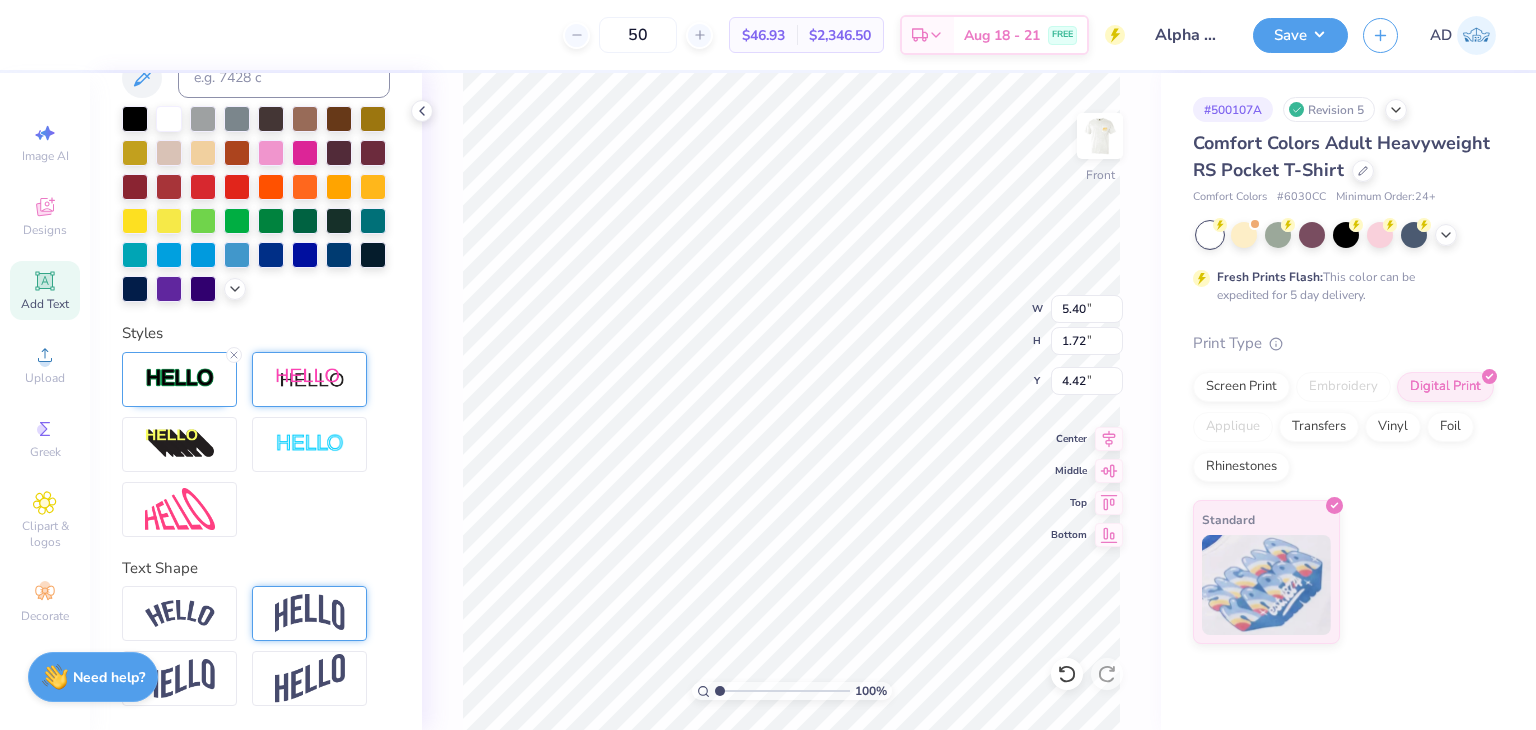 click at bounding box center (310, 379) 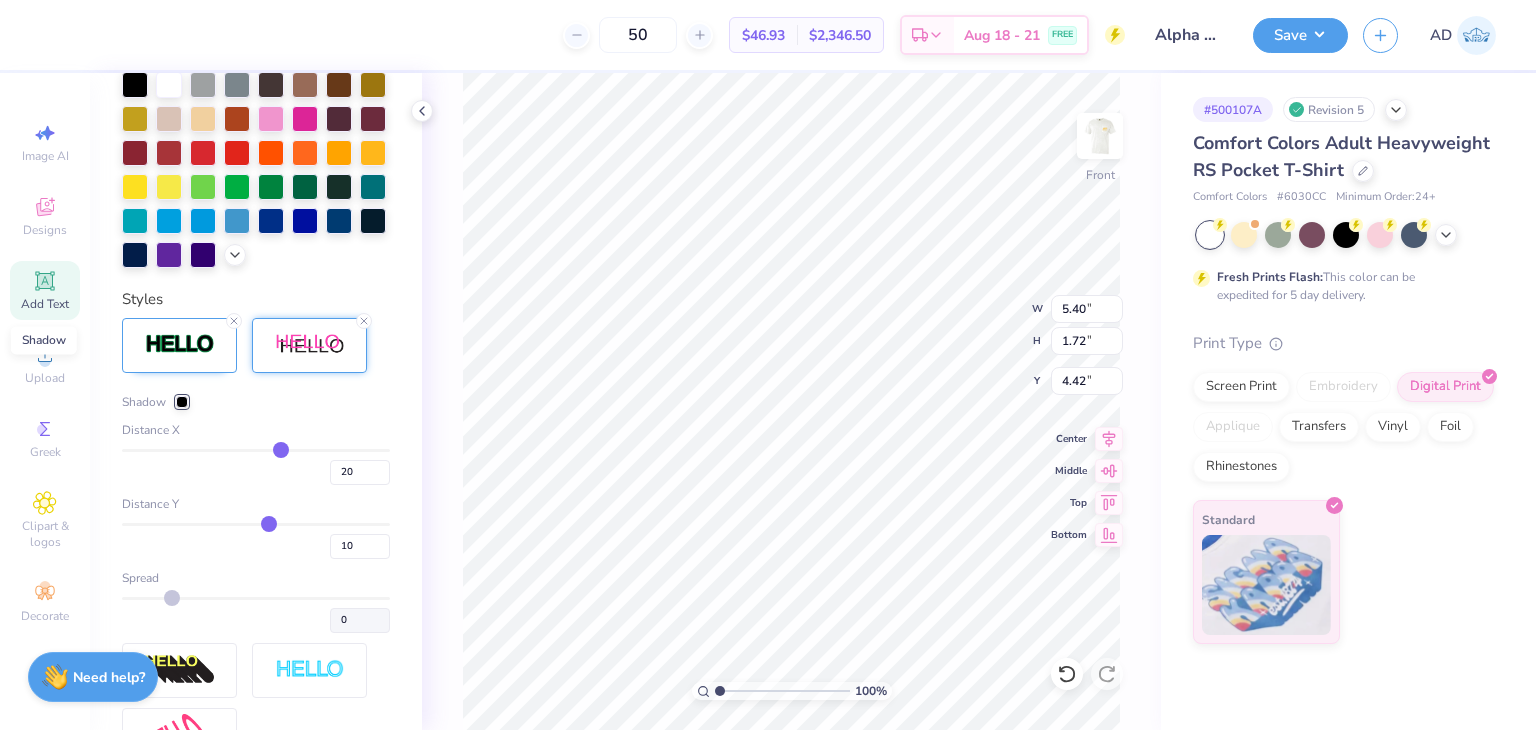 type on "6.46" 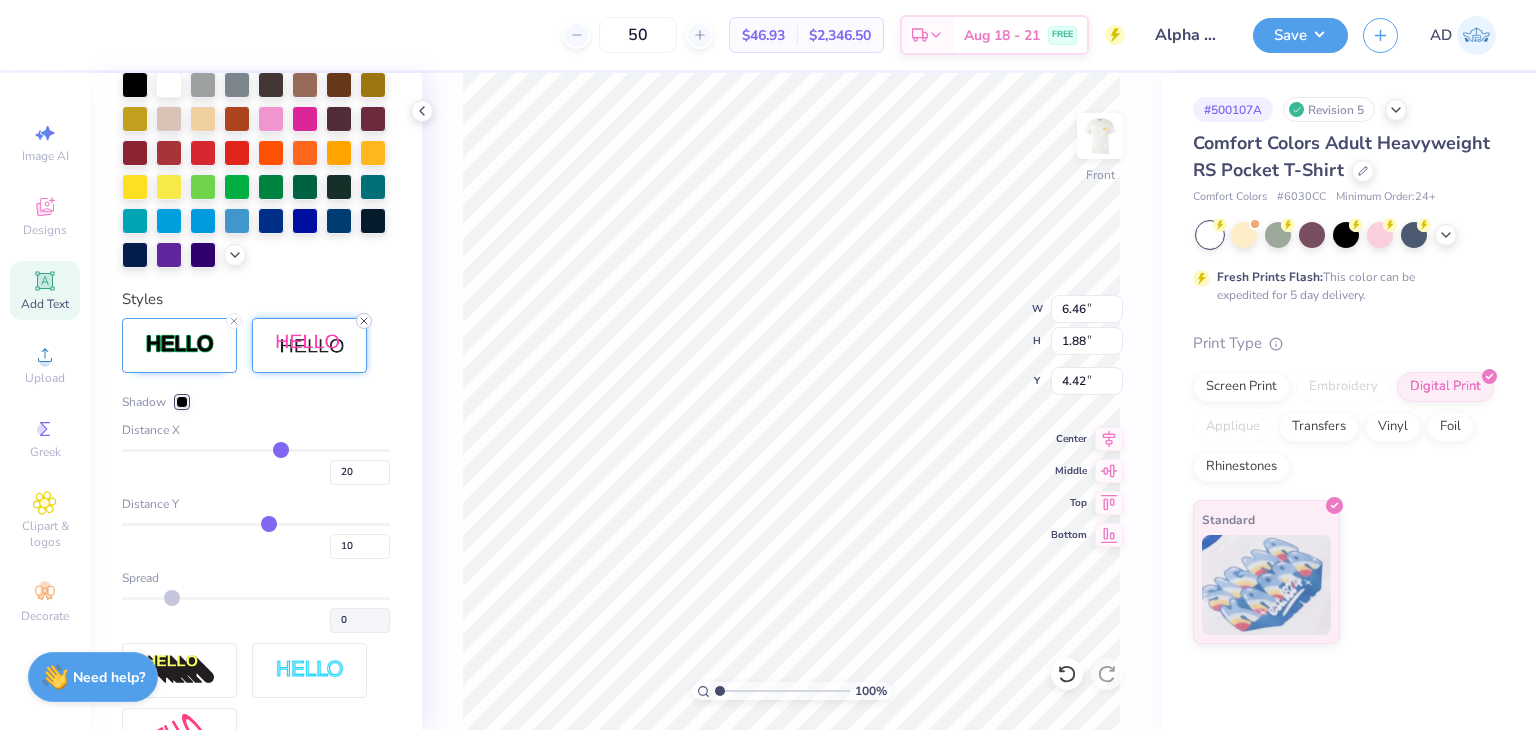click 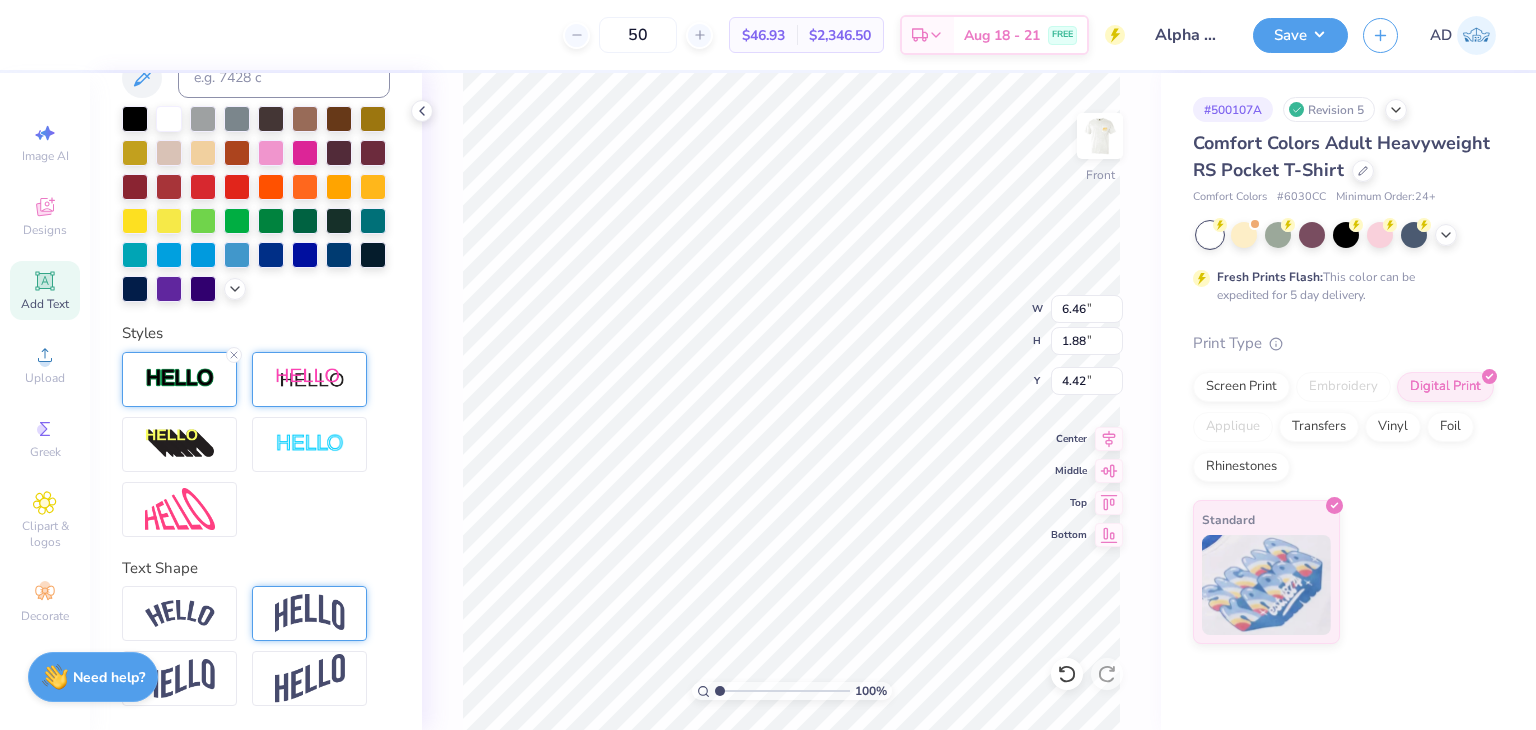 type on "5.40" 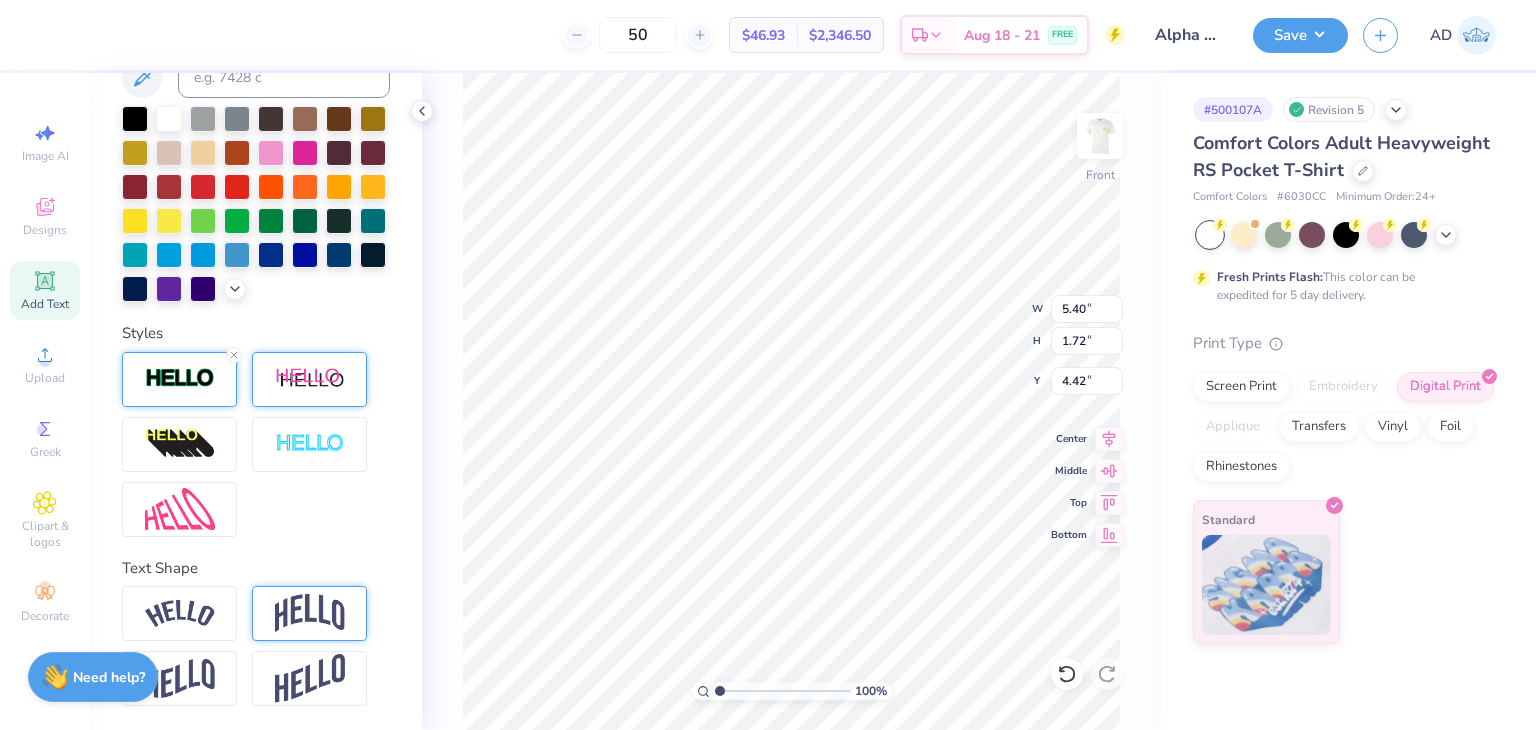 click at bounding box center (180, 378) 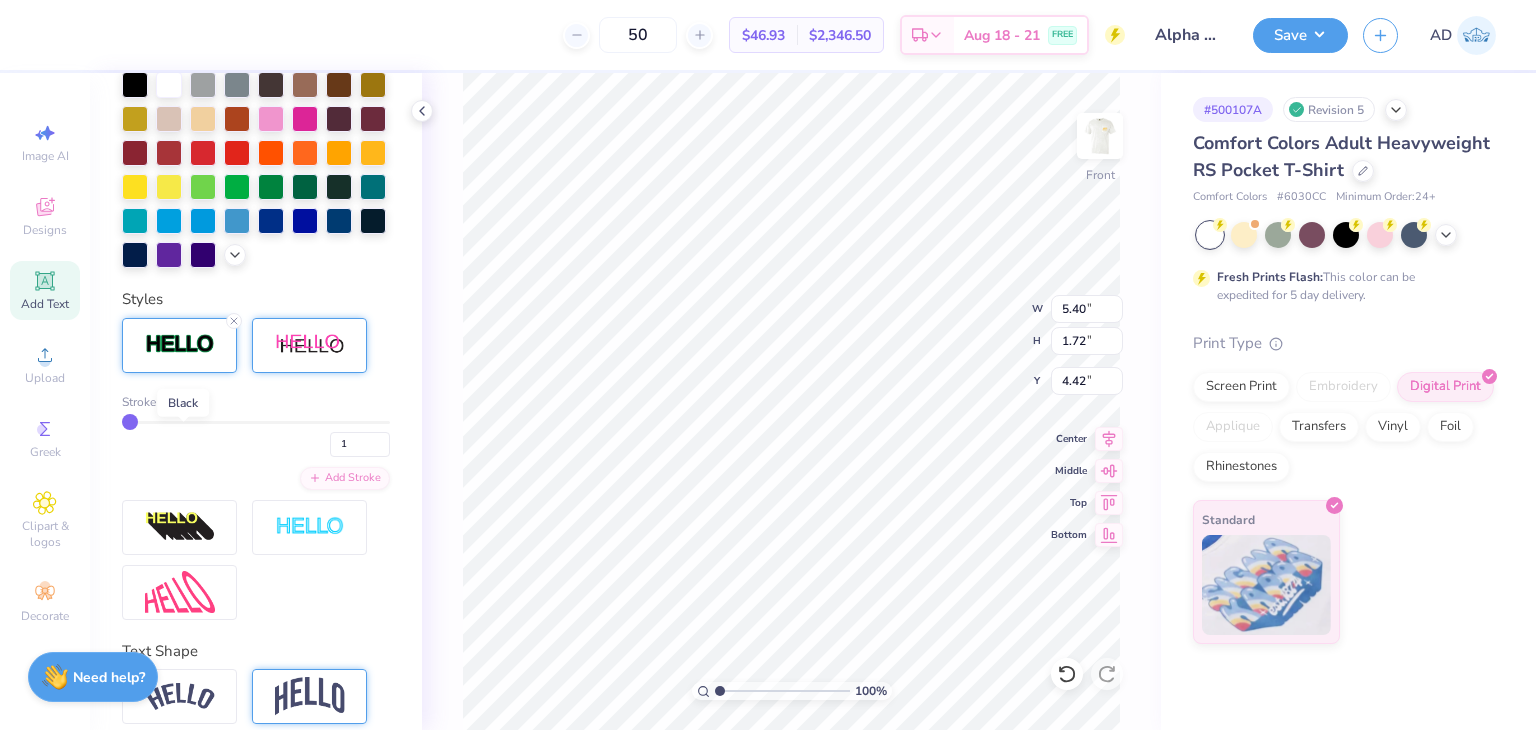click at bounding box center (182, 402) 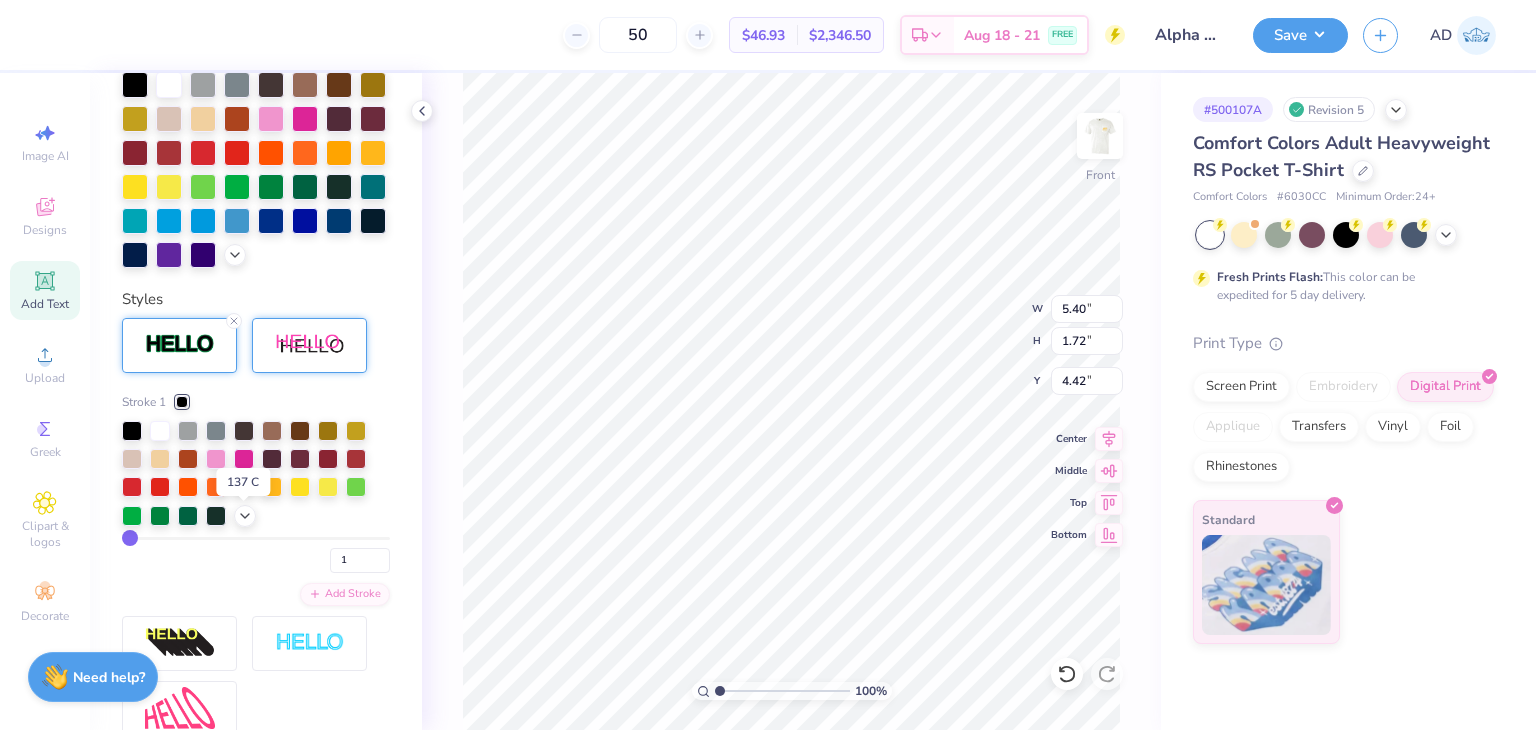 click at bounding box center [244, 485] 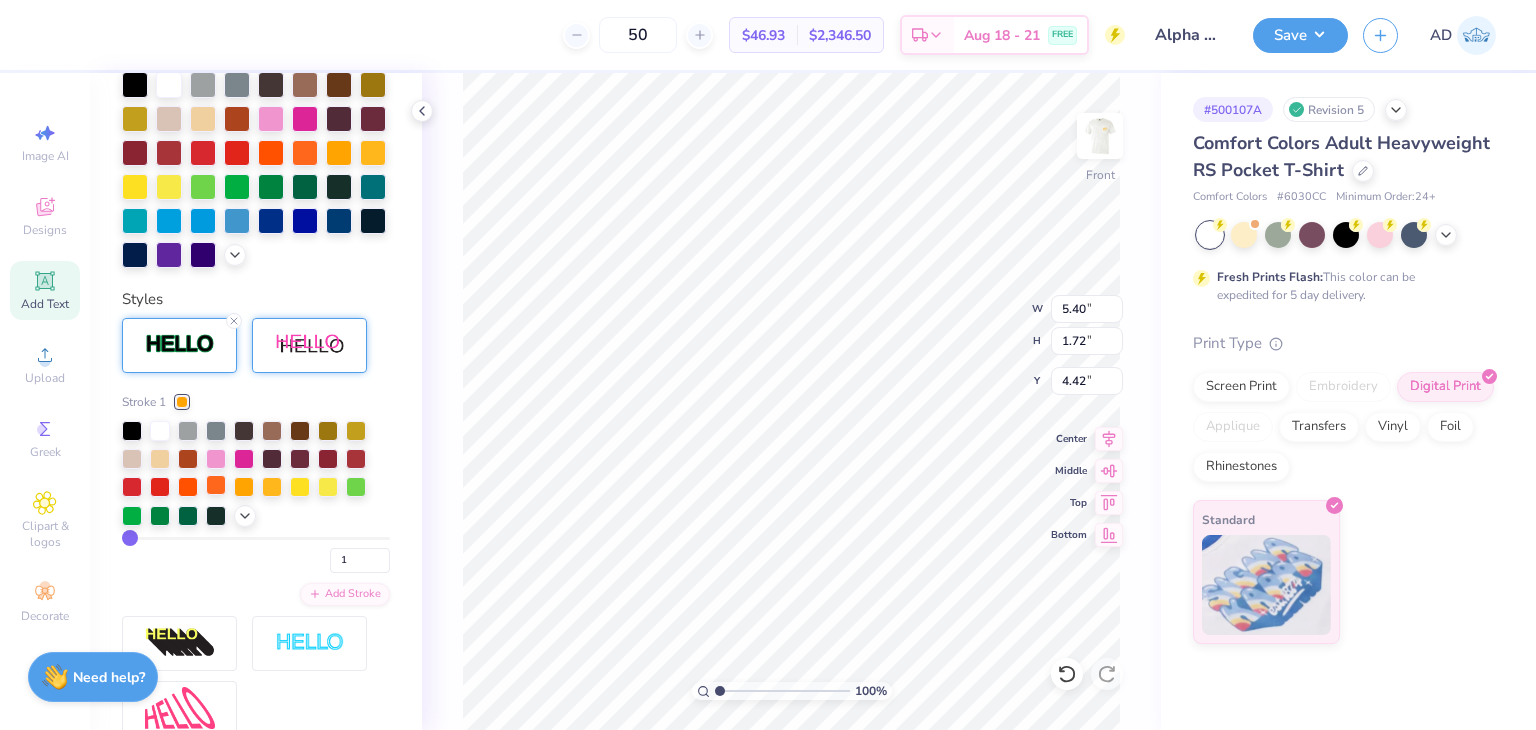 click at bounding box center [216, 485] 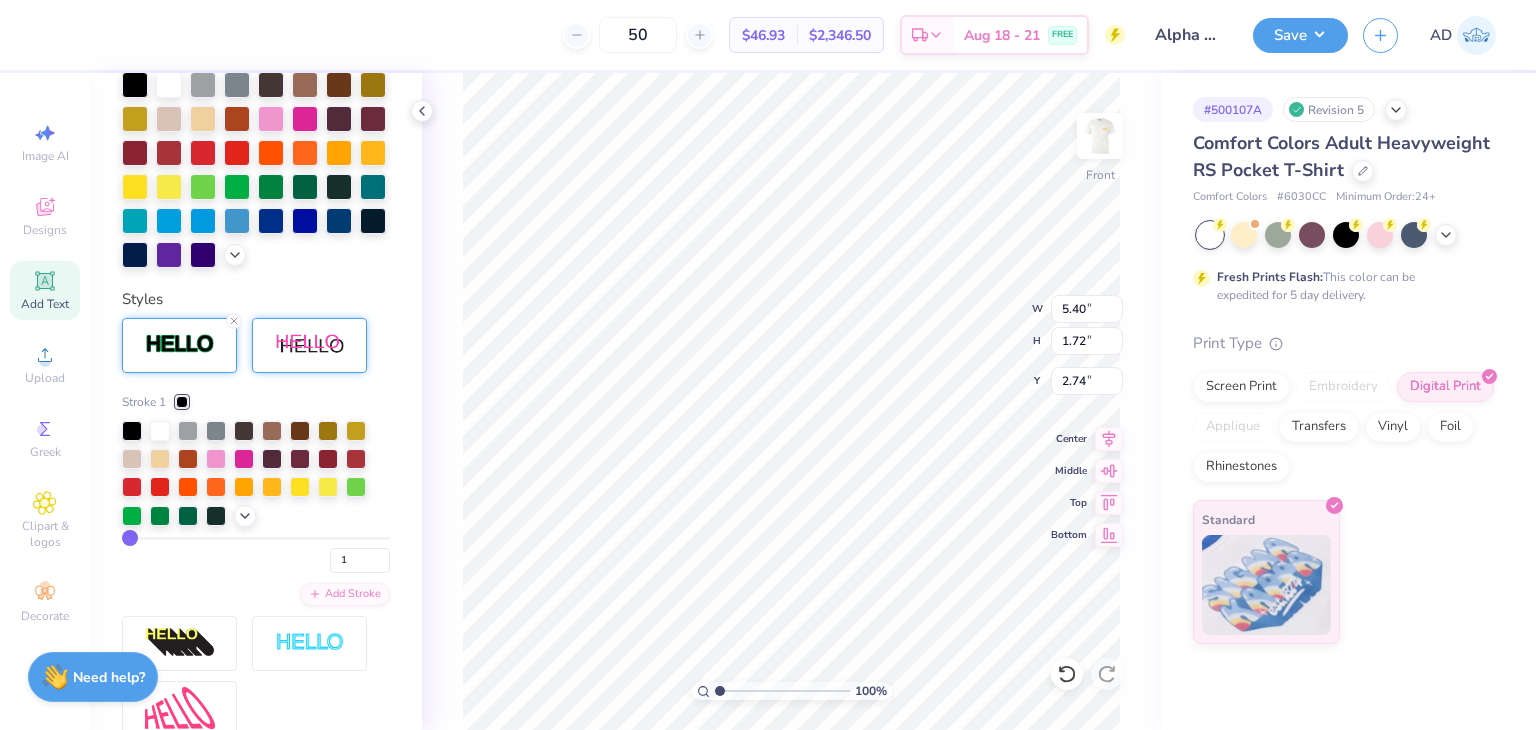 type on "9.76" 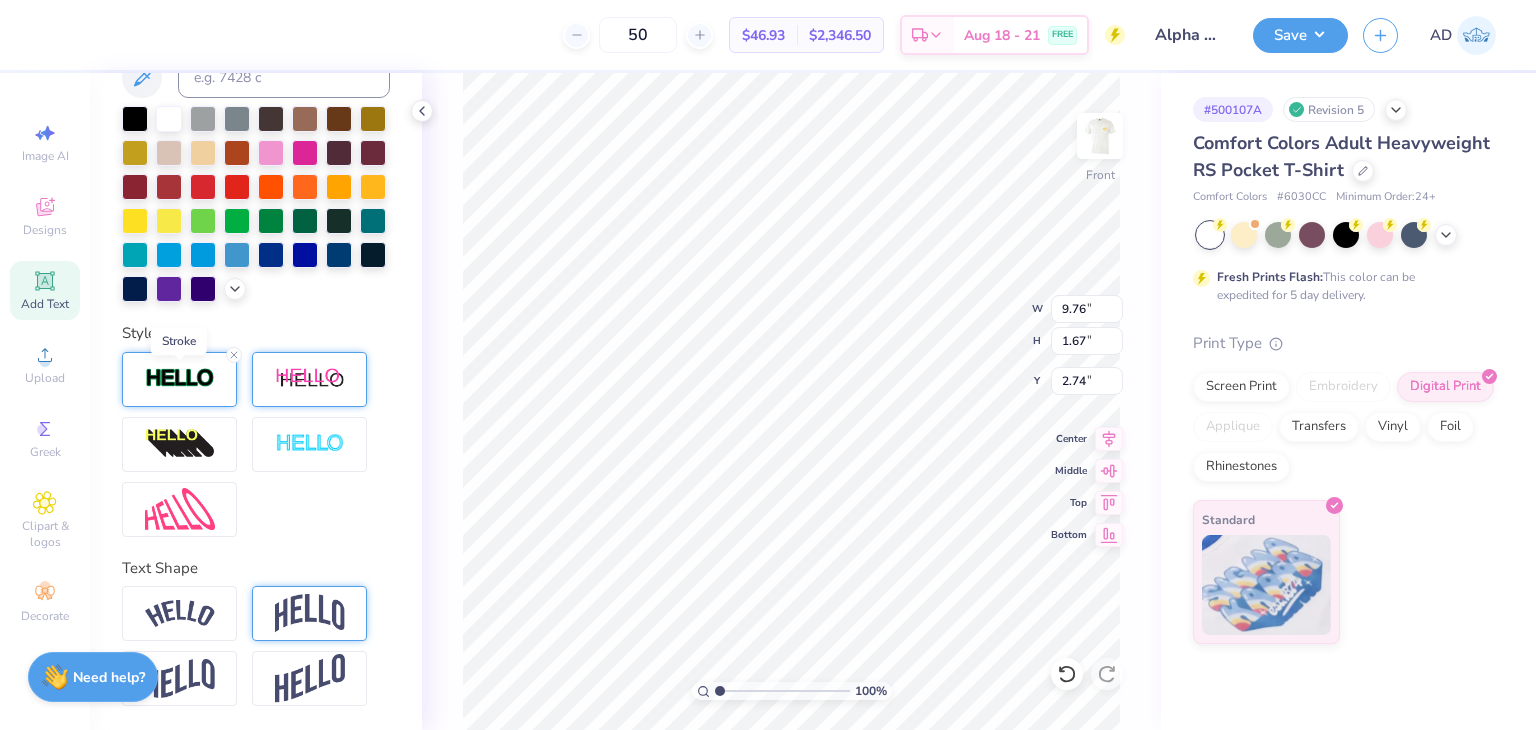 click at bounding box center [180, 378] 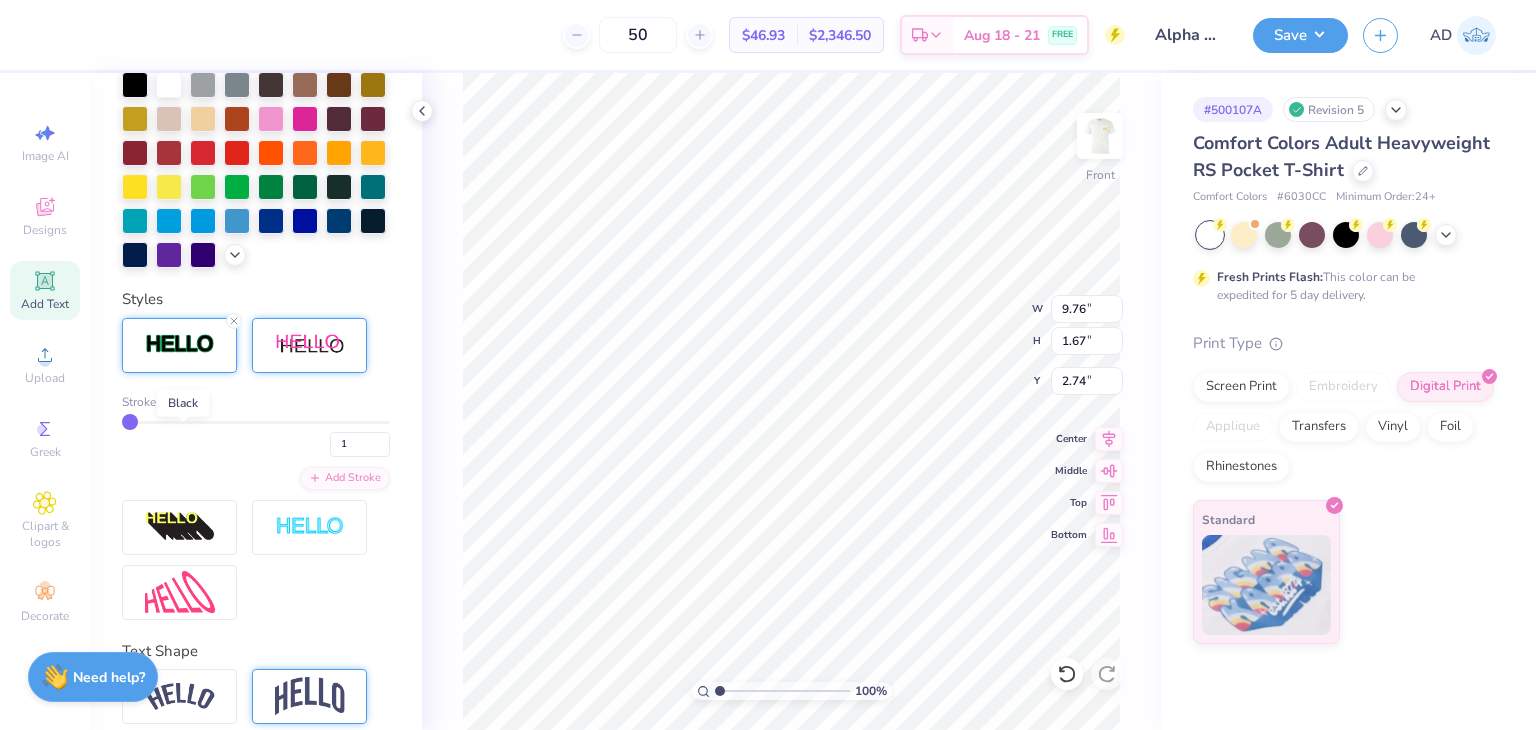 click at bounding box center [182, 402] 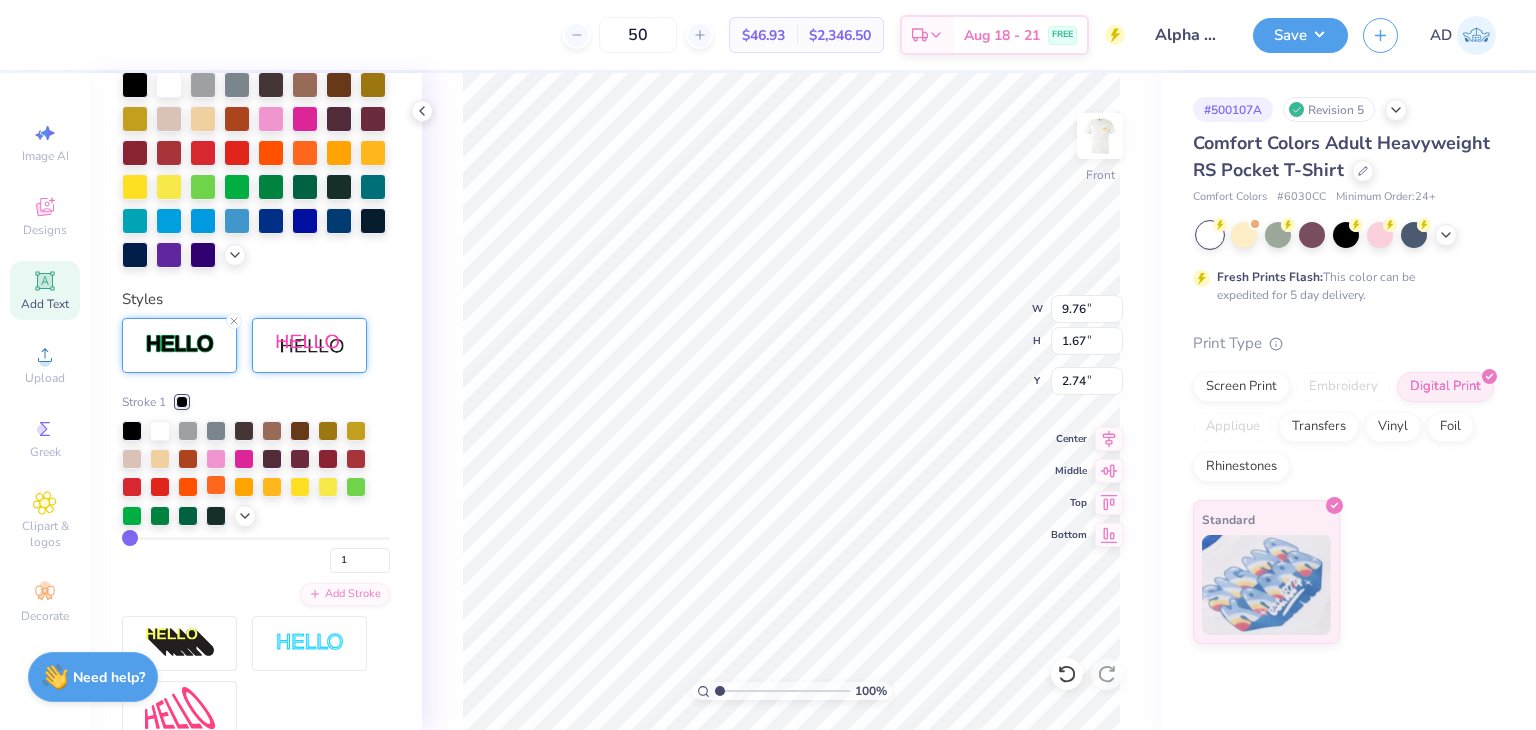 click at bounding box center (216, 485) 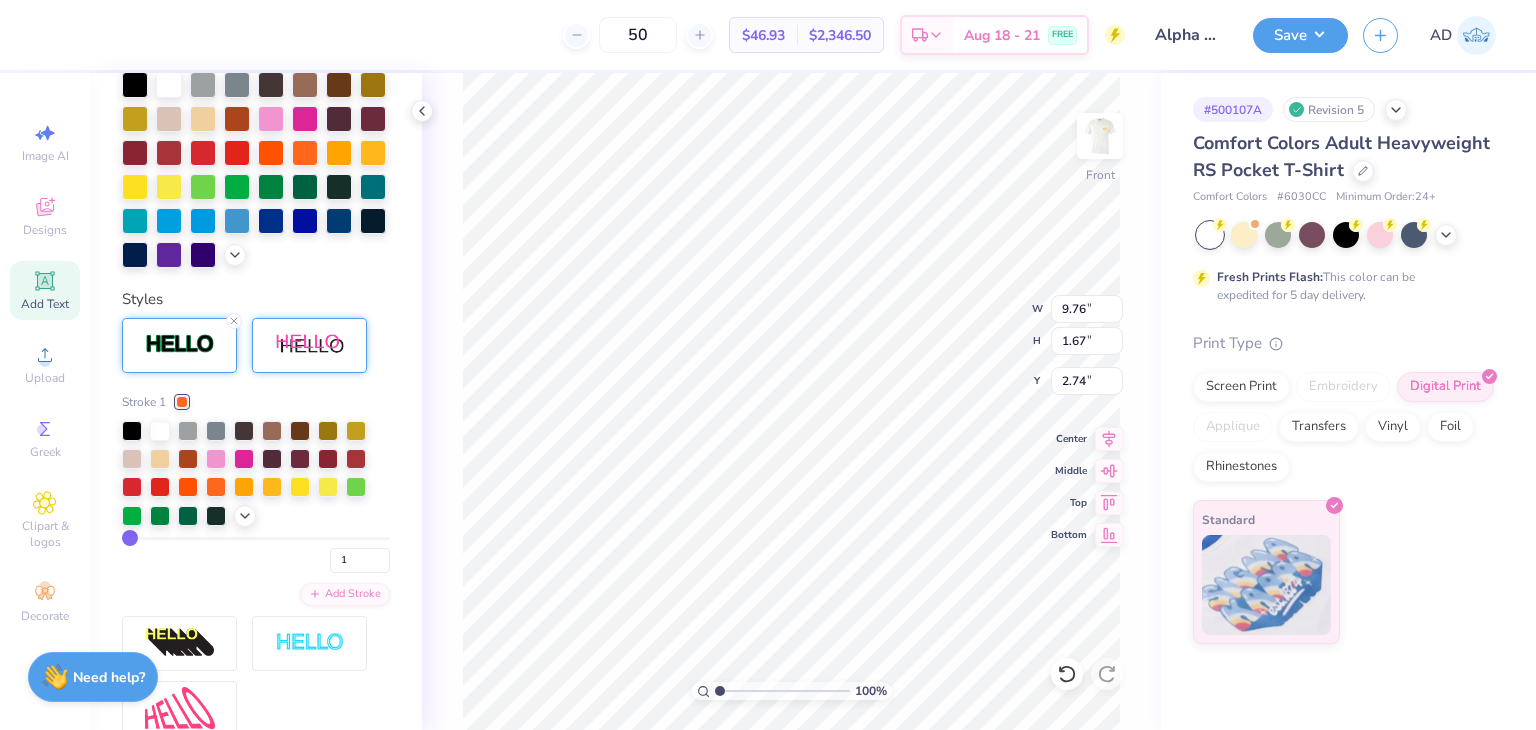 click on "100  % Front W 9.76 9.76 " H 1.67 1.67 " Y 2.74 2.74 " Center Middle Top Bottom" at bounding box center [791, 401] 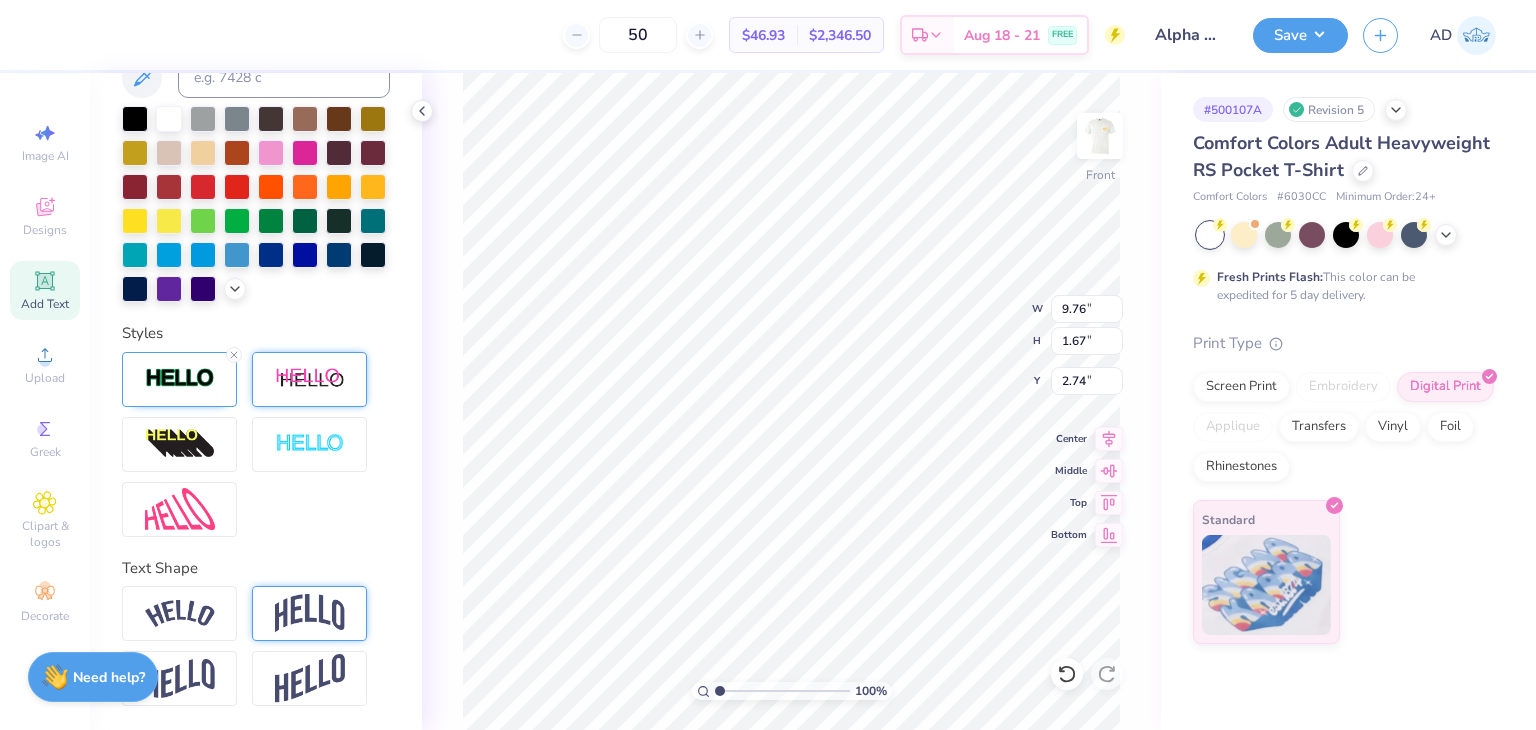 type on "9.76" 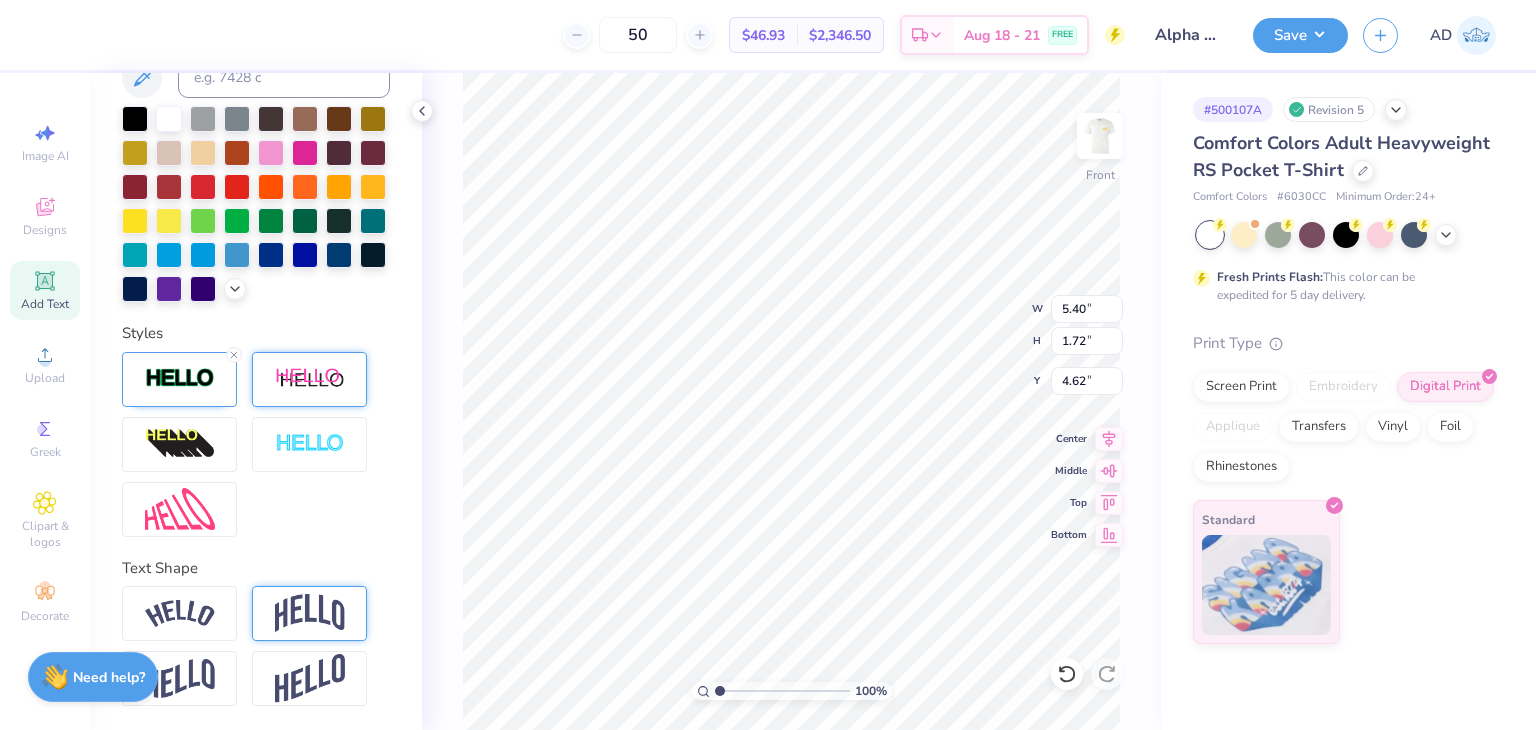 type on "5.40" 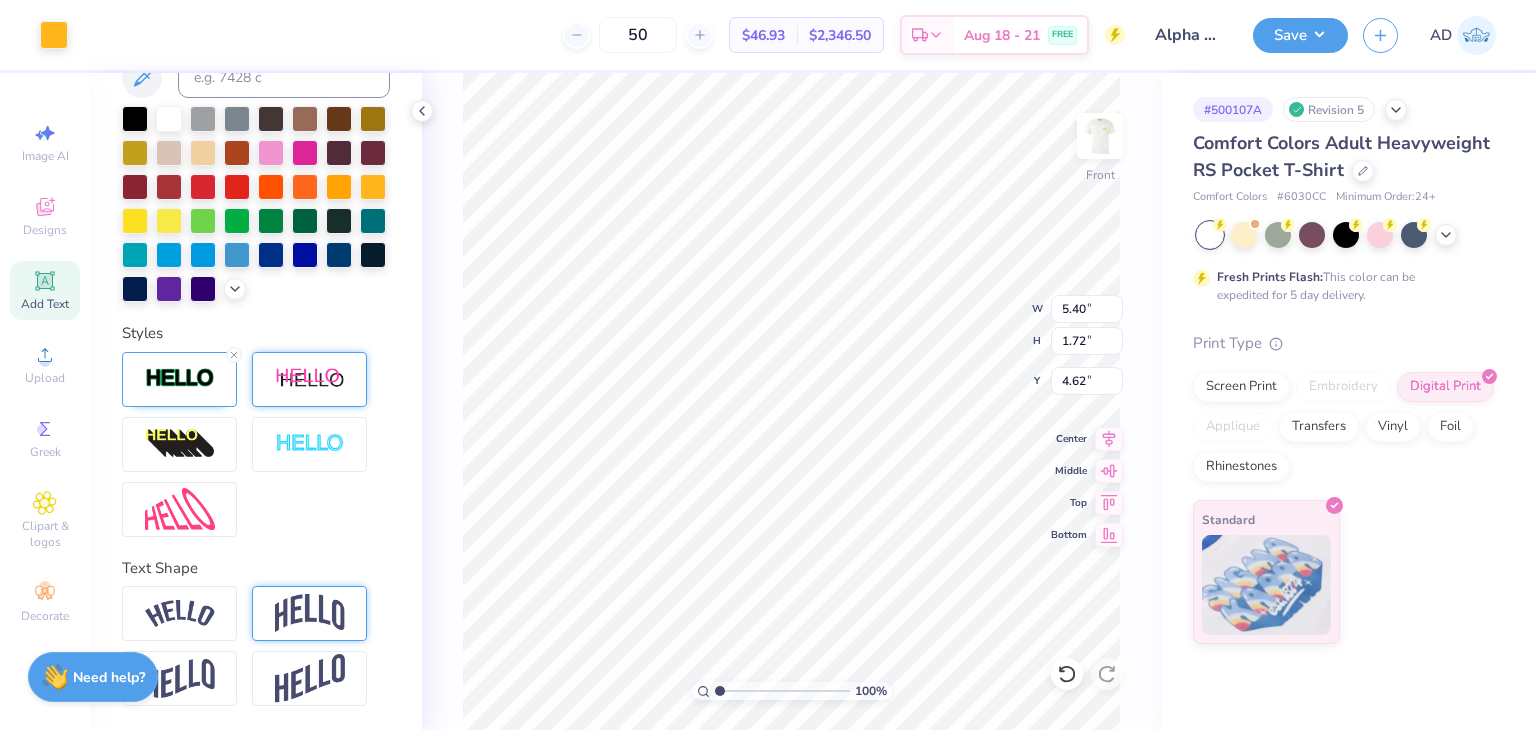 type on "3.20" 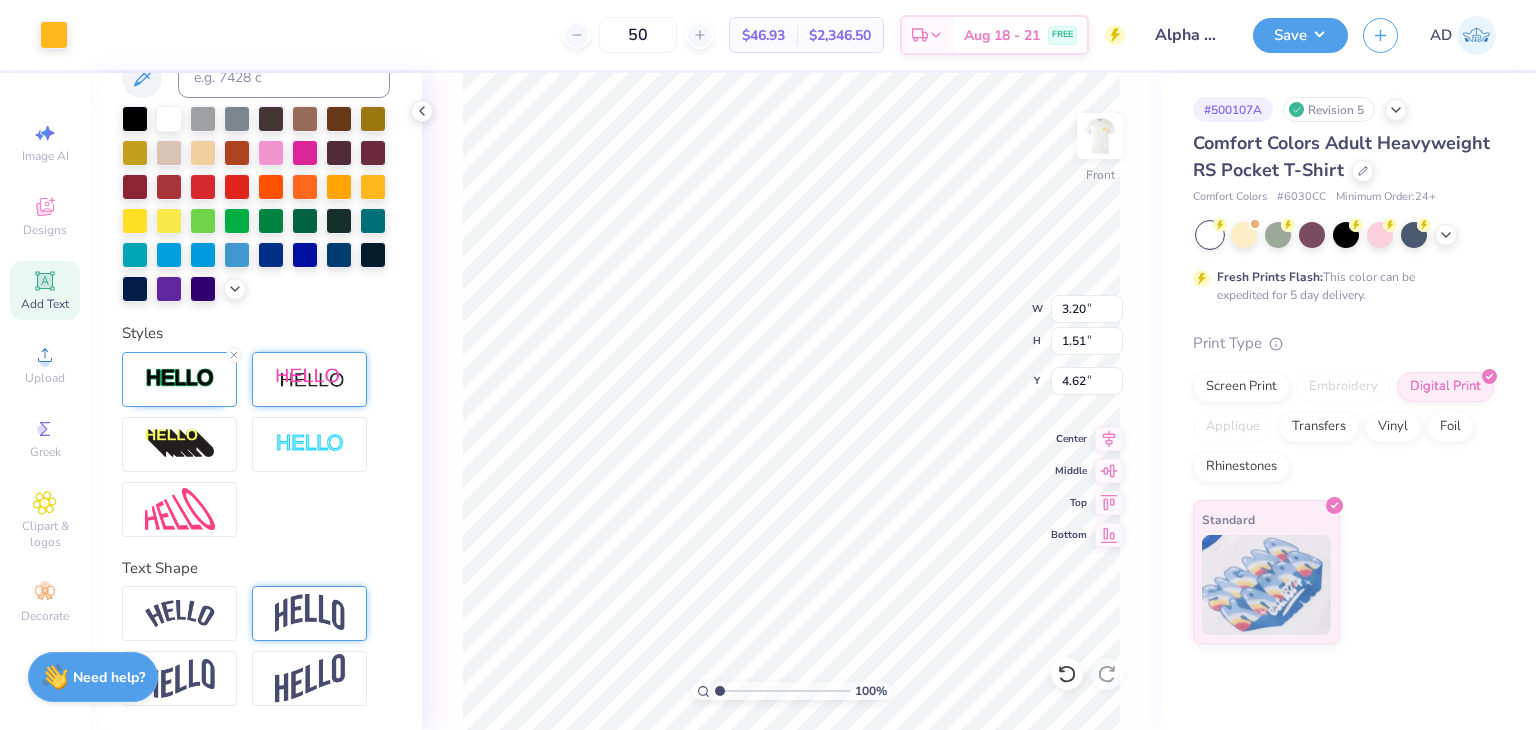 type on "19.49" 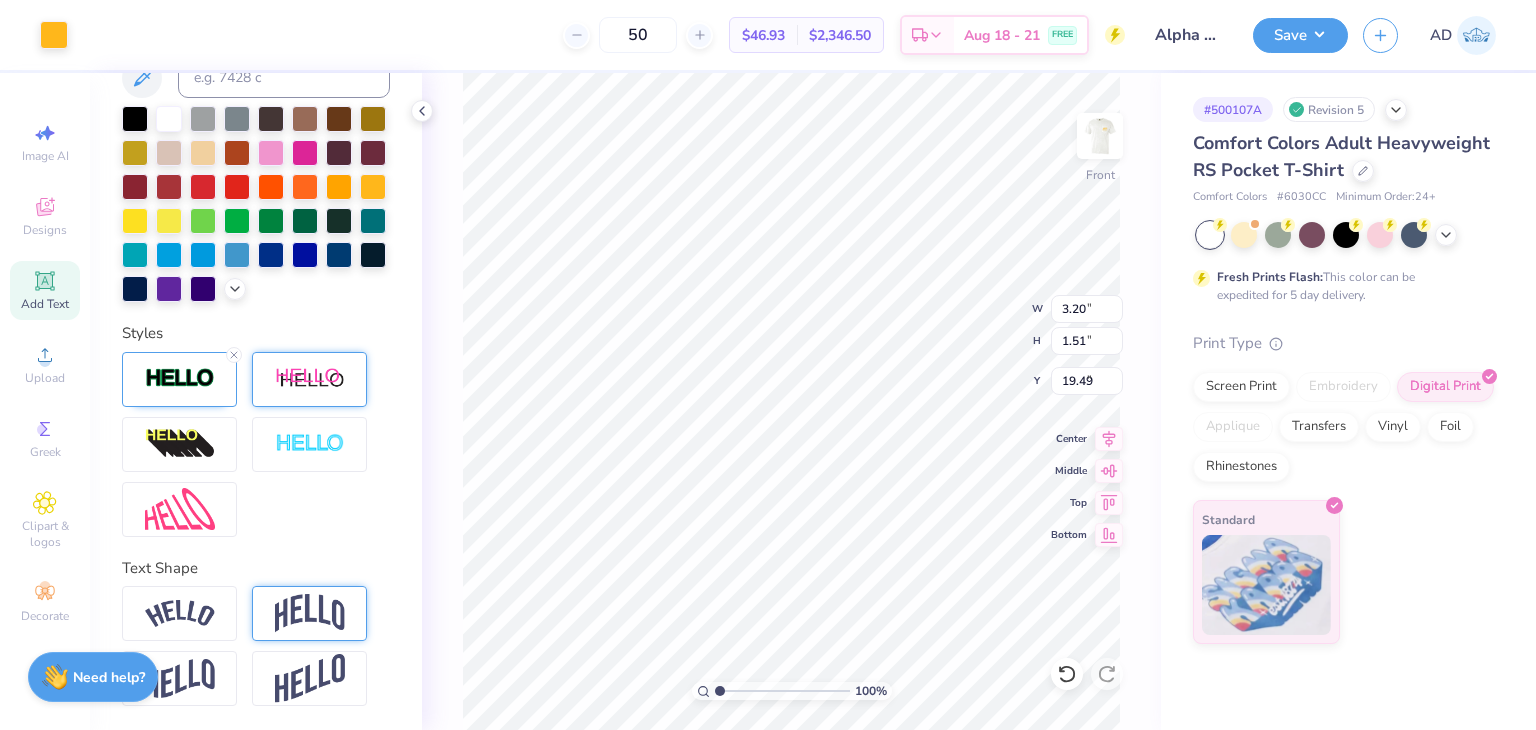 scroll, scrollTop: 466, scrollLeft: 0, axis: vertical 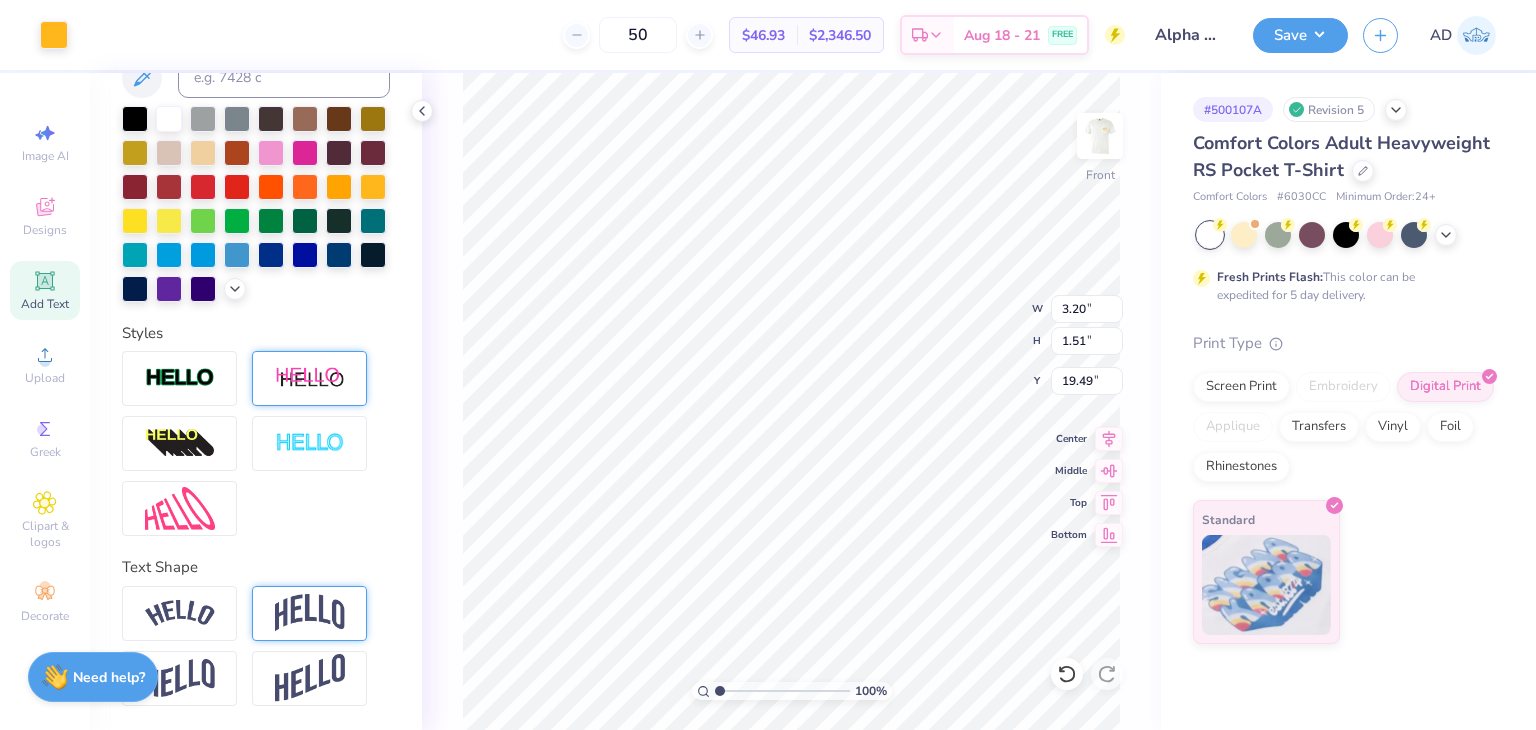 type on "2.36" 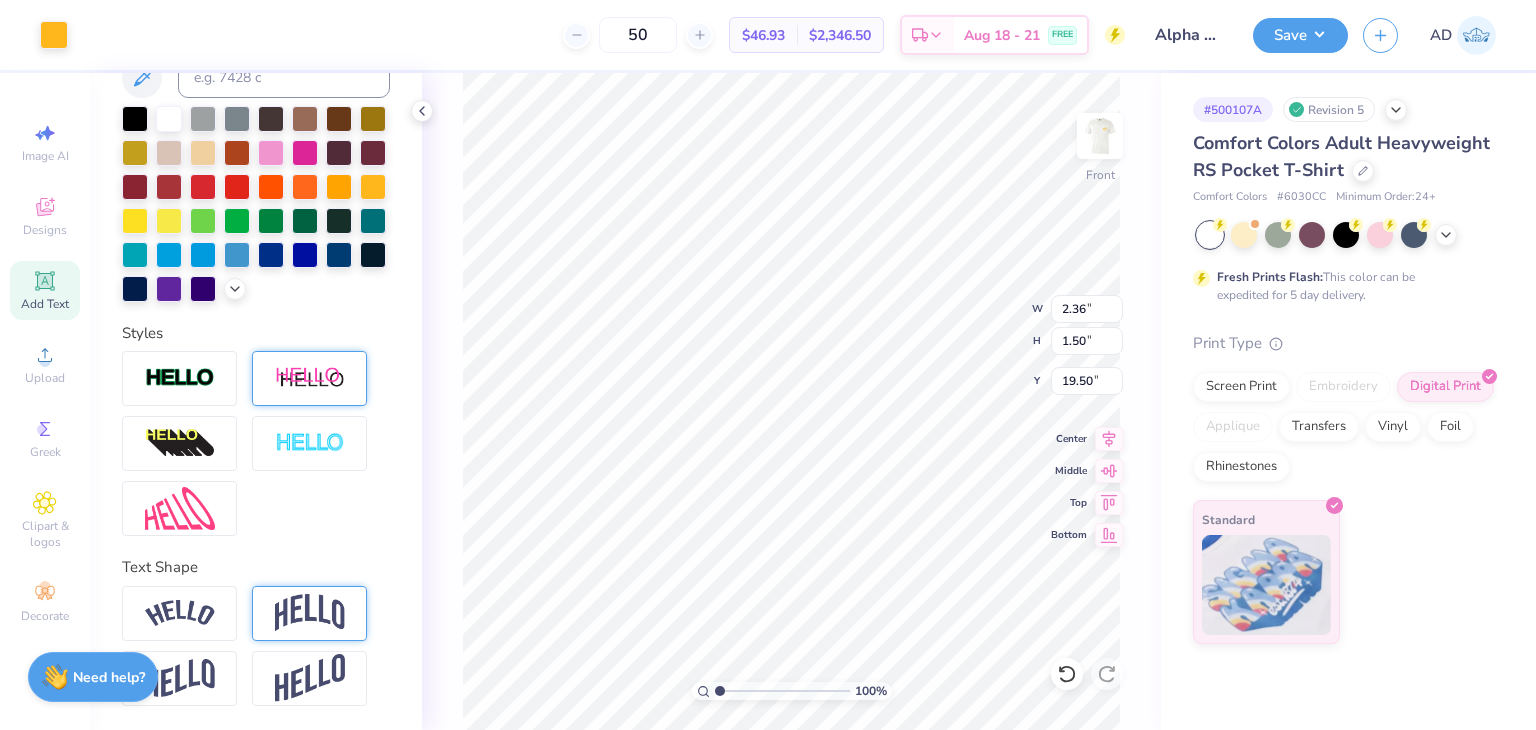 type on "5.72" 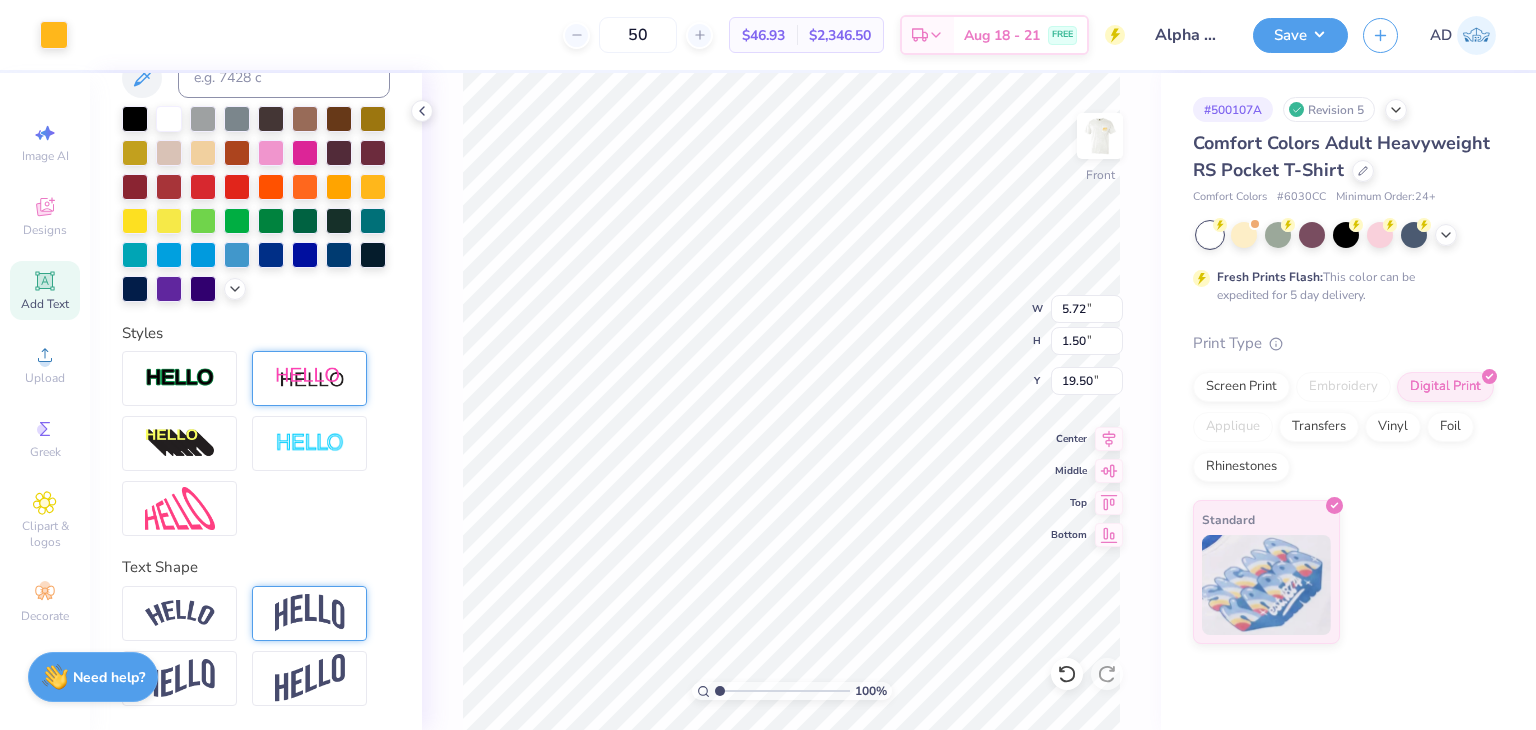 type on "1.51" 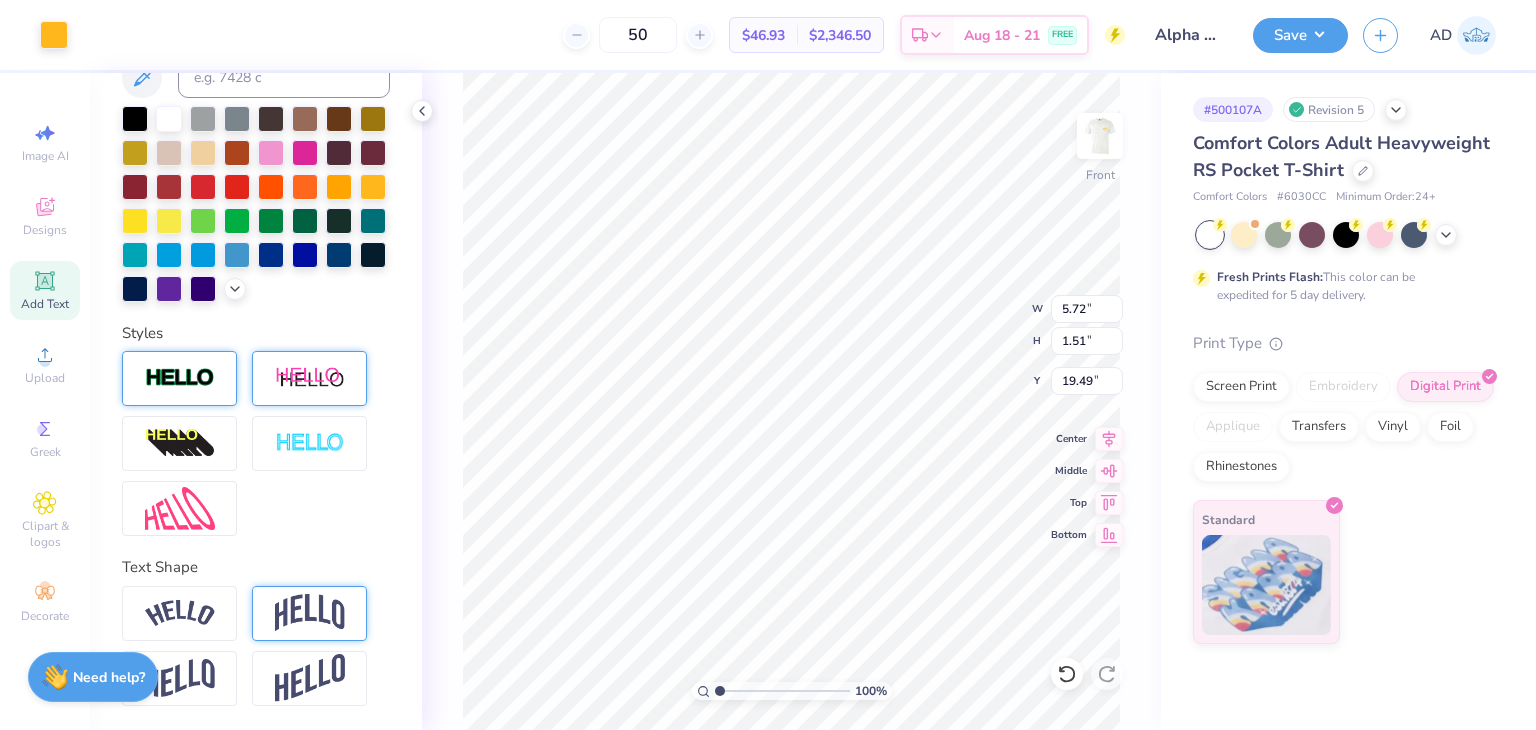 click at bounding box center (180, 378) 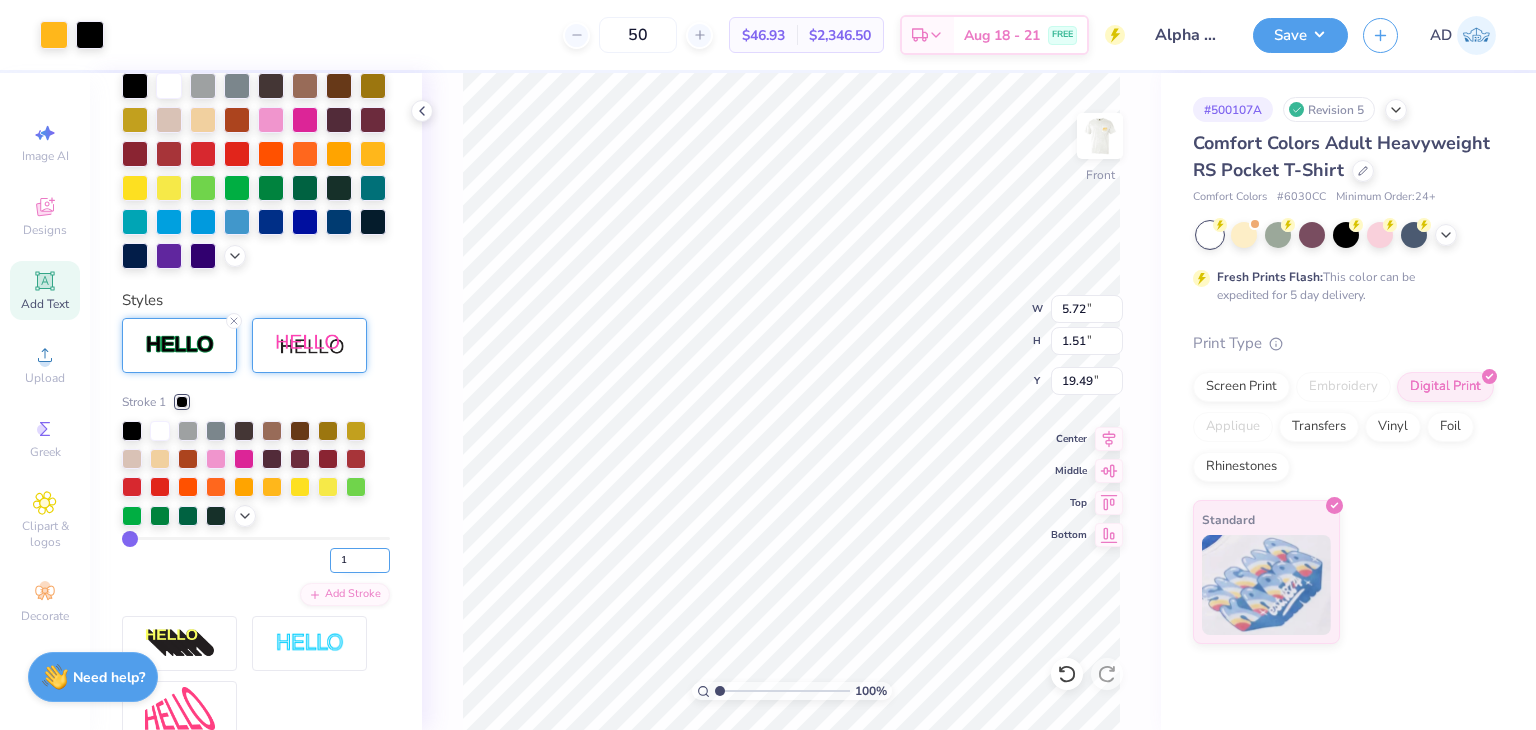 type on "5.73" 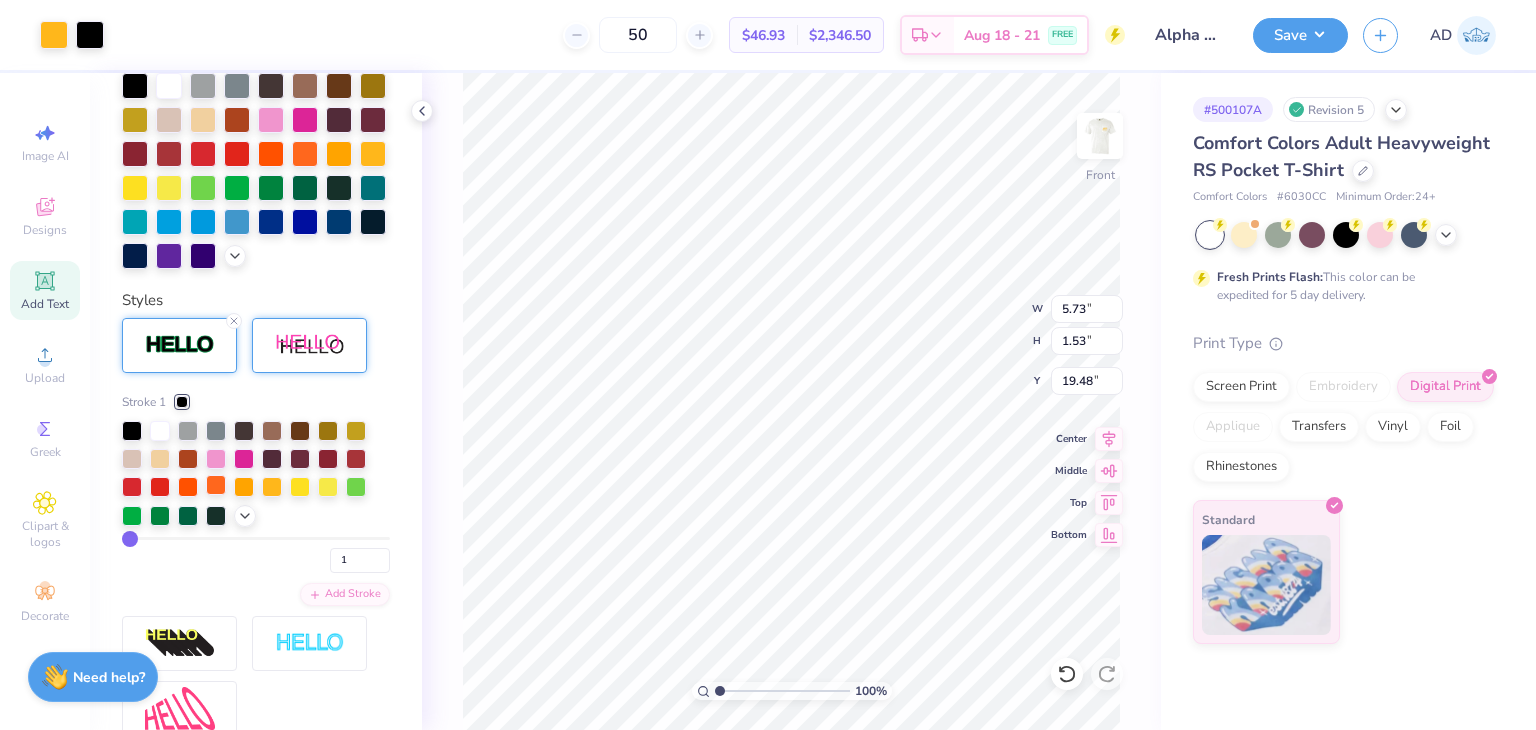 click at bounding box center [216, 485] 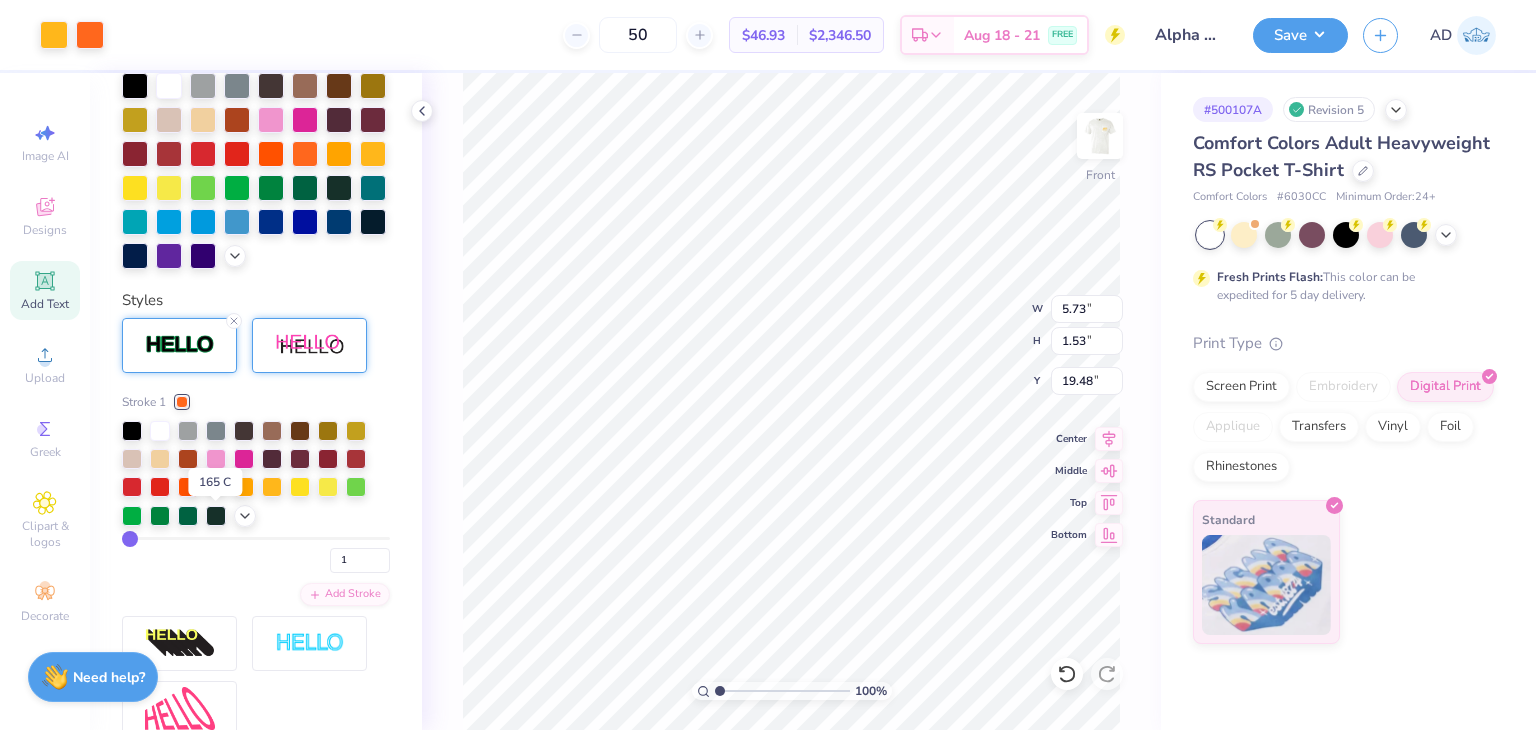 click at bounding box center (216, 485) 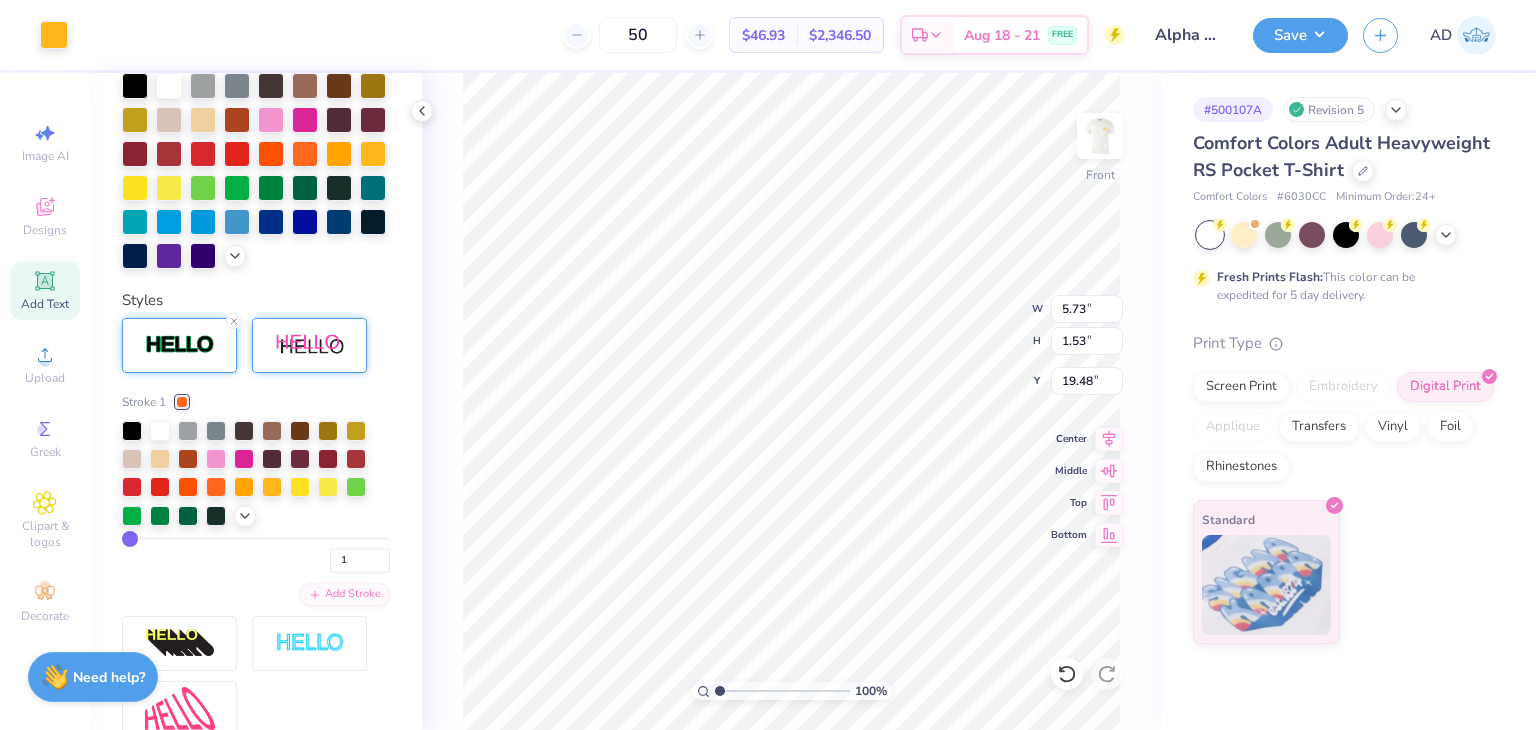 type on "2.36" 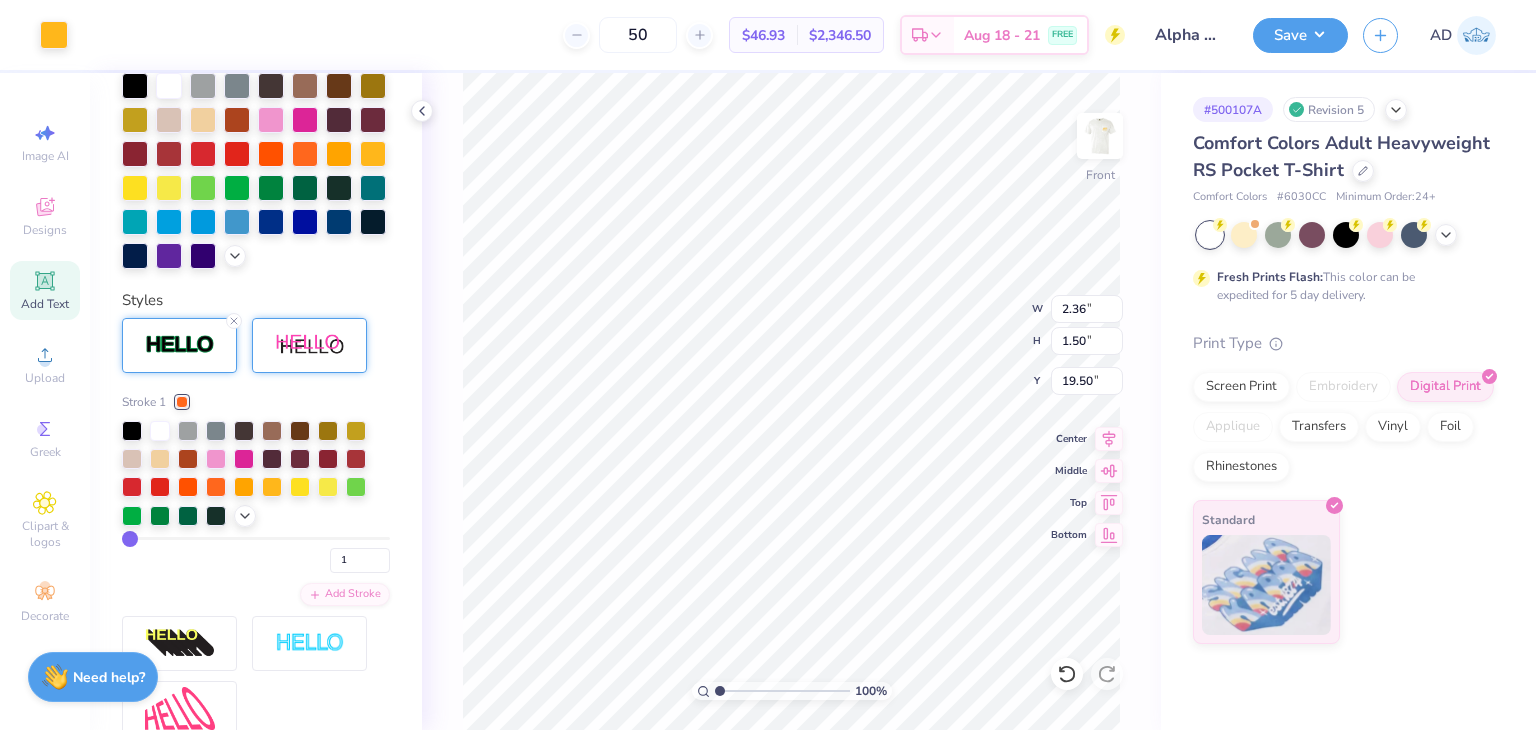 type on "20.26" 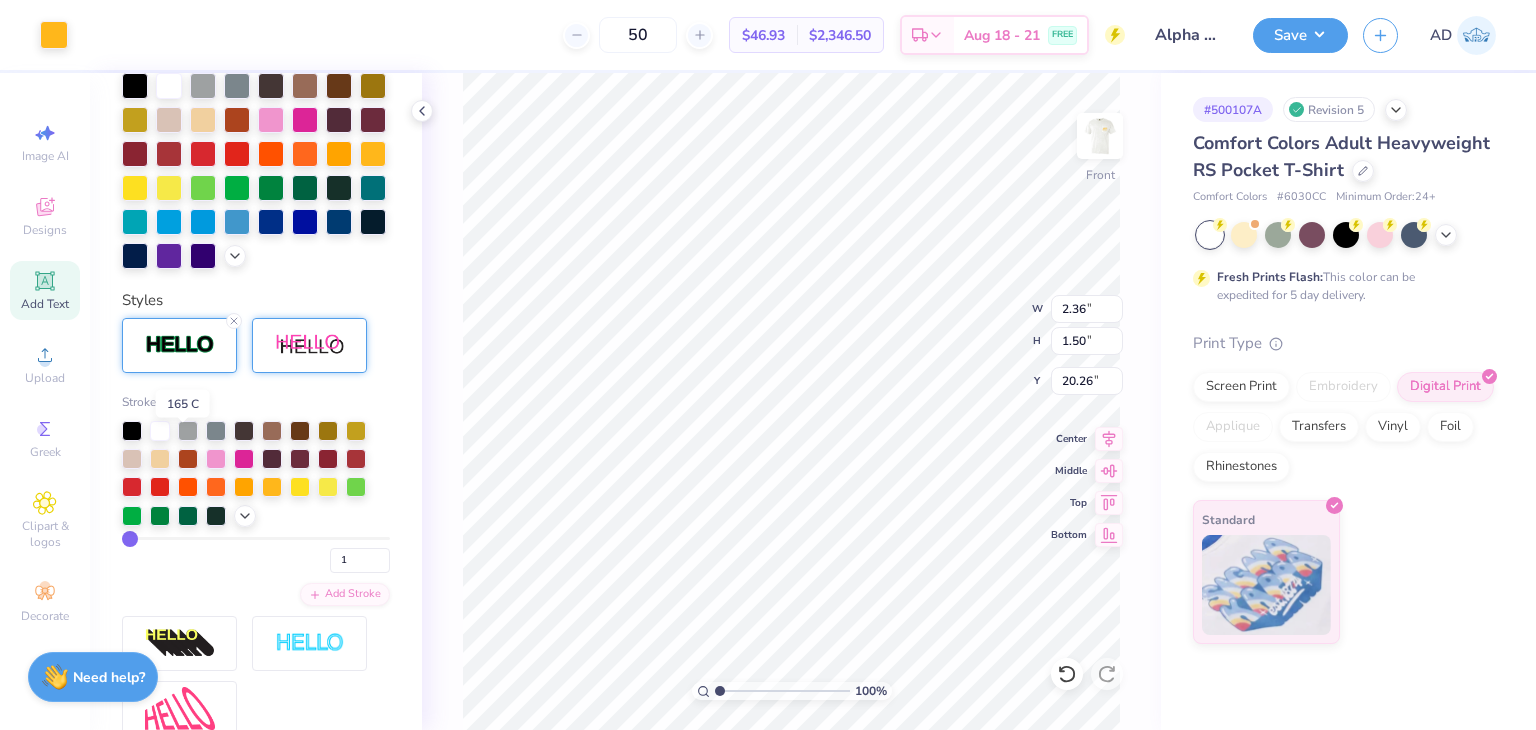 click at bounding box center [182, 402] 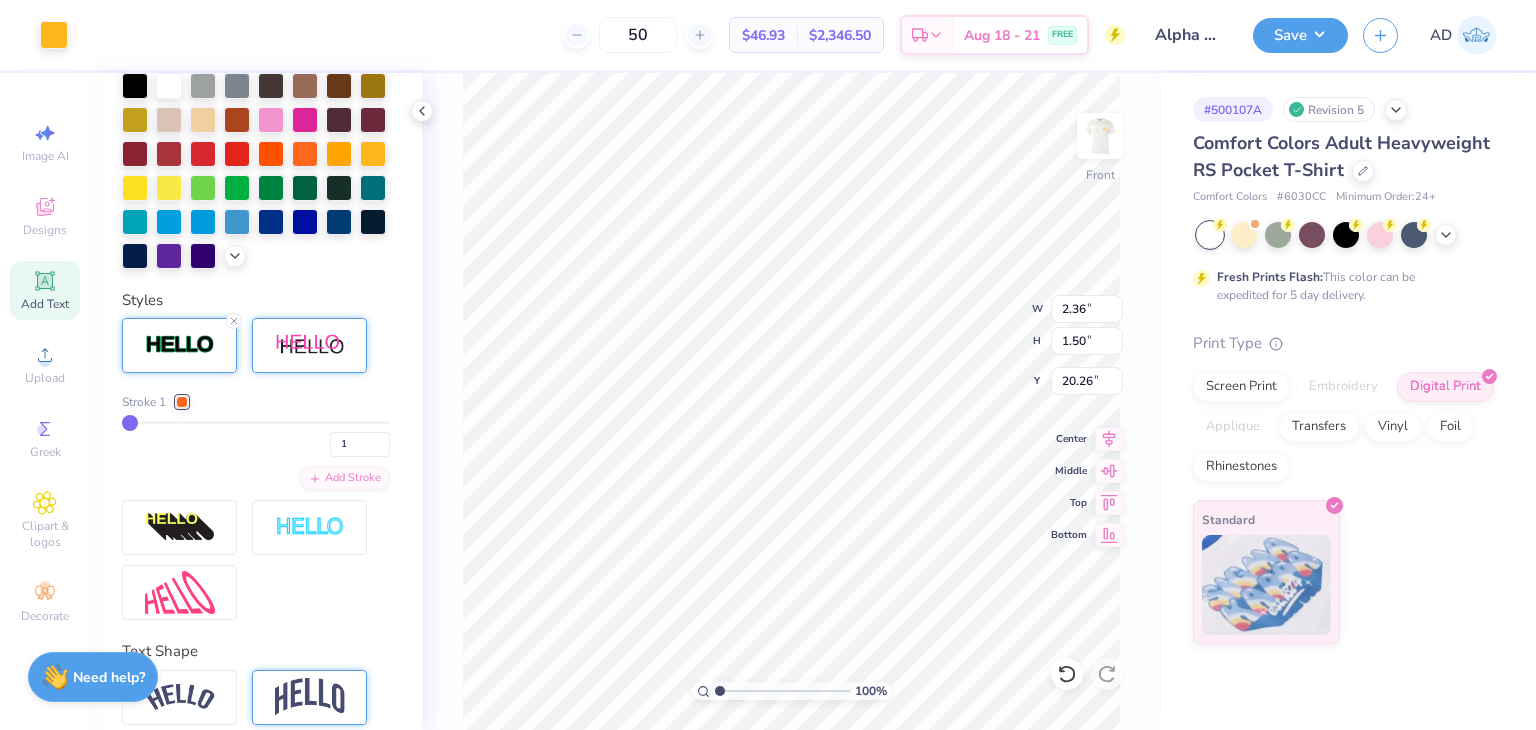 click at bounding box center (256, 422) 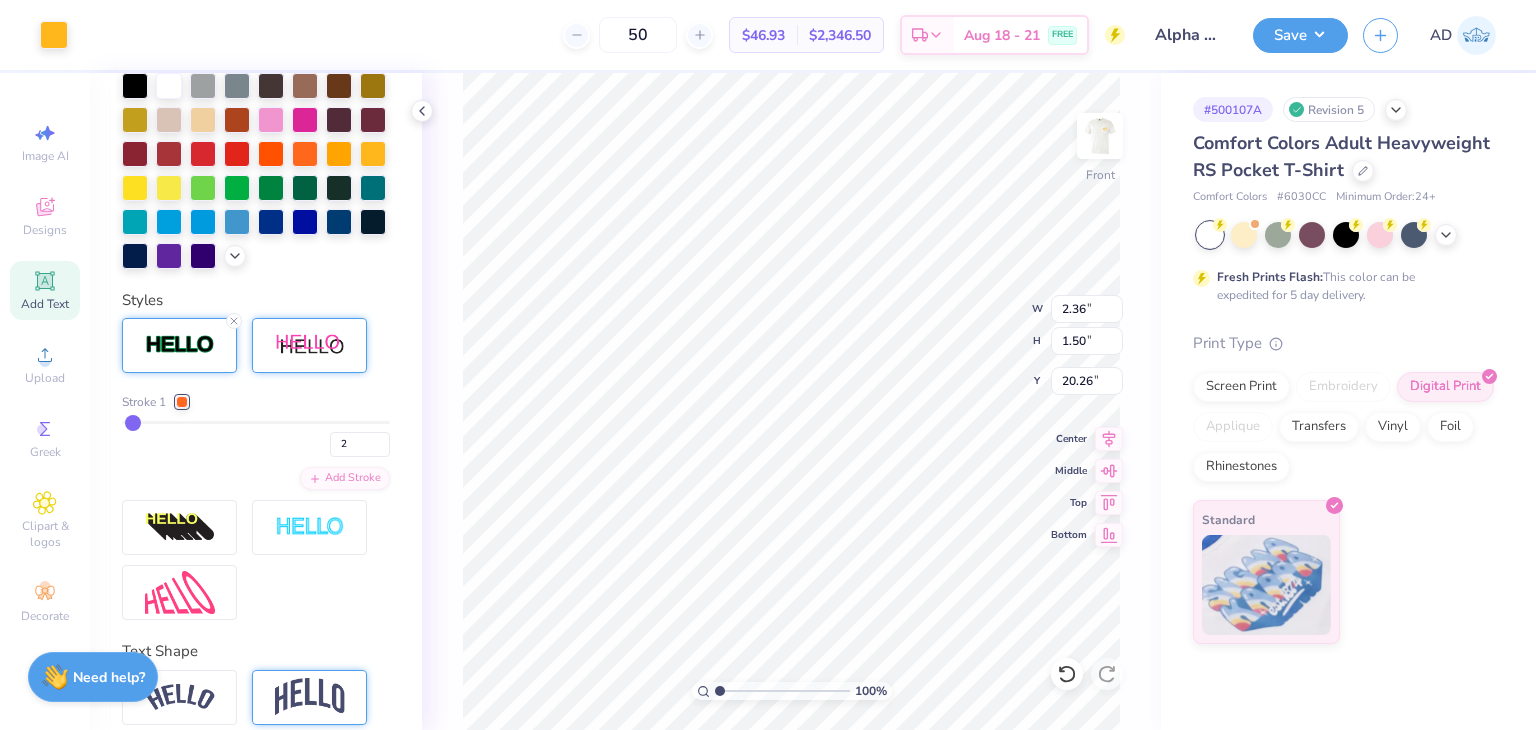 type on "3" 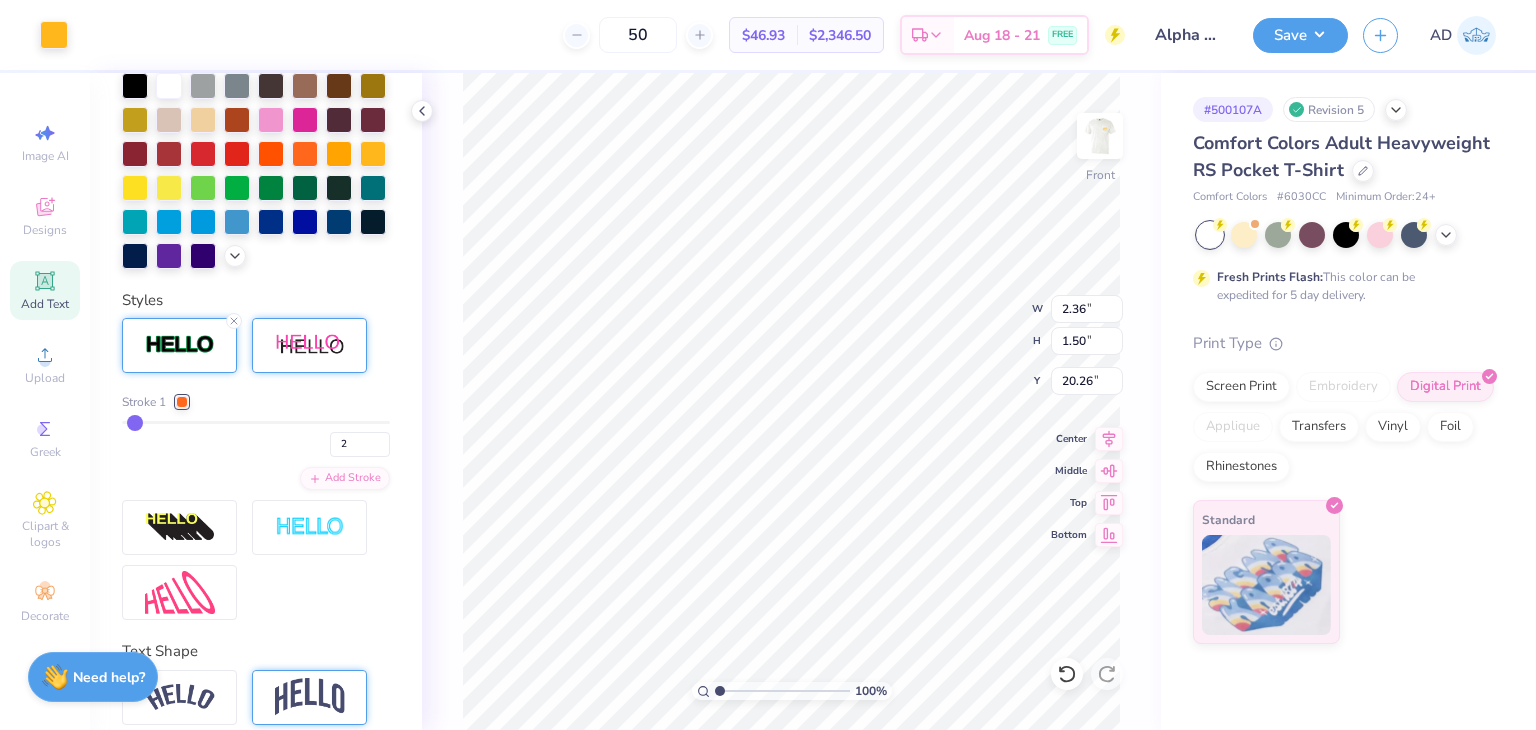 type on "3" 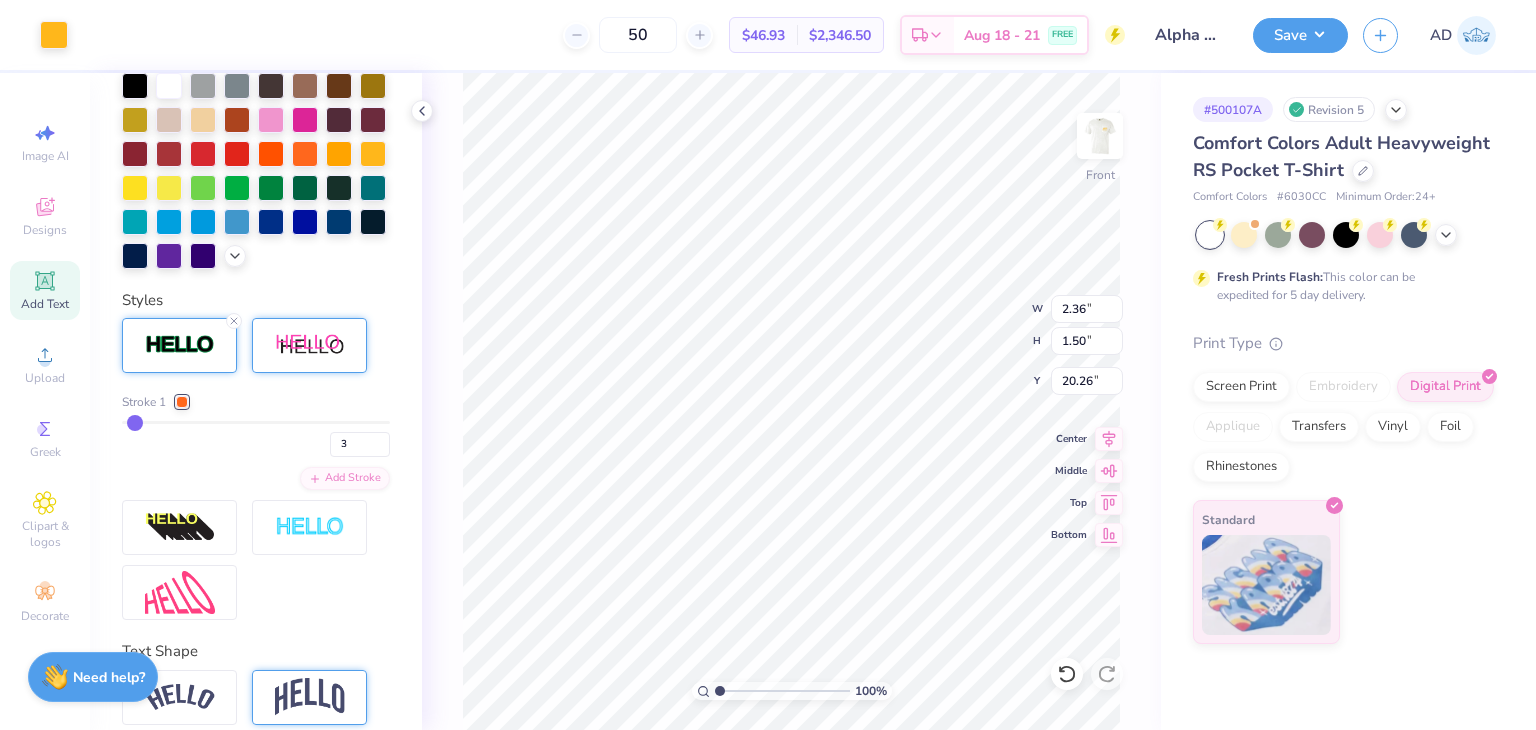 type on "4" 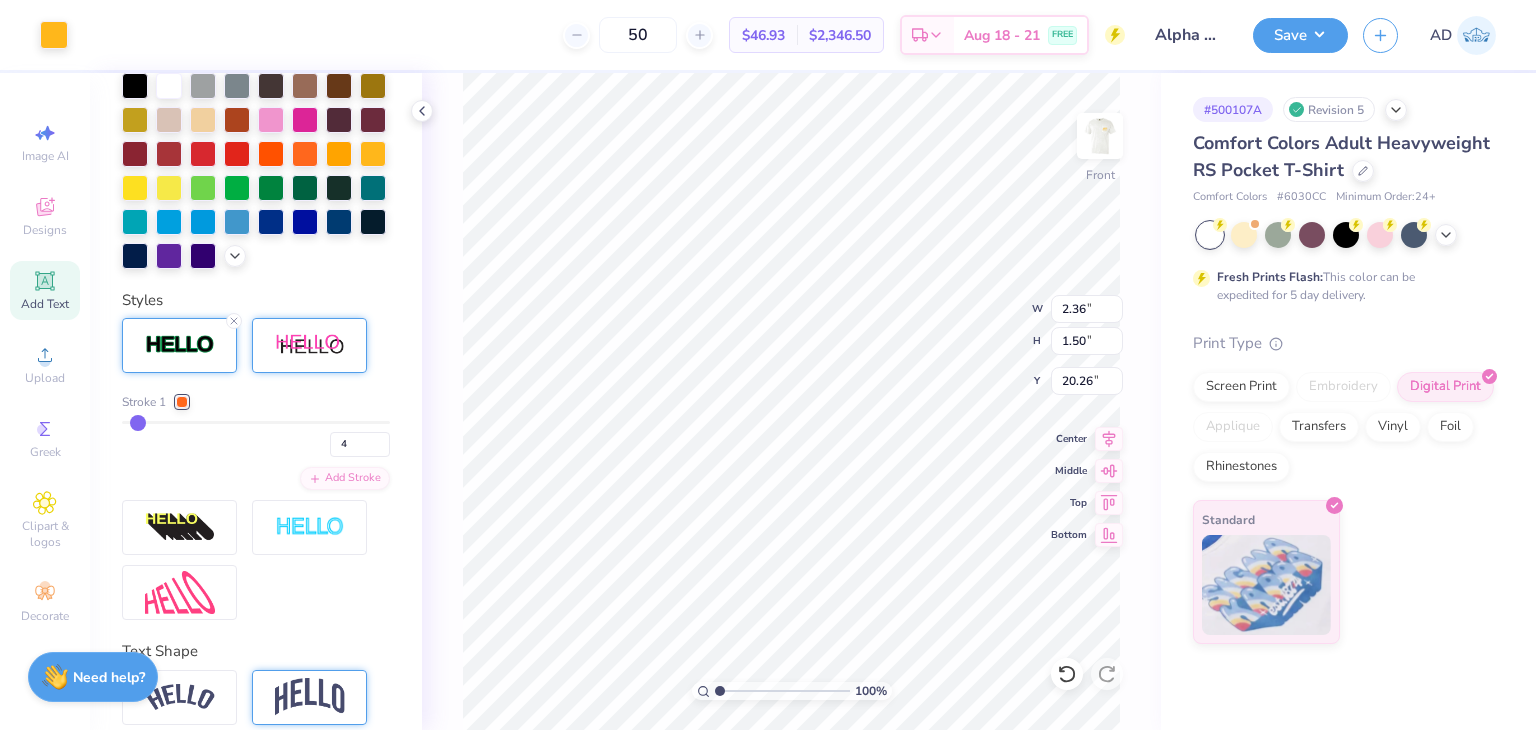 drag, startPoint x: 129, startPoint y: 453, endPoint x: 145, endPoint y: 445, distance: 17.888544 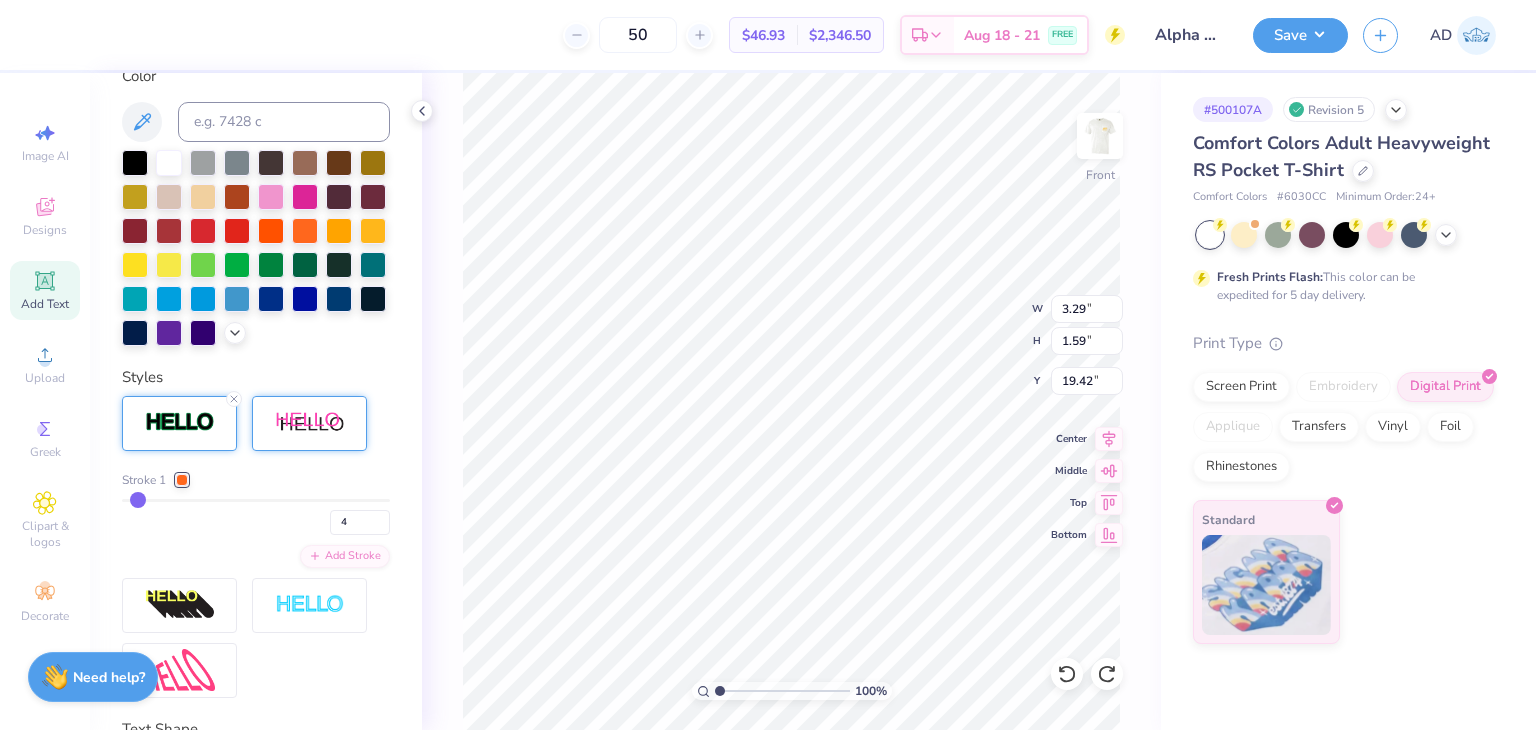 type on "19.45" 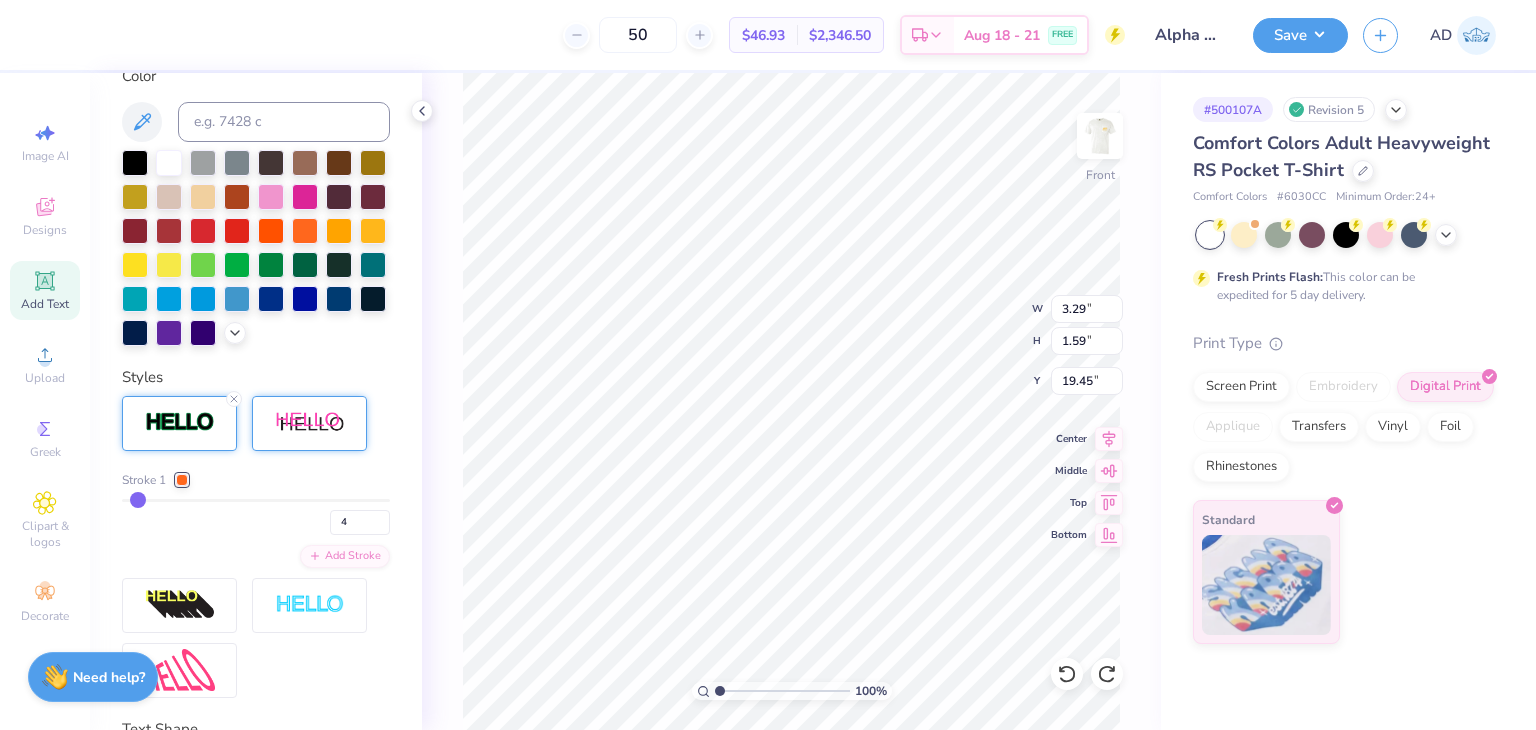 scroll, scrollTop: 544, scrollLeft: 0, axis: vertical 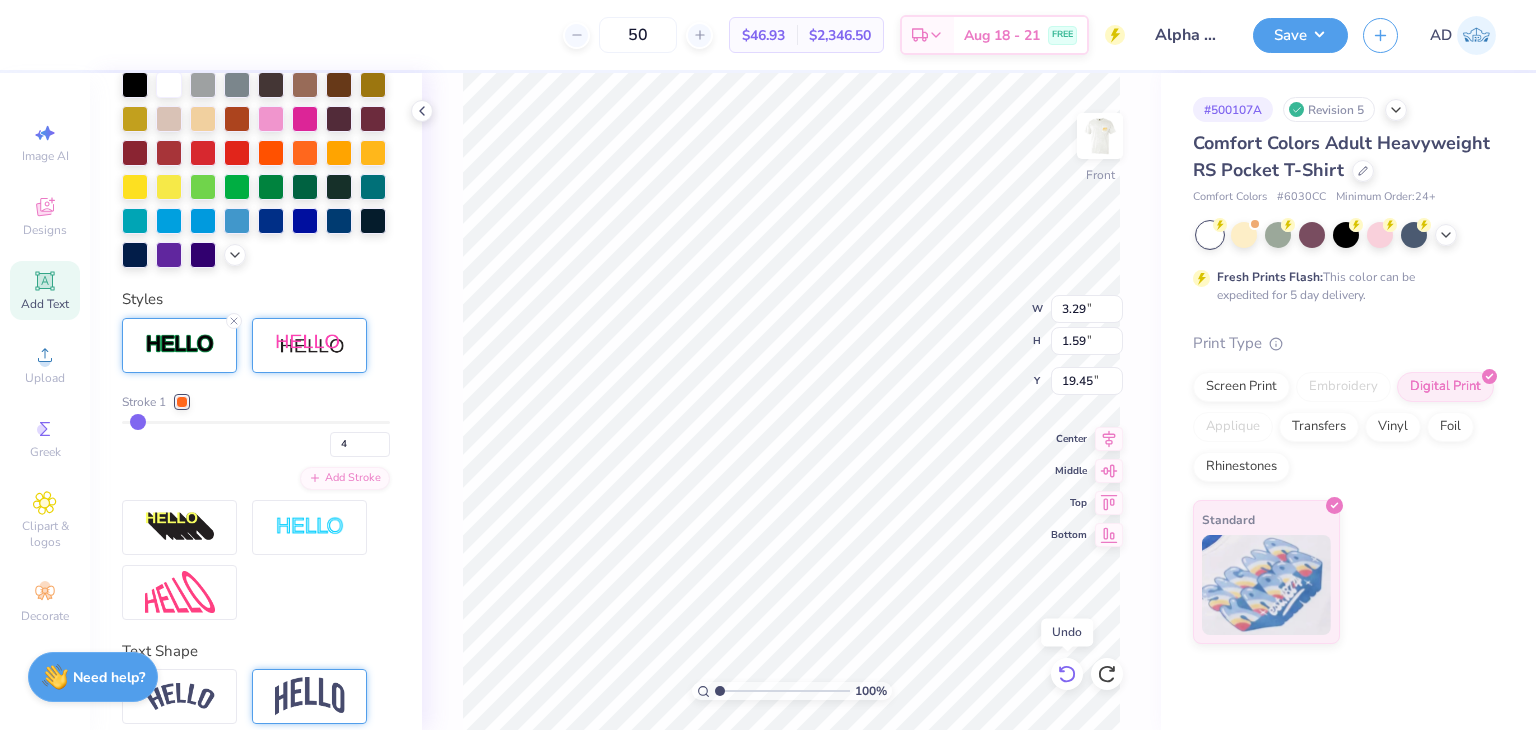 click 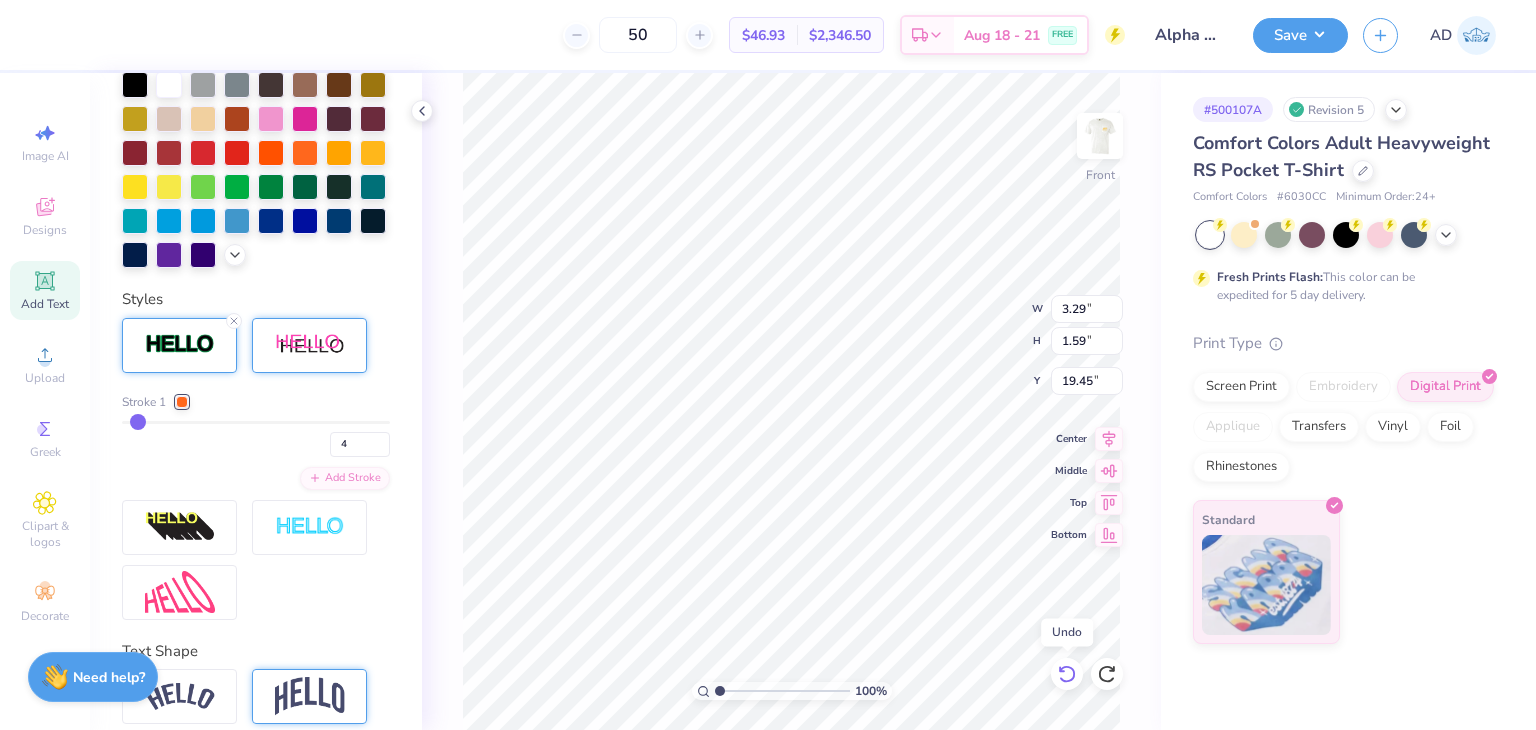 type on "3.22" 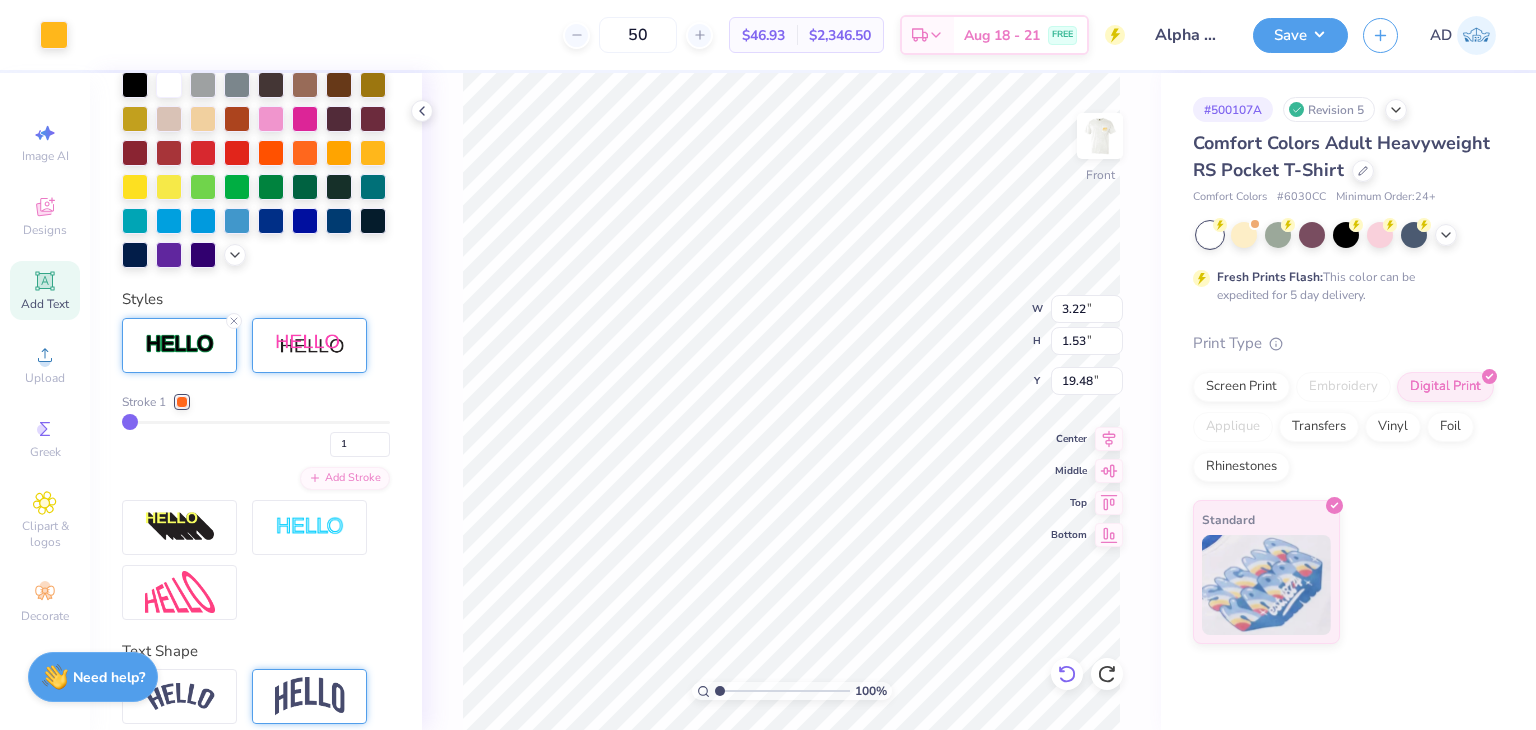 type on "2.36" 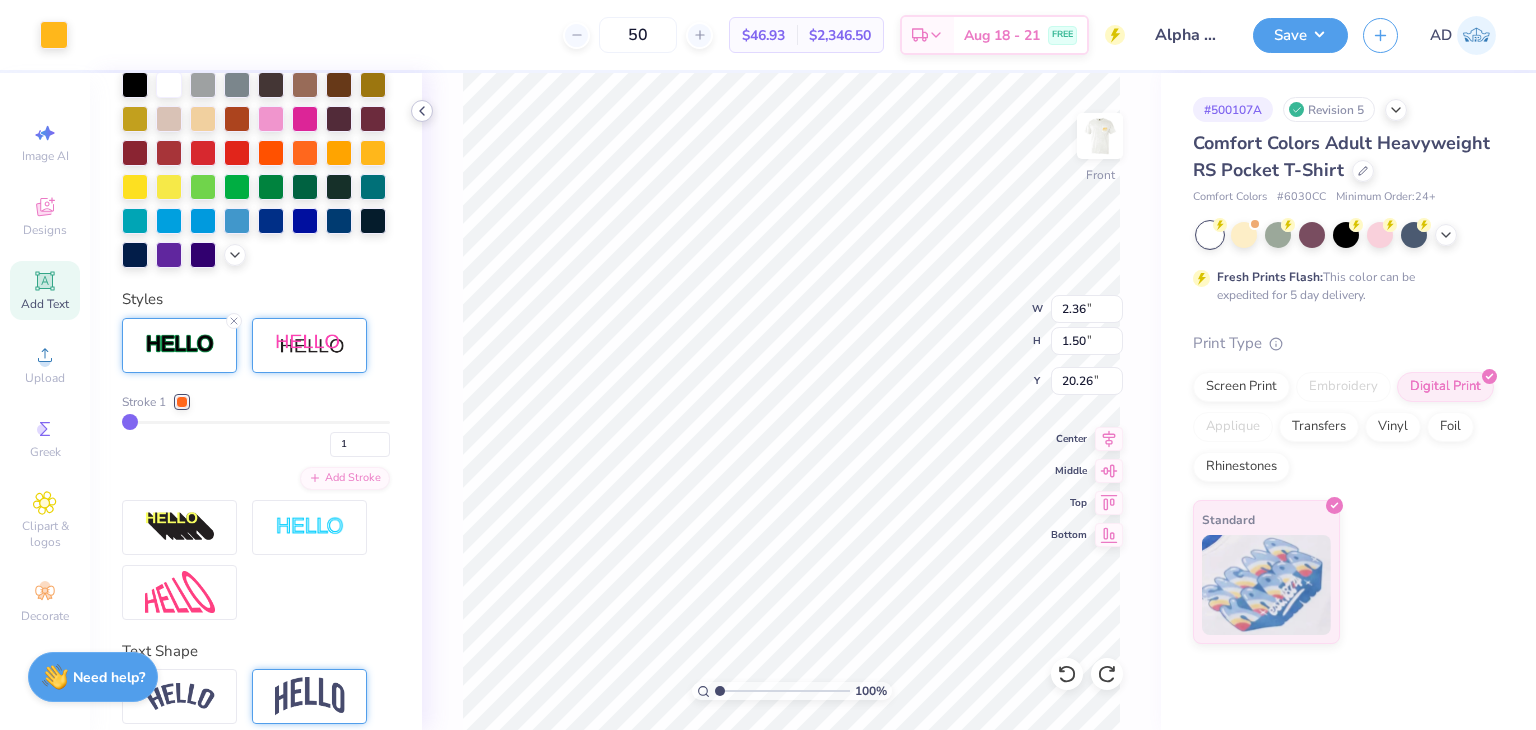 click 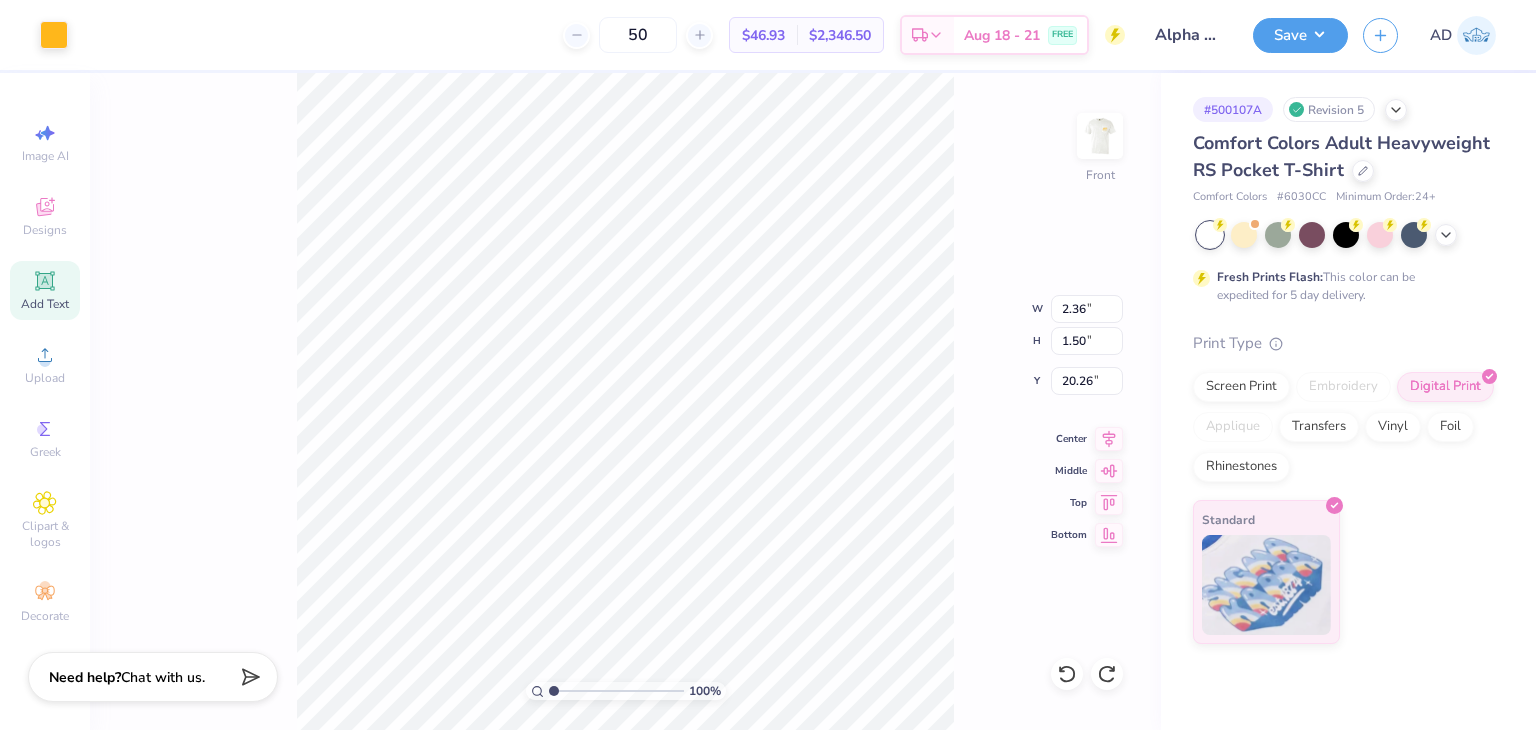 click on "100  % Front W 2.36 2.36 " H 1.50 1.50 " Y 20.26 20.26 " Center Middle Top Bottom" at bounding box center [625, 401] 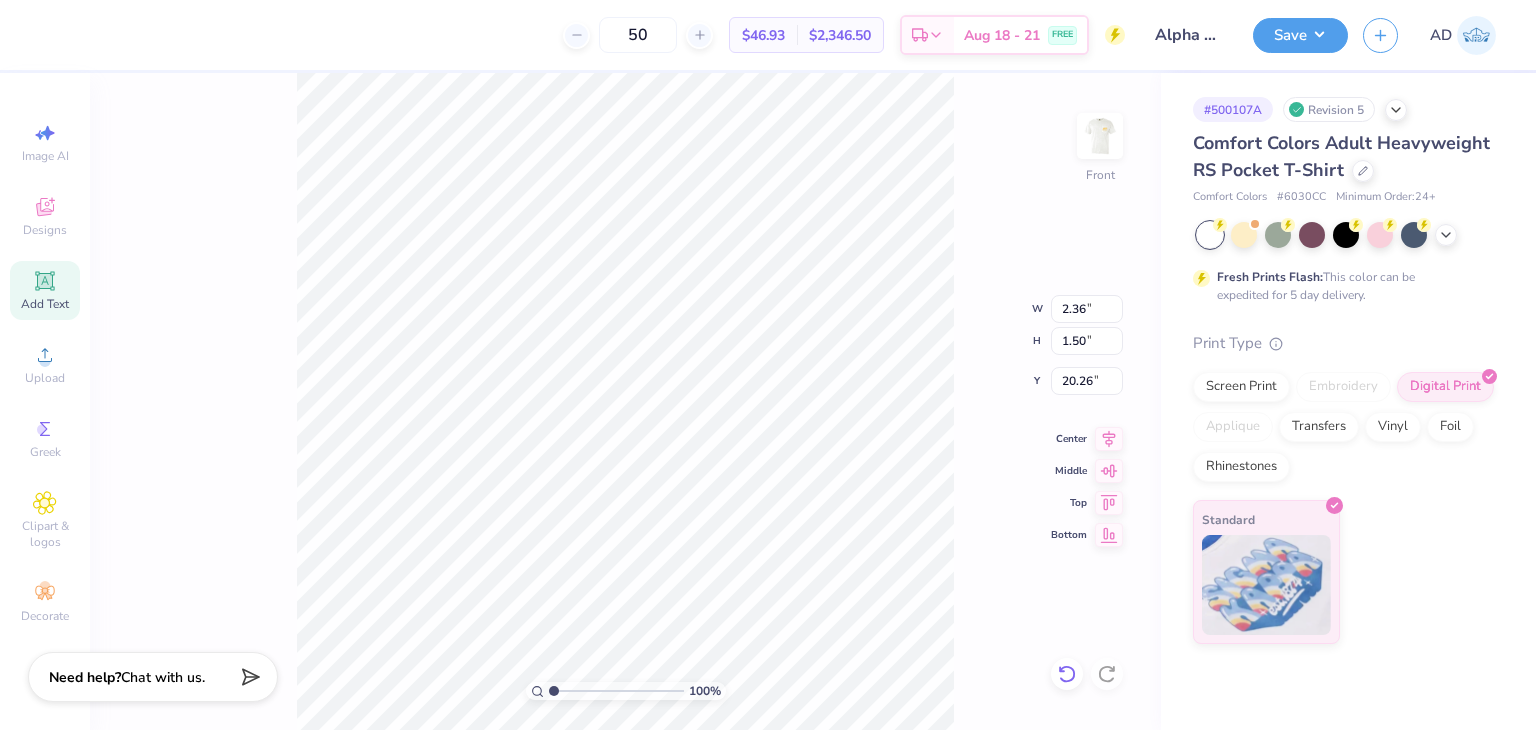 click at bounding box center (1067, 674) 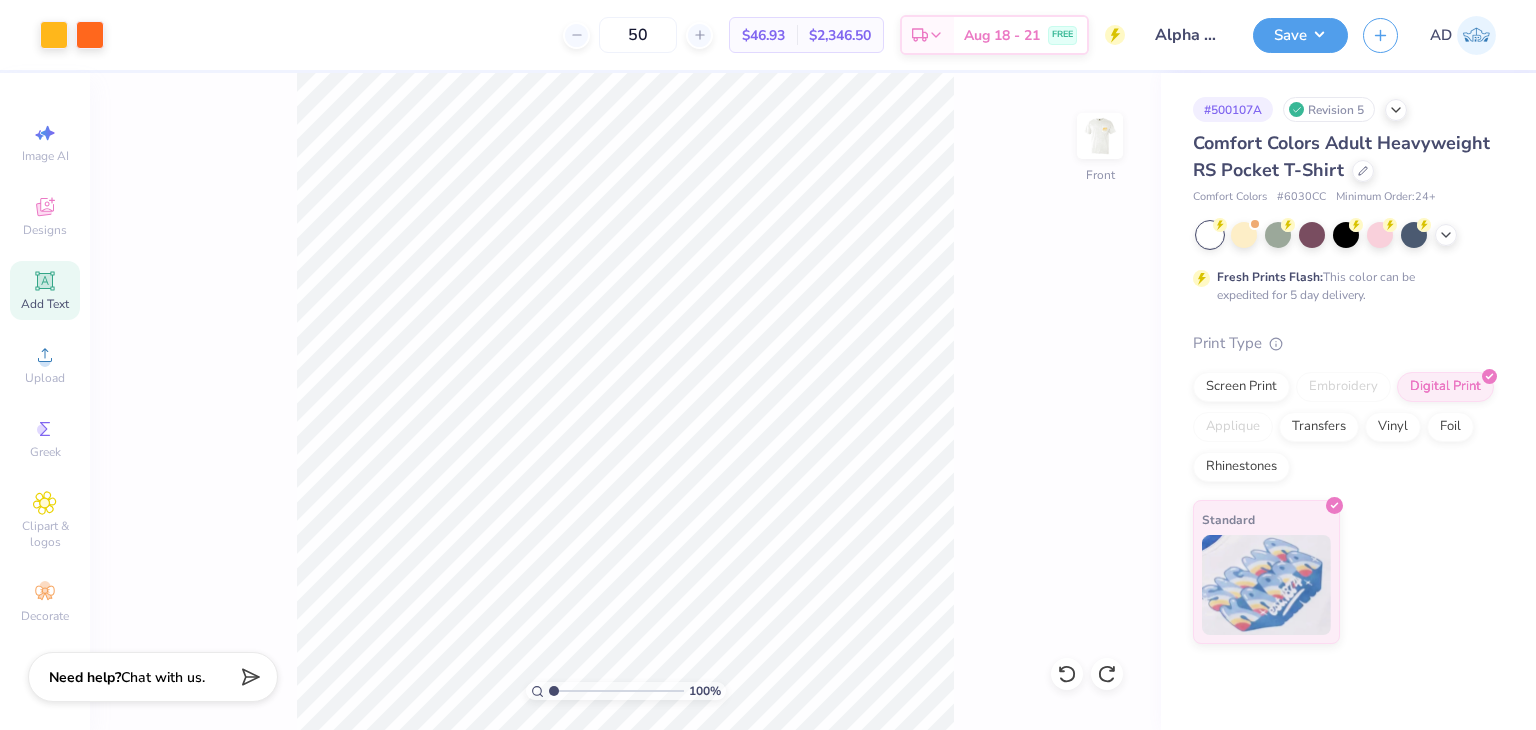 click 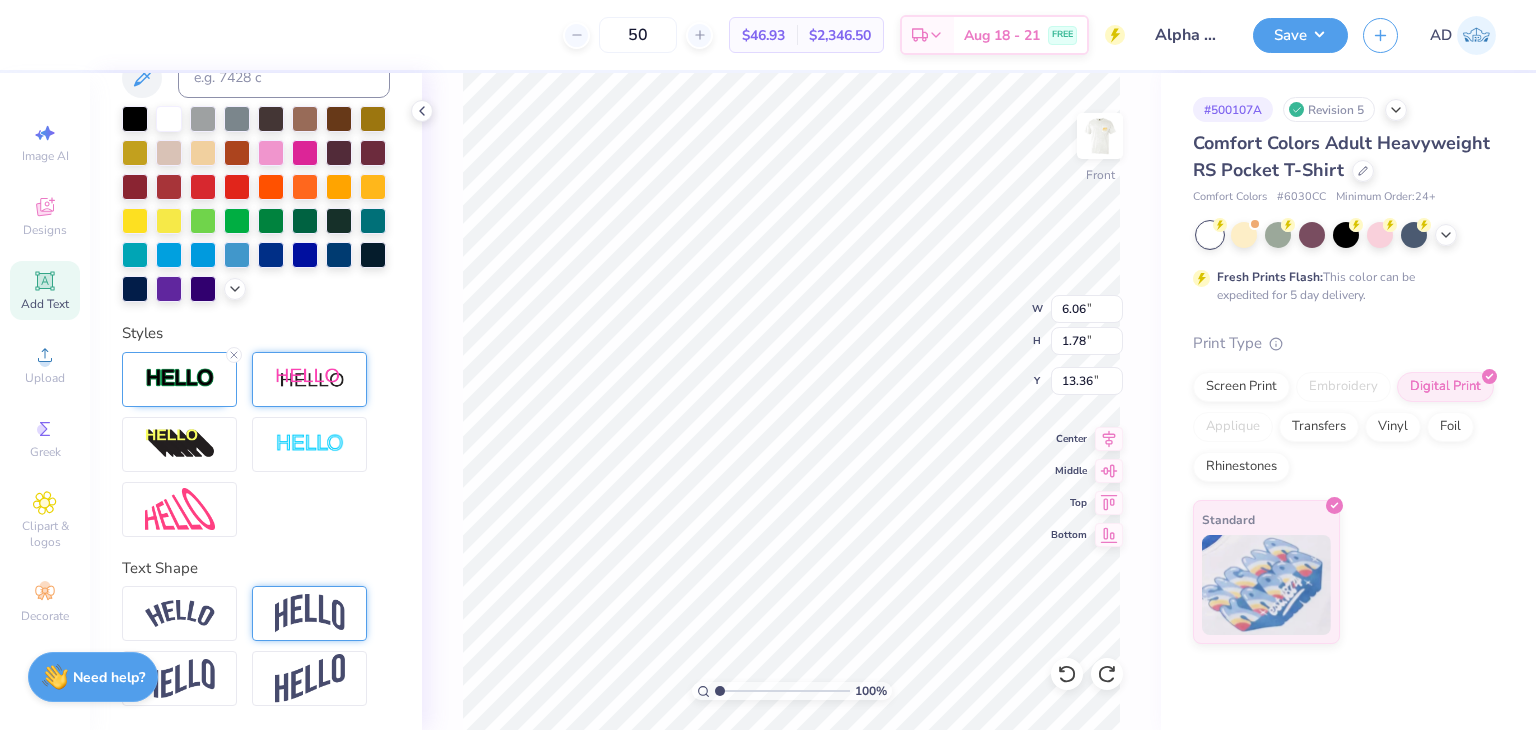 type on "6.06" 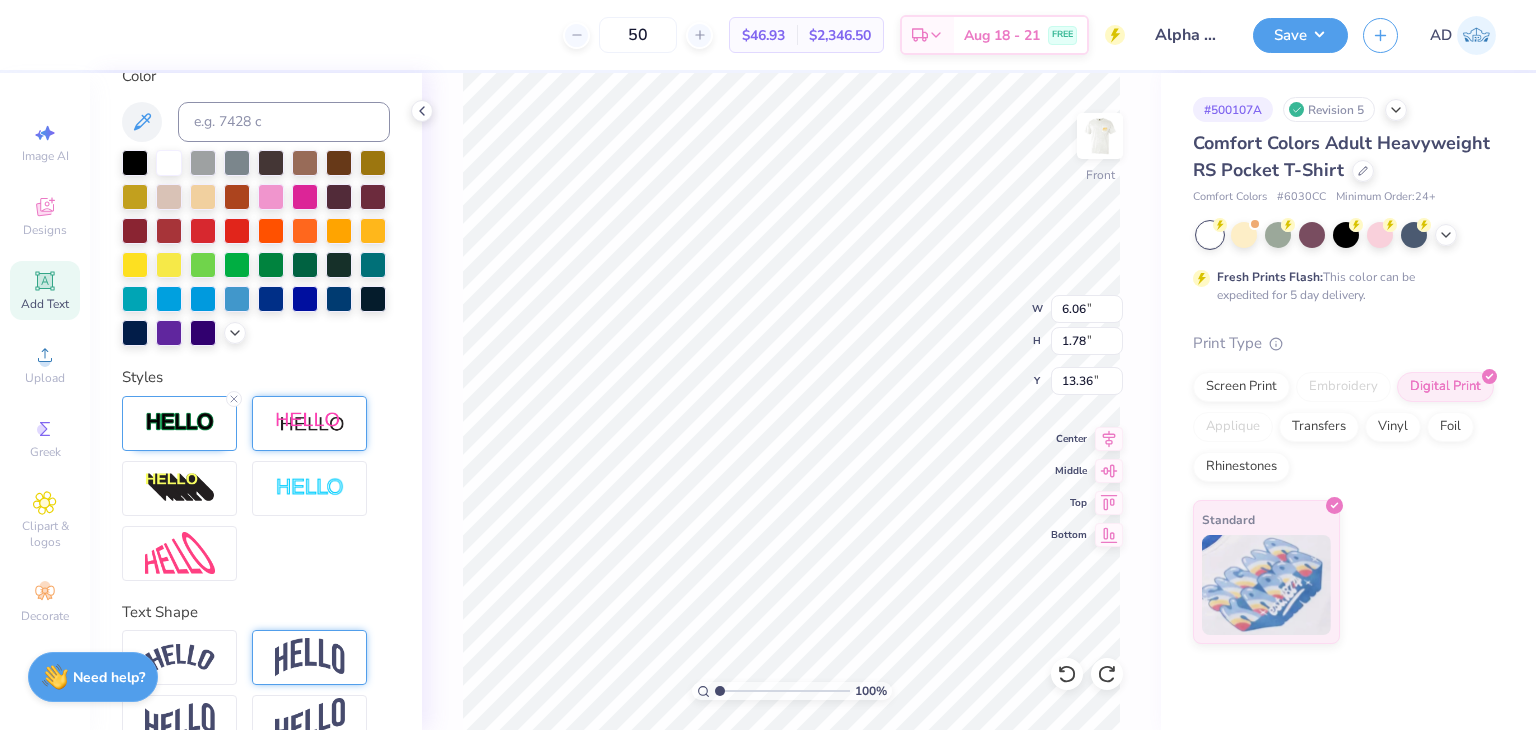 type on "6.03" 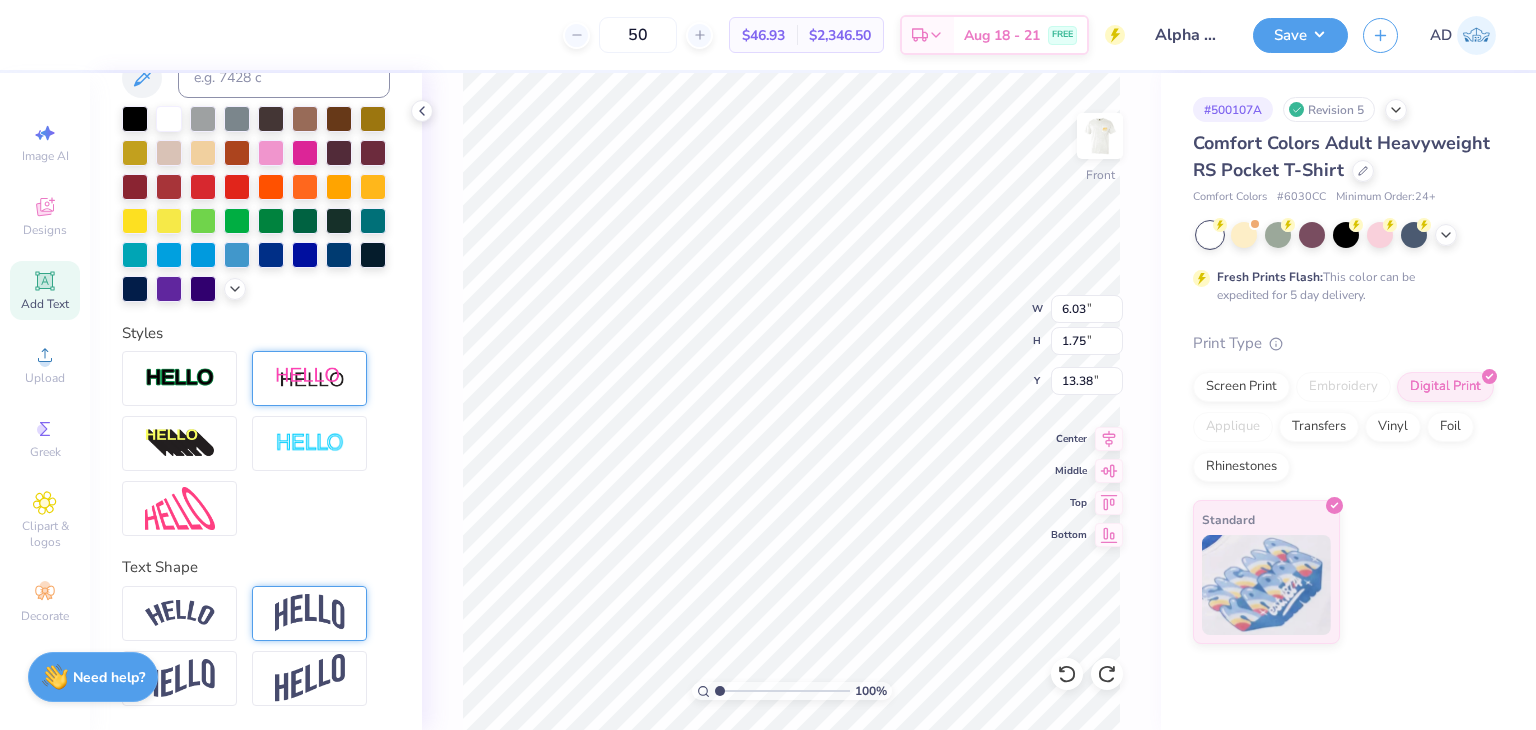 scroll, scrollTop: 466, scrollLeft: 0, axis: vertical 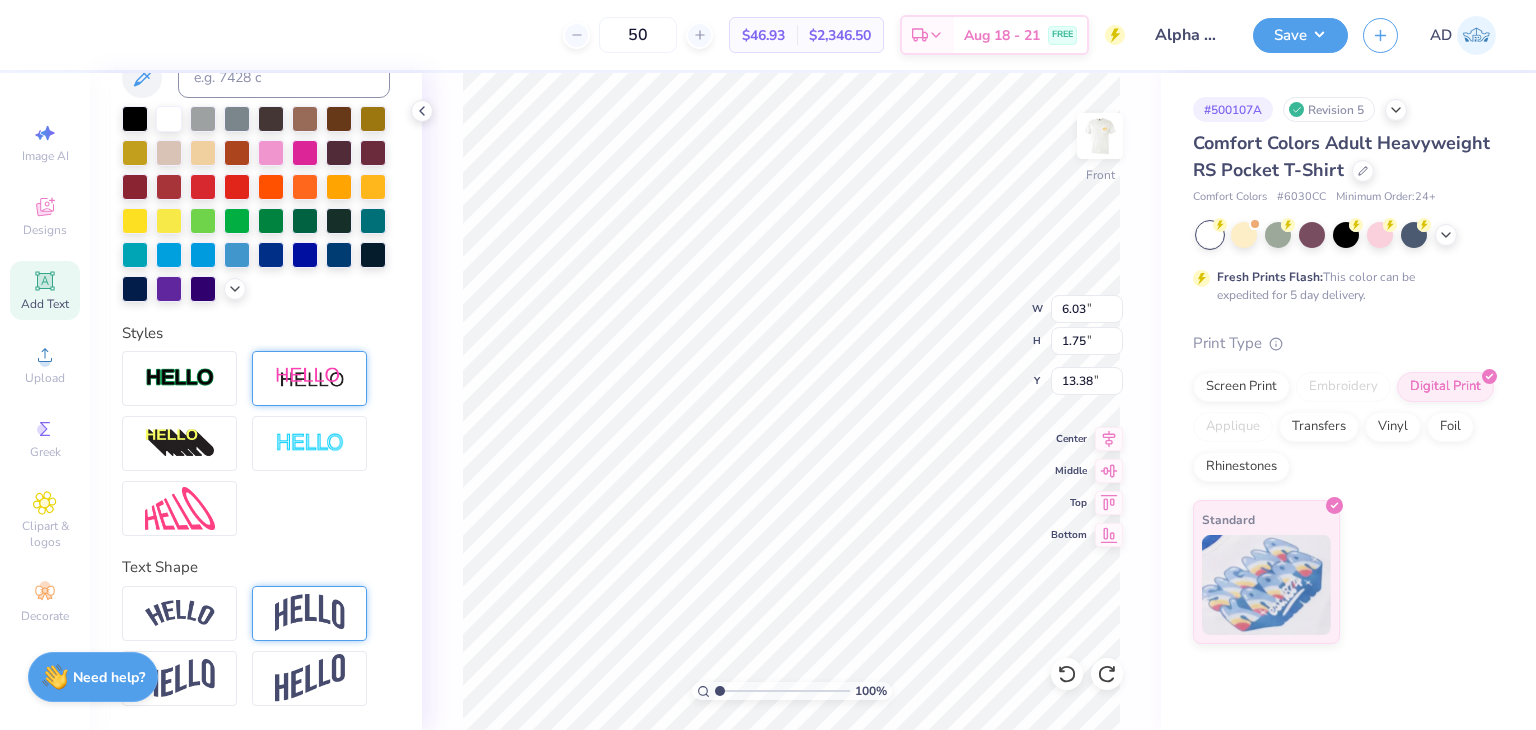 type on "T" 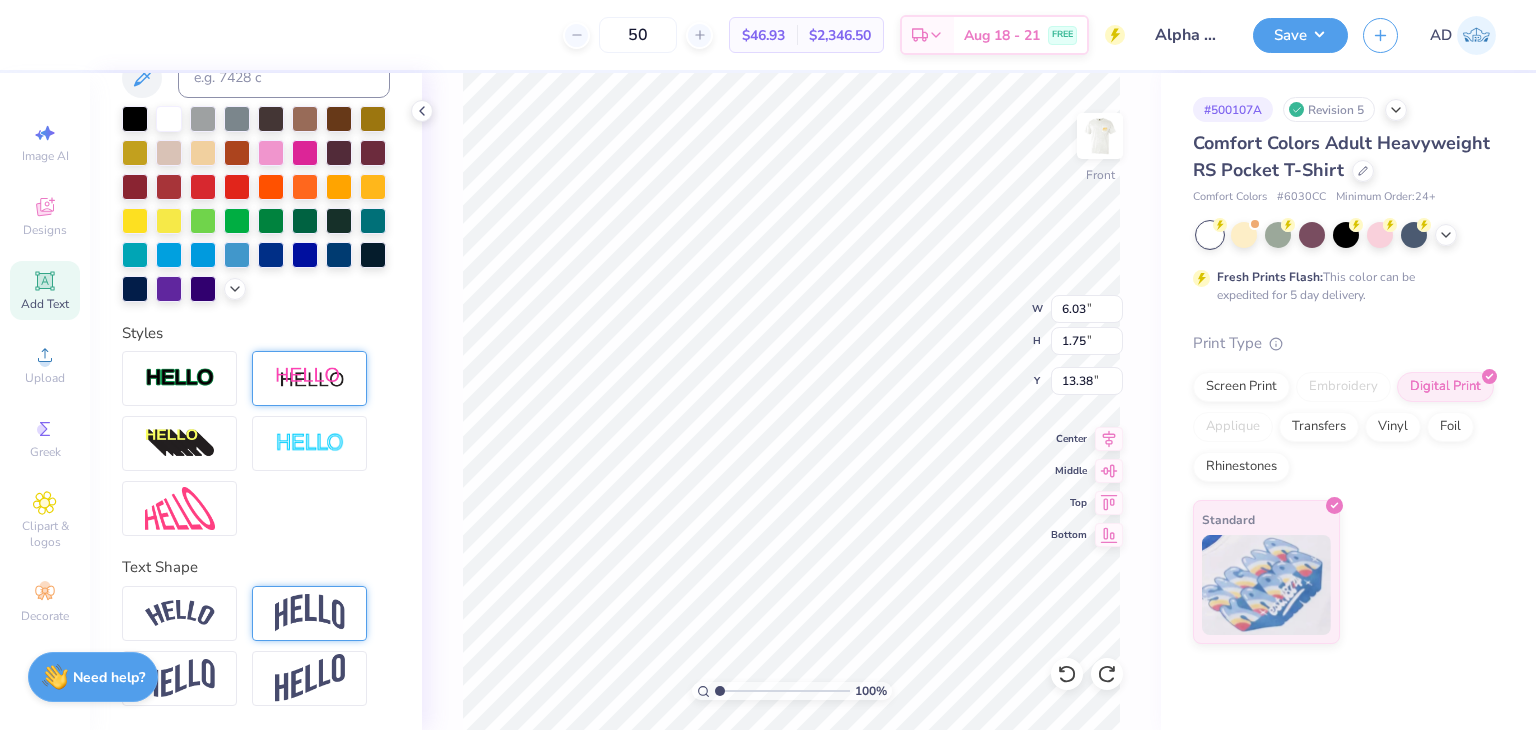 type 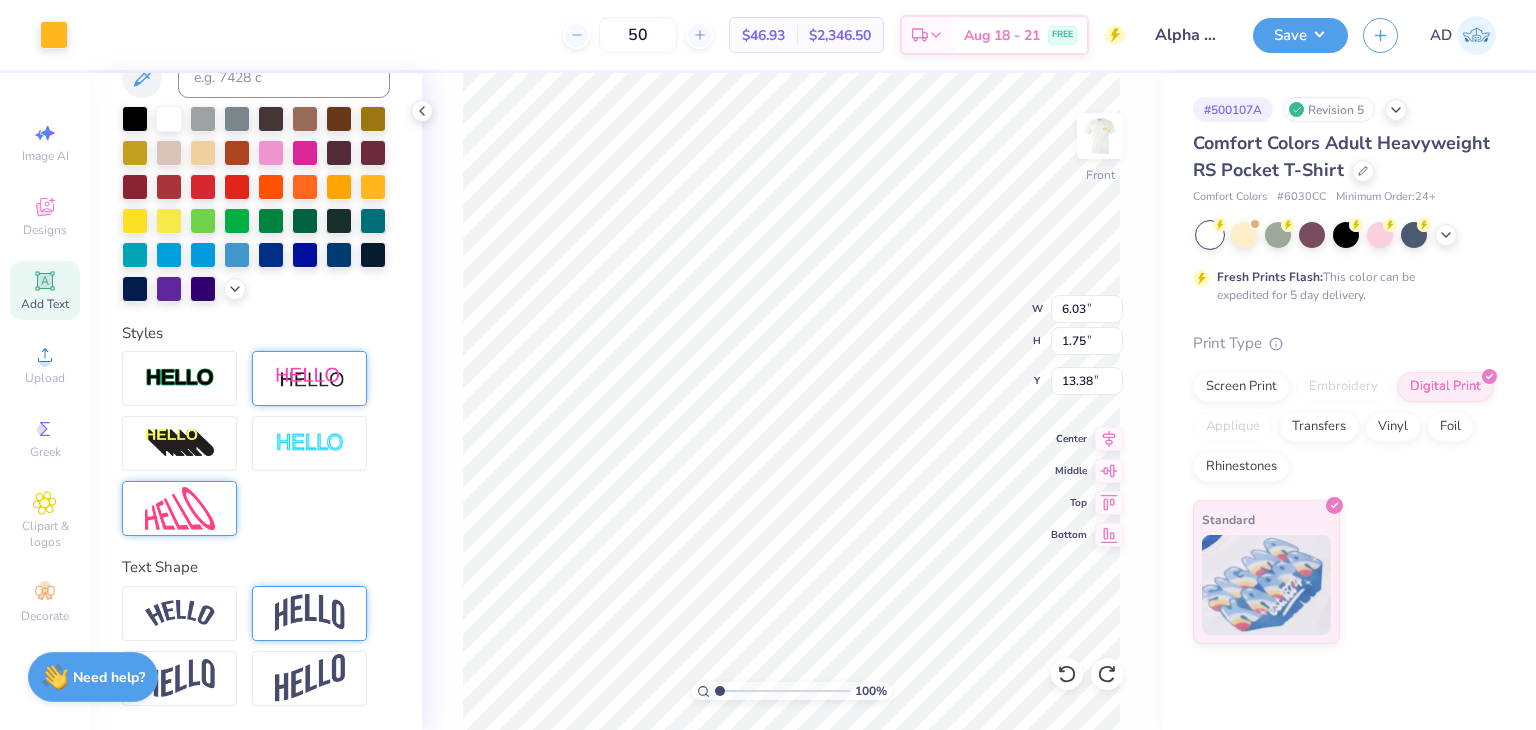 type on "2.36" 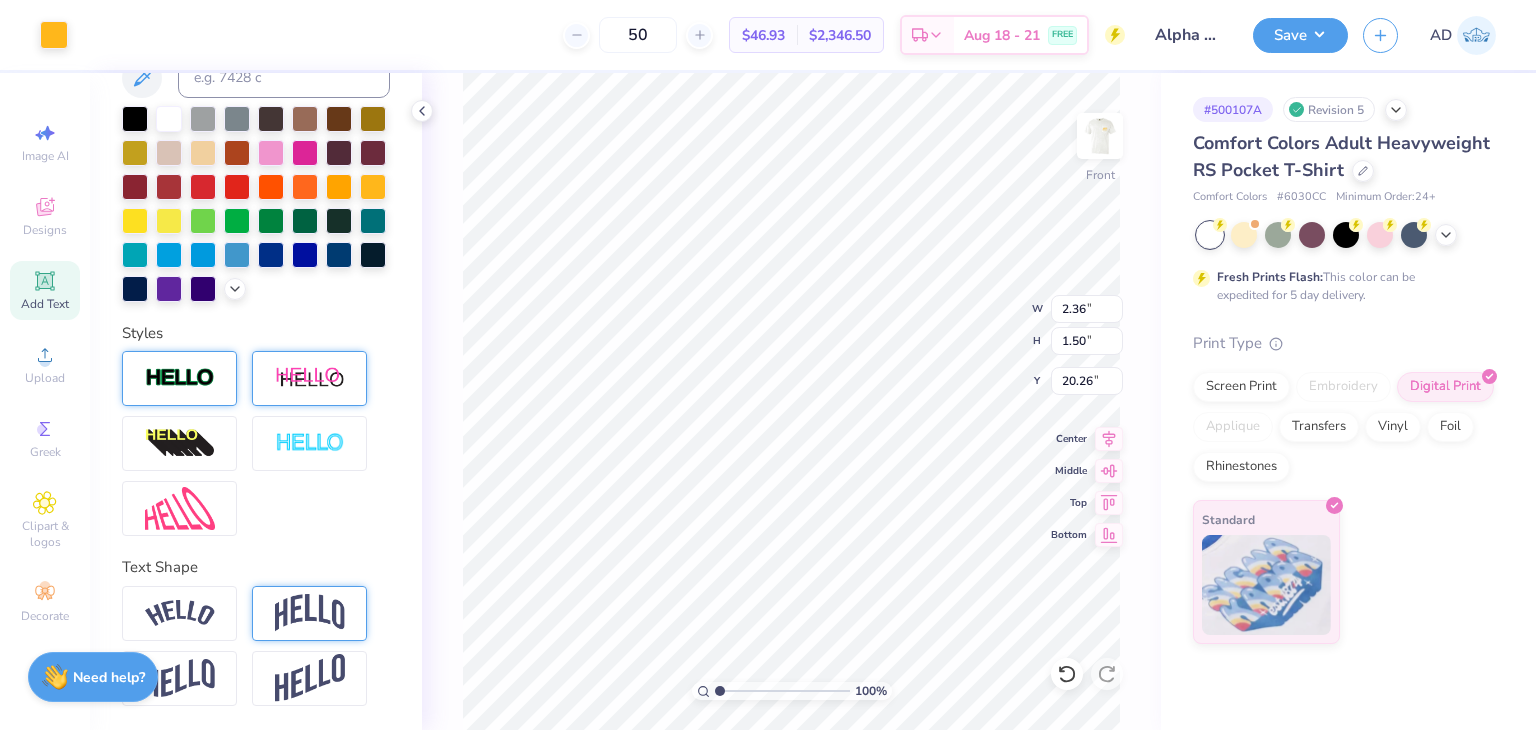 click at bounding box center (180, 378) 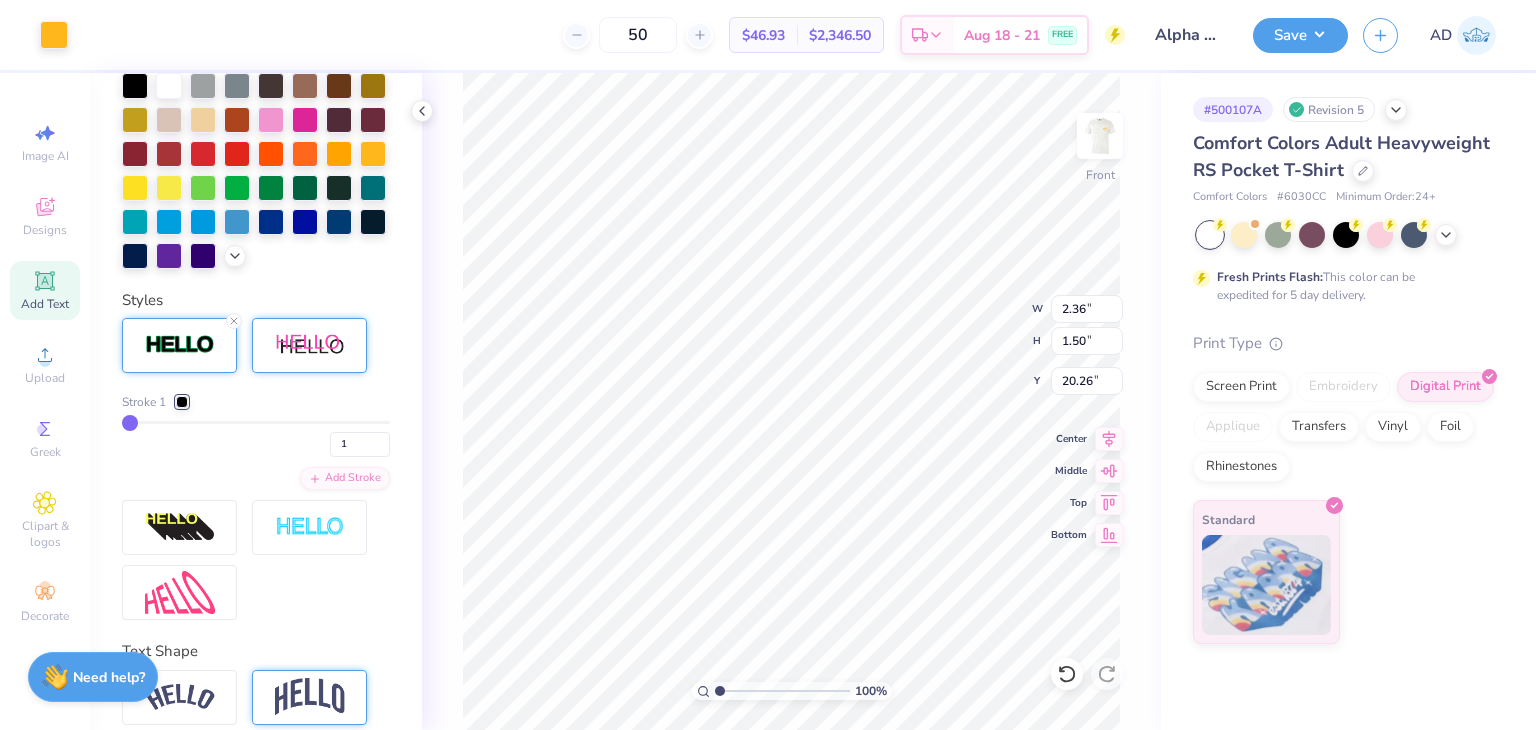 click at bounding box center [182, 402] 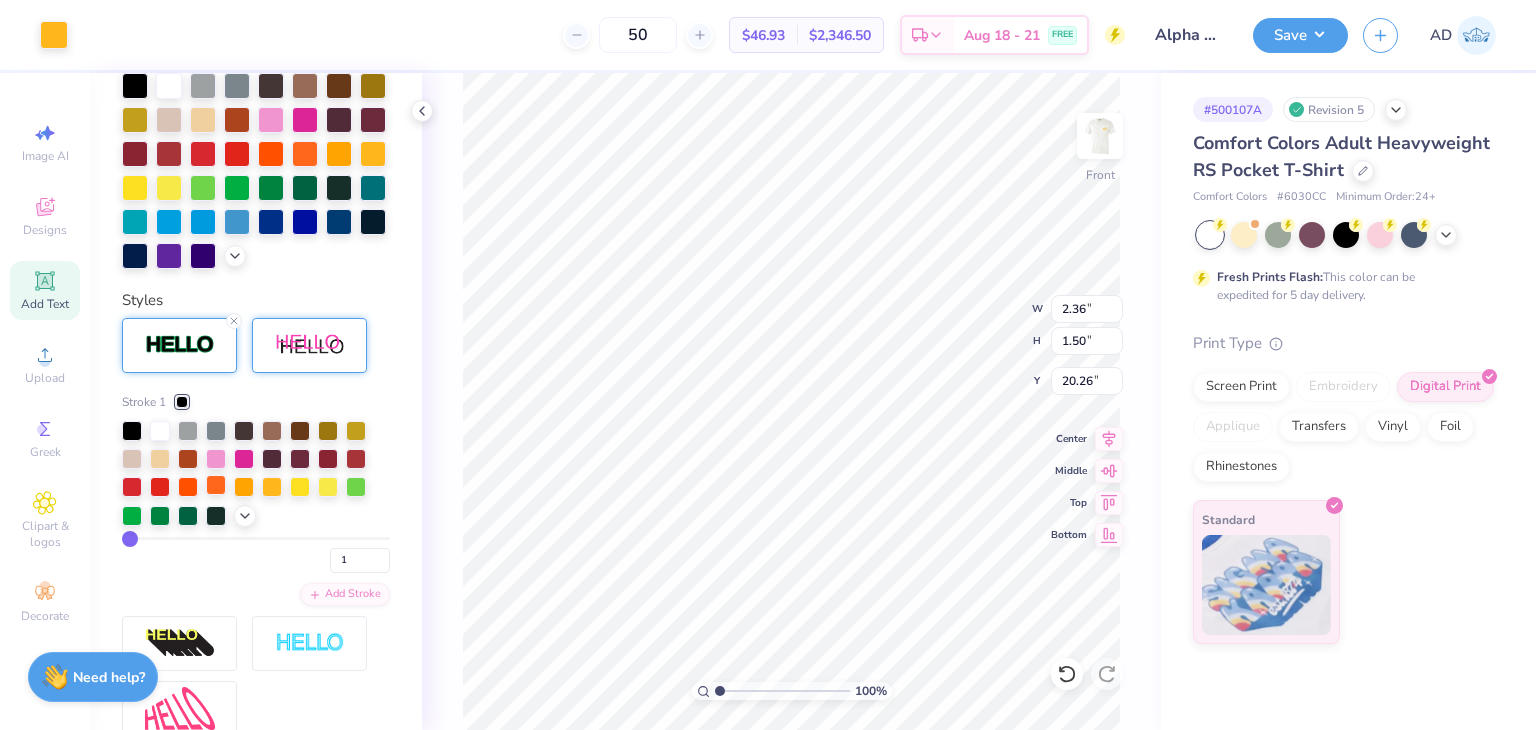 click at bounding box center [216, 485] 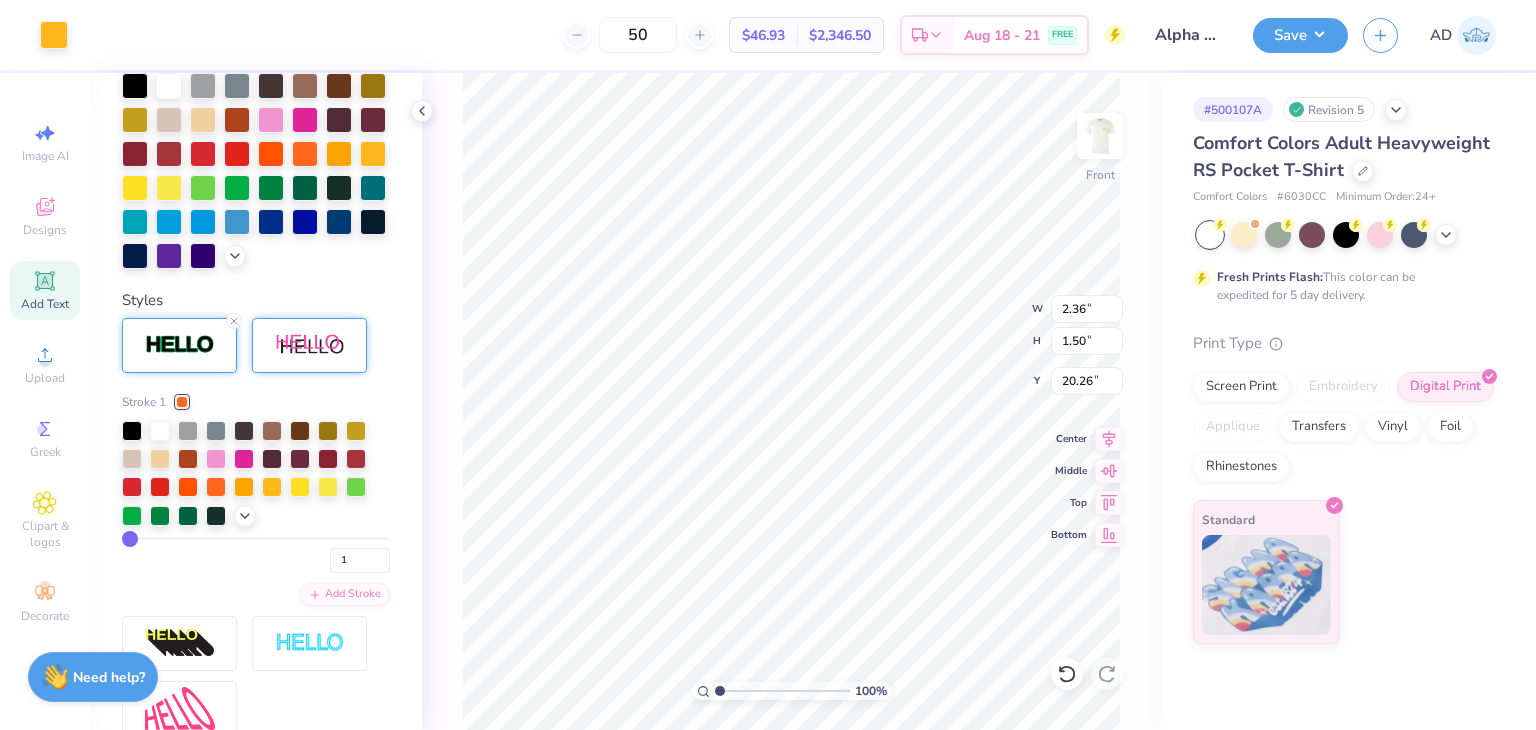 type on "2" 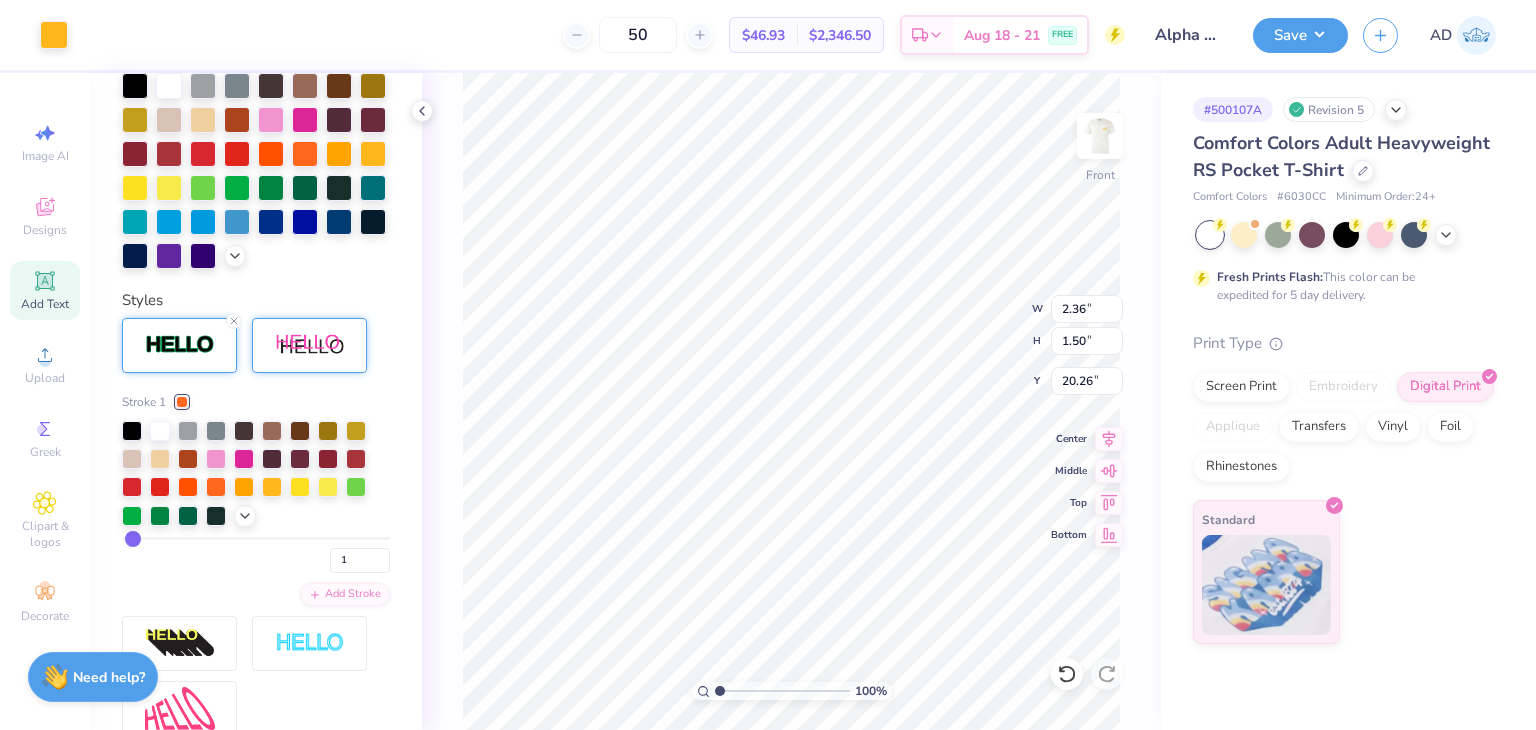 type on "2" 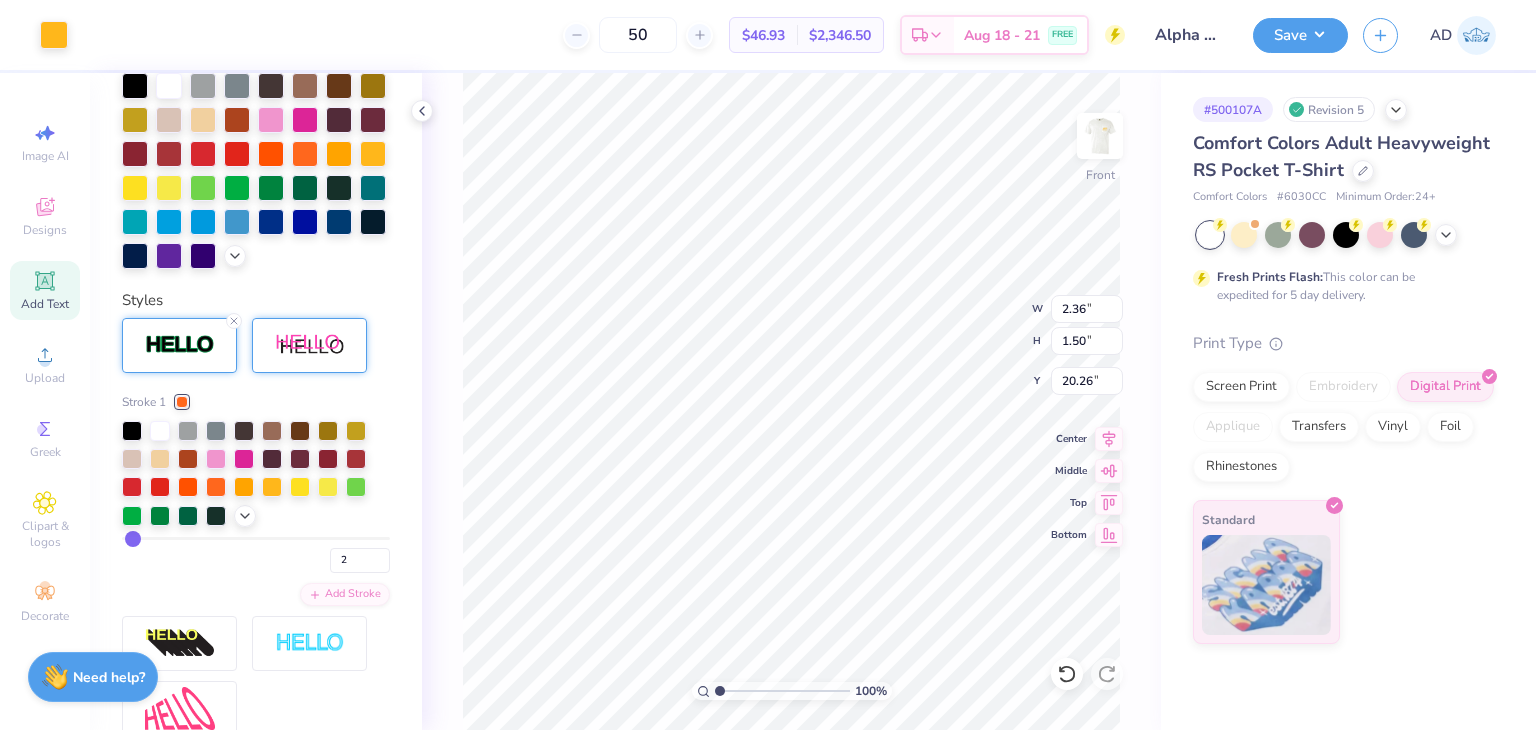 type on "3" 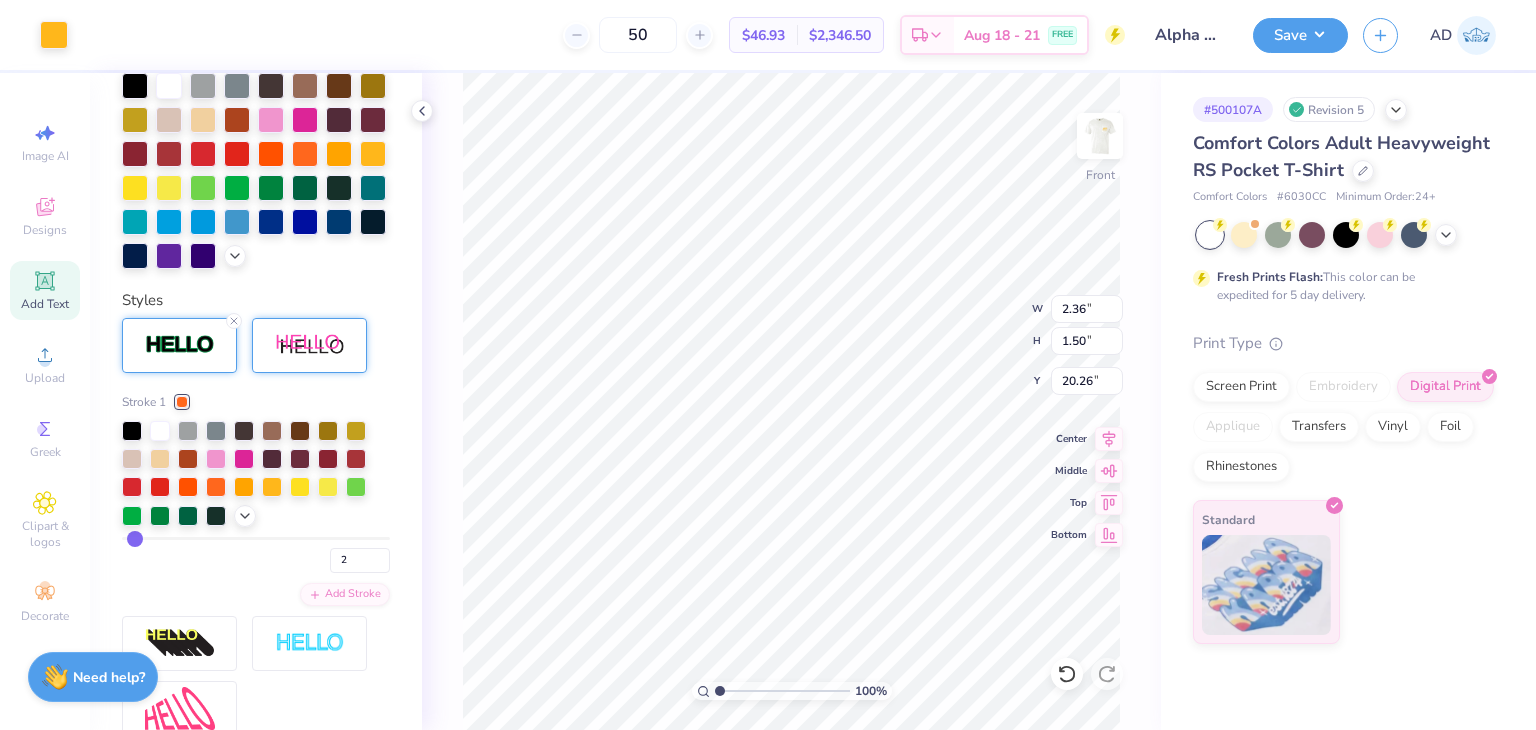 type on "3" 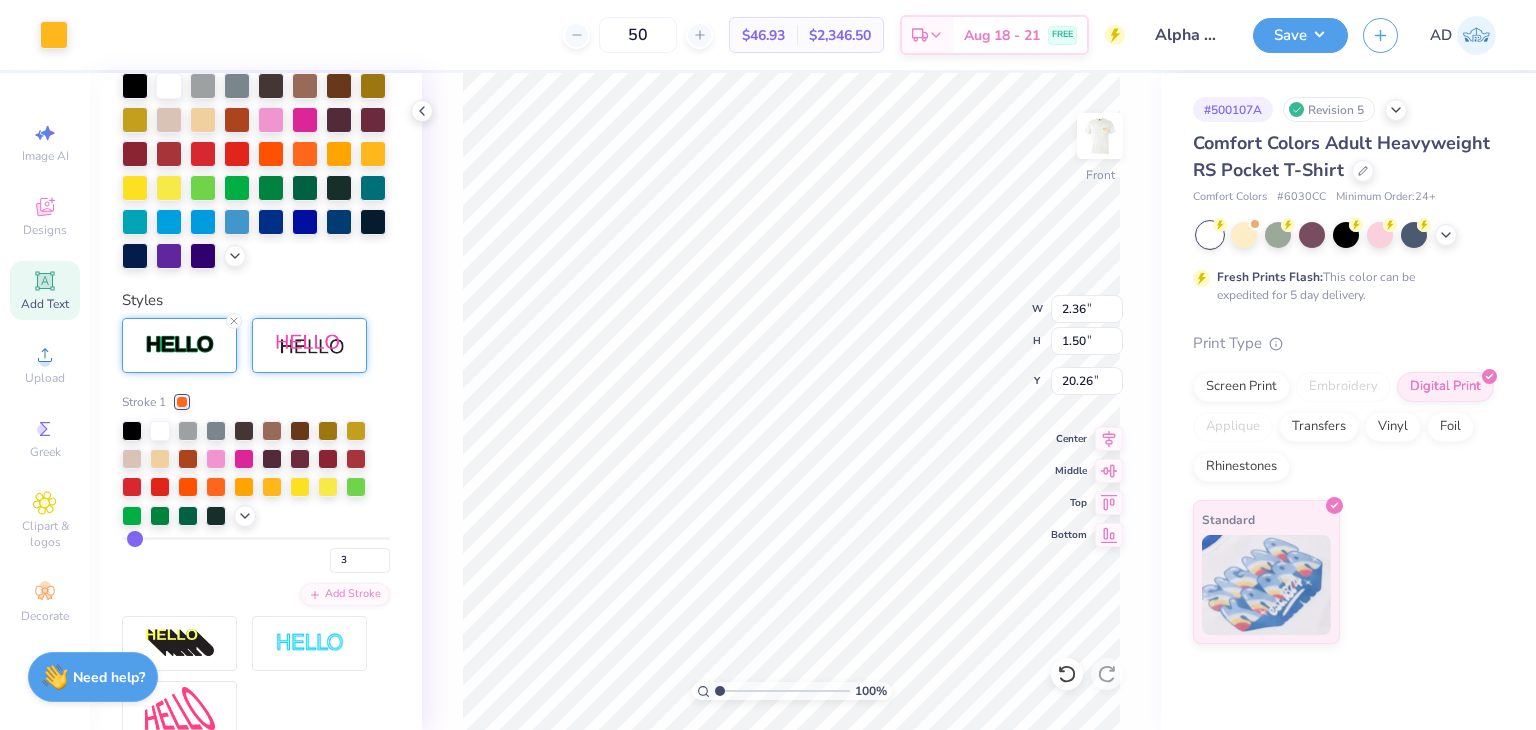 type on "4" 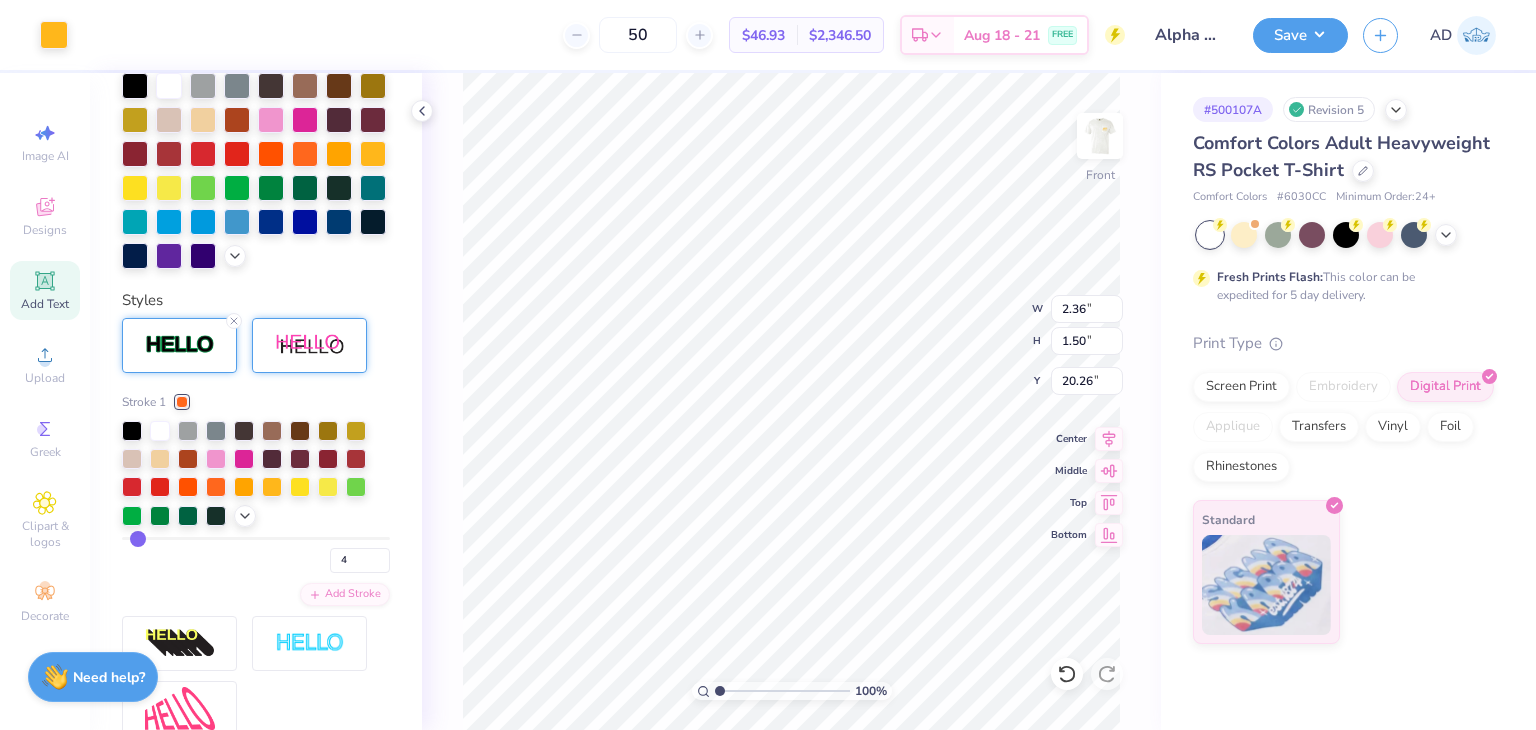 type on "5" 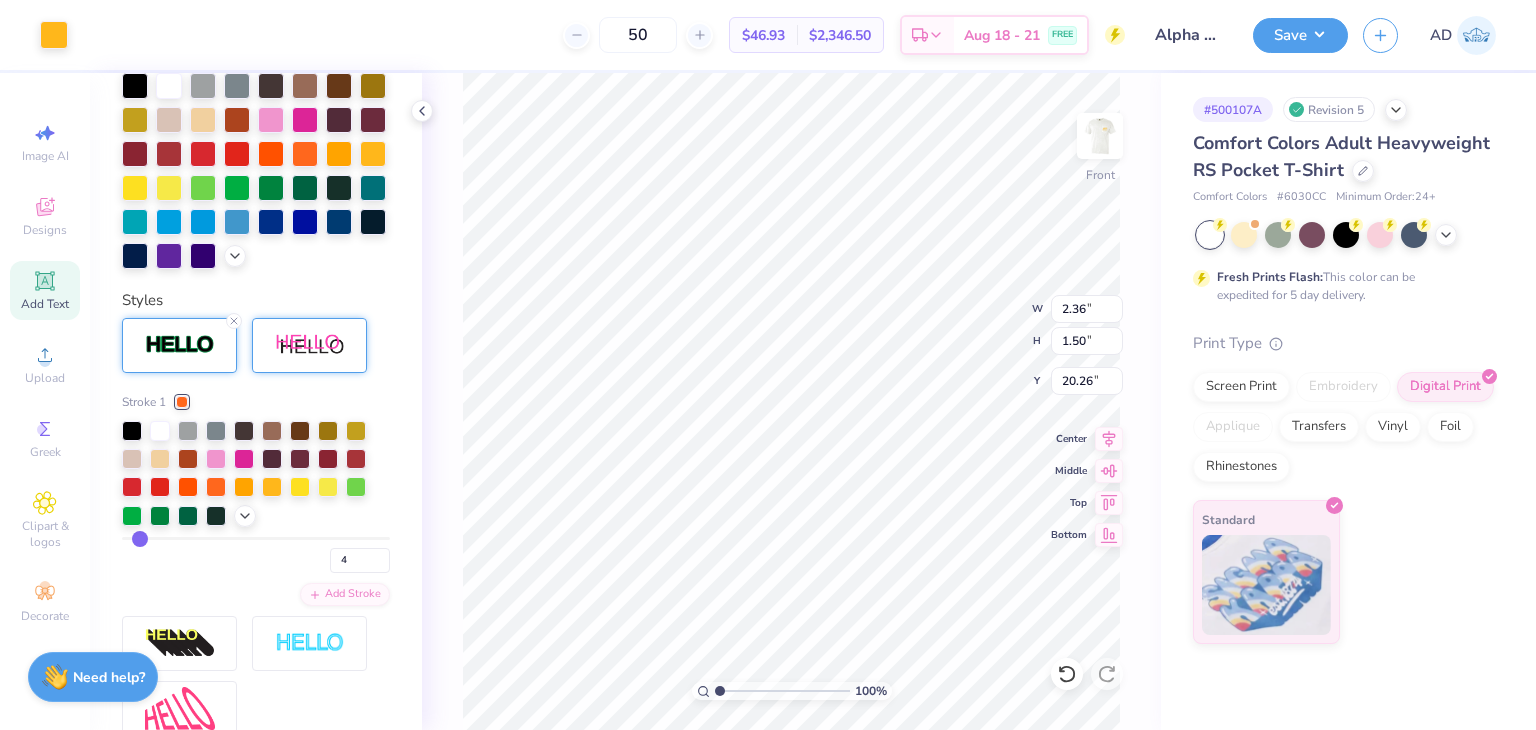 type on "5" 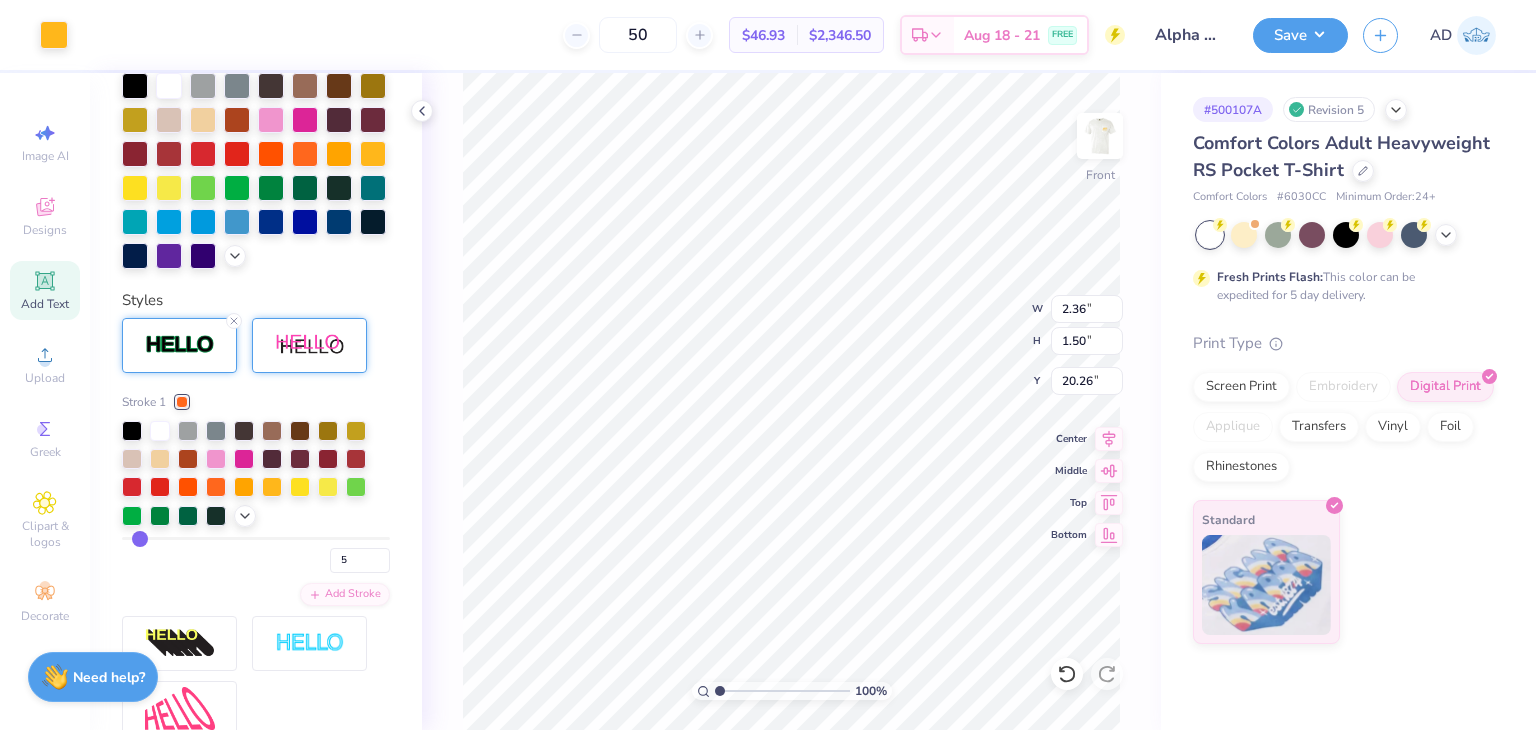 type on "6" 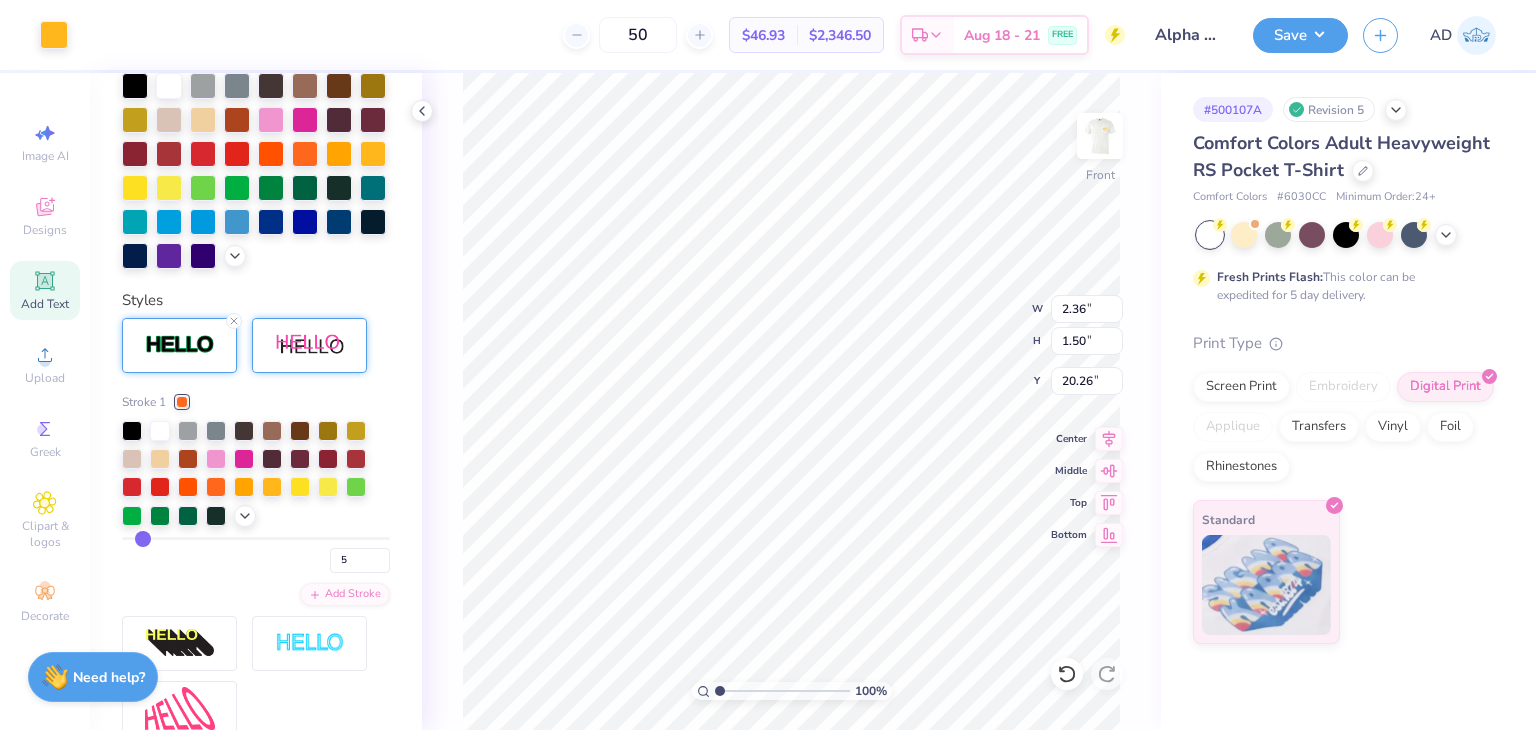 type on "6" 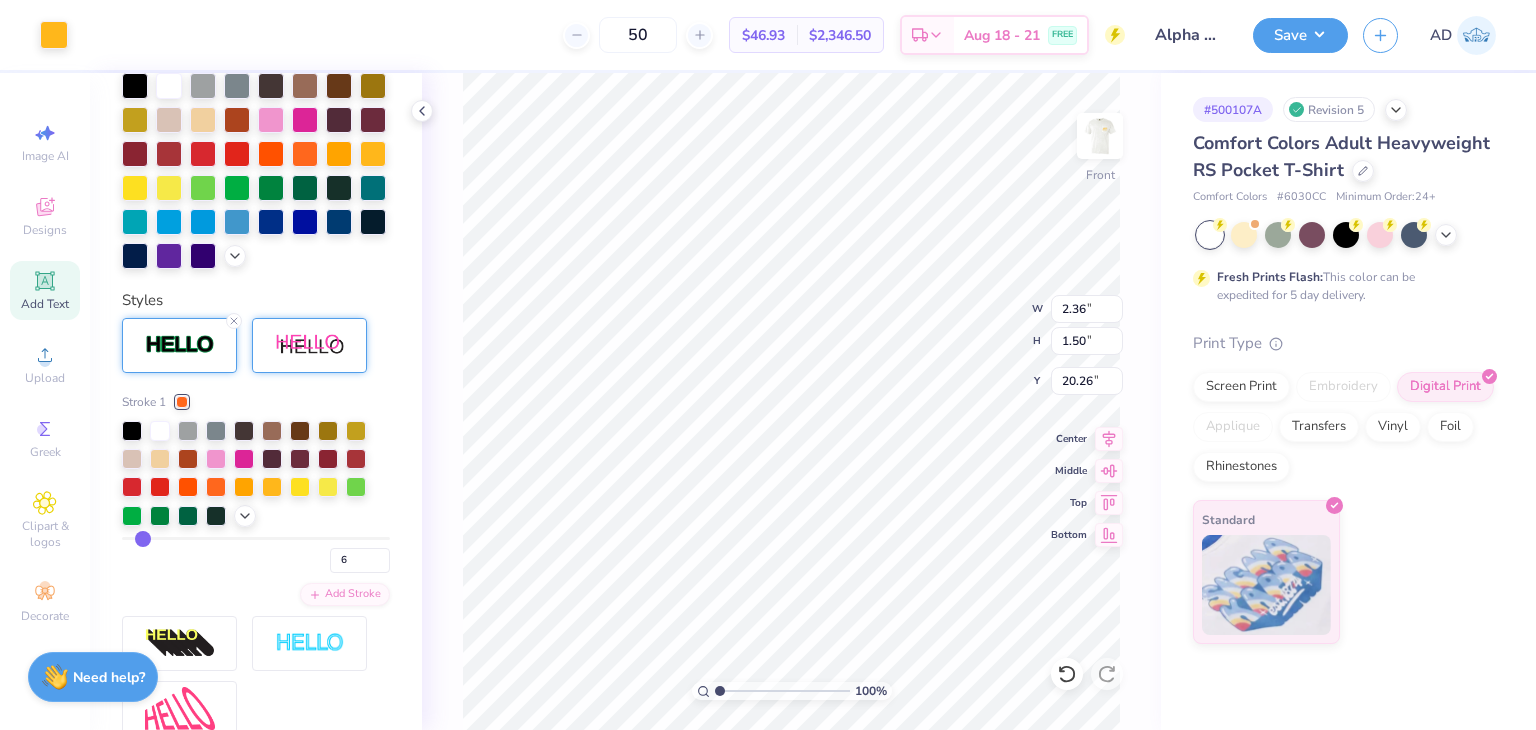 type on "7" 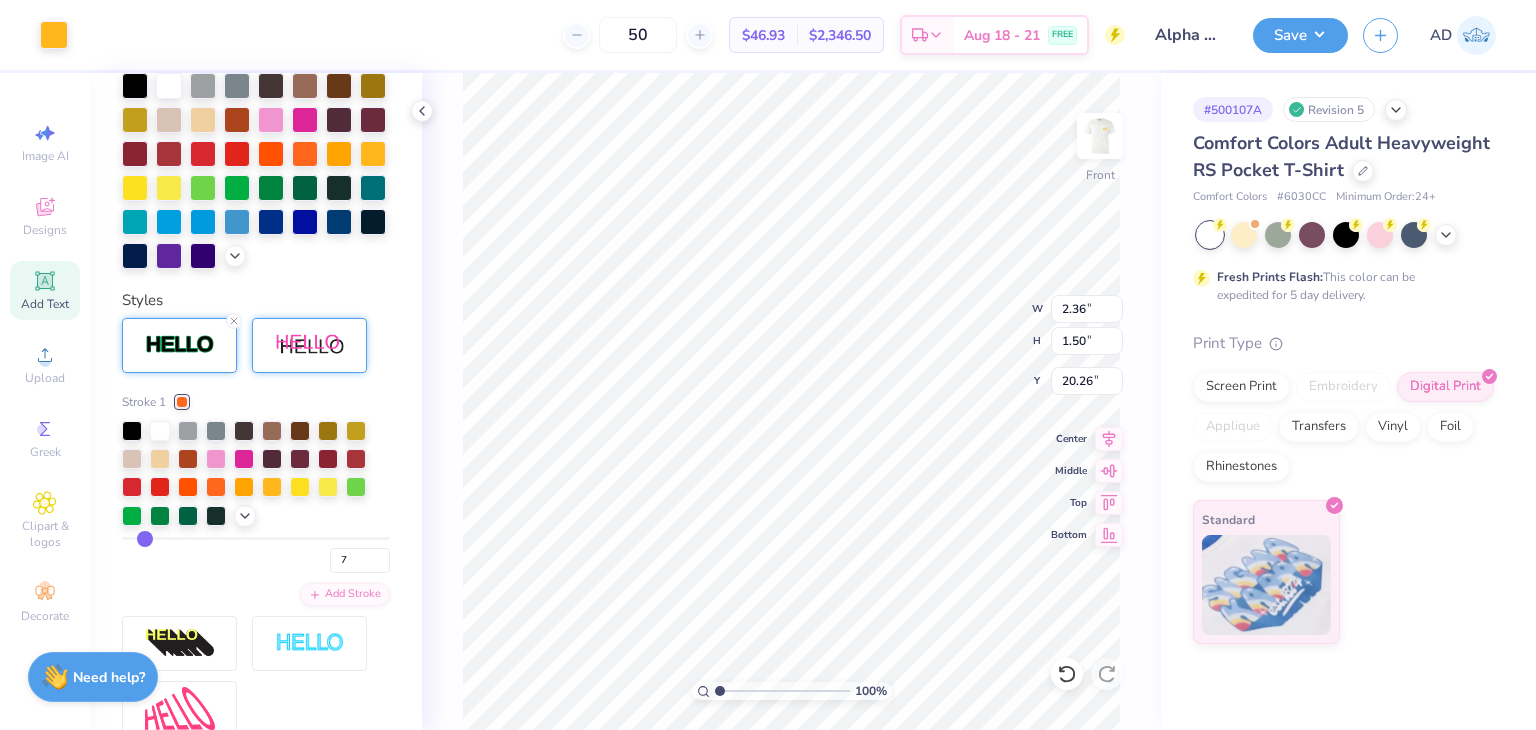 type on "8" 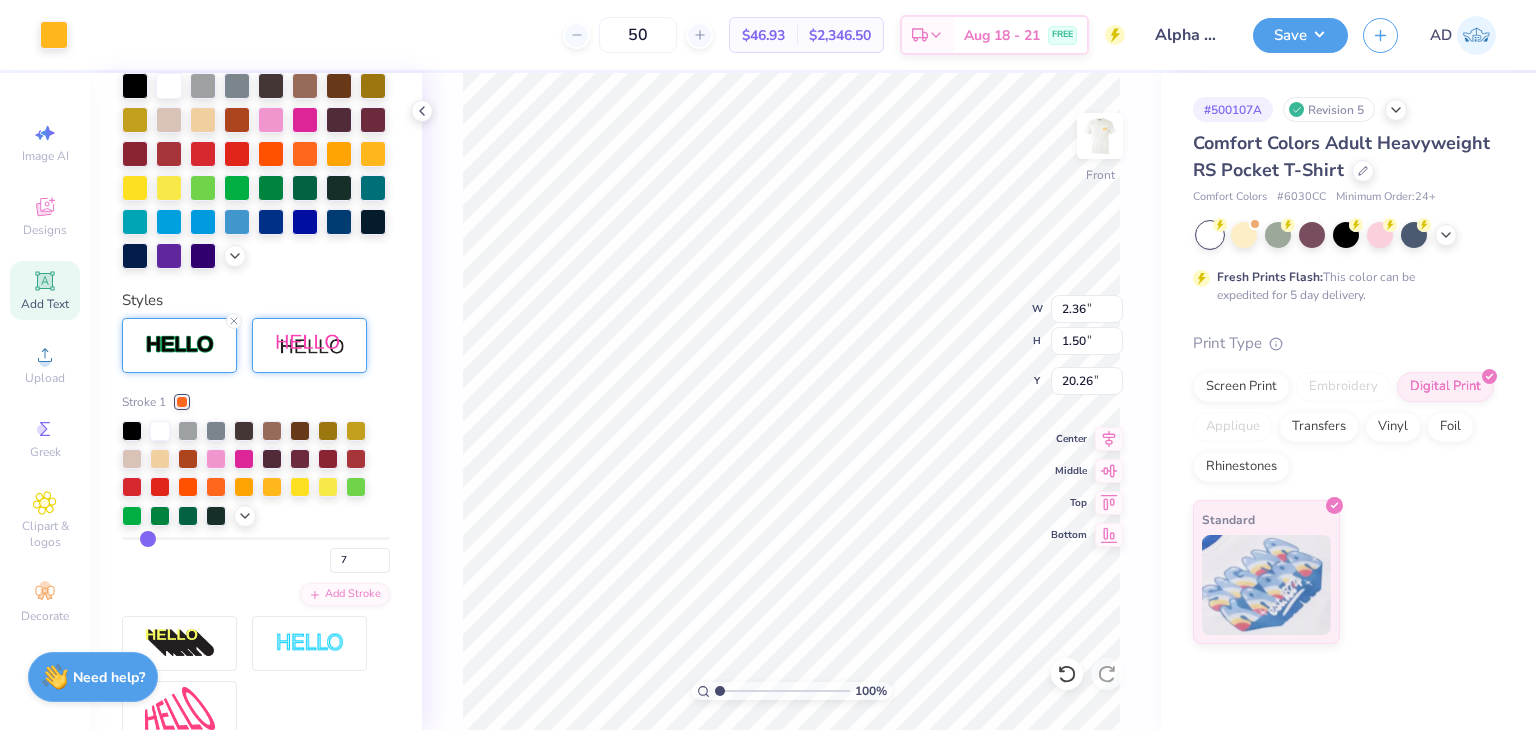 type on "8" 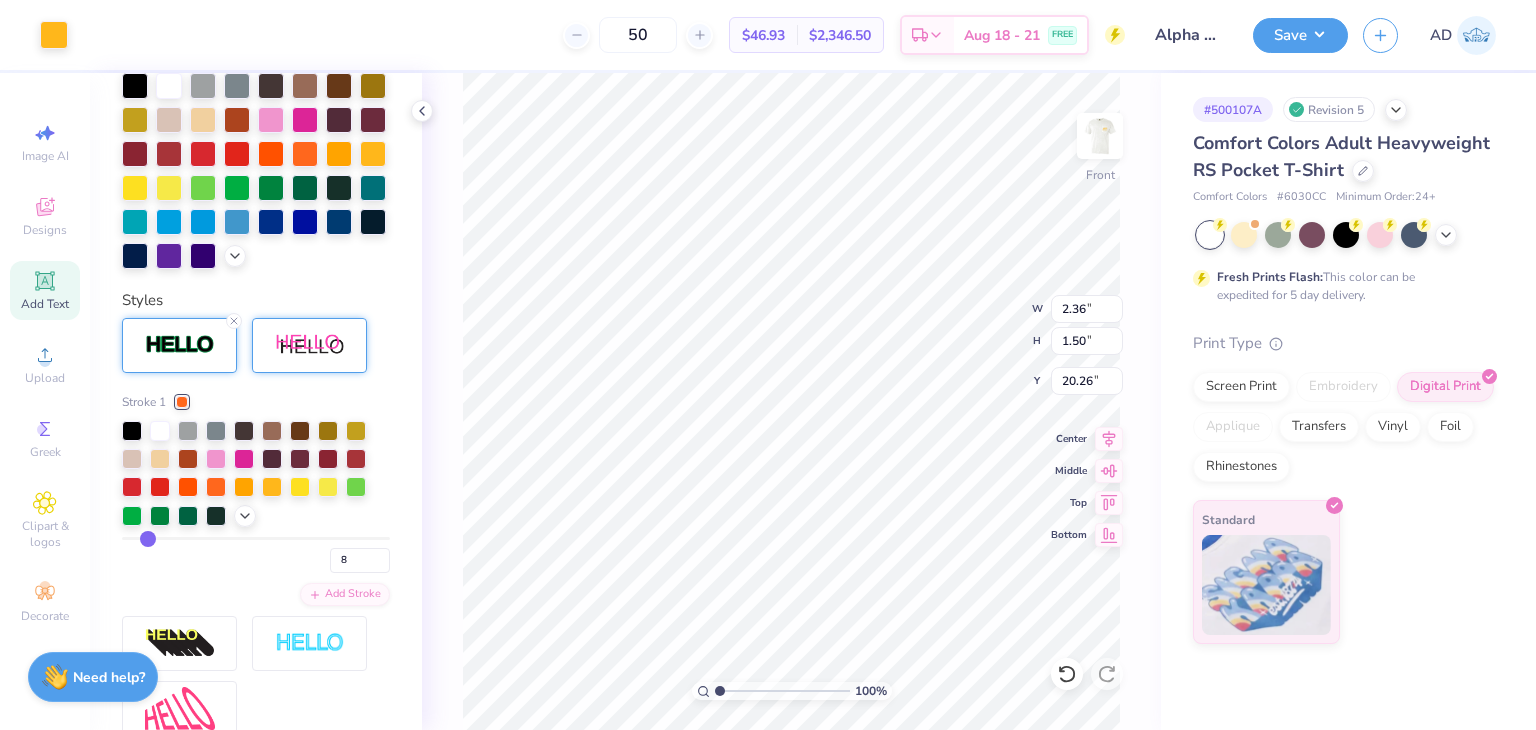 type on "9" 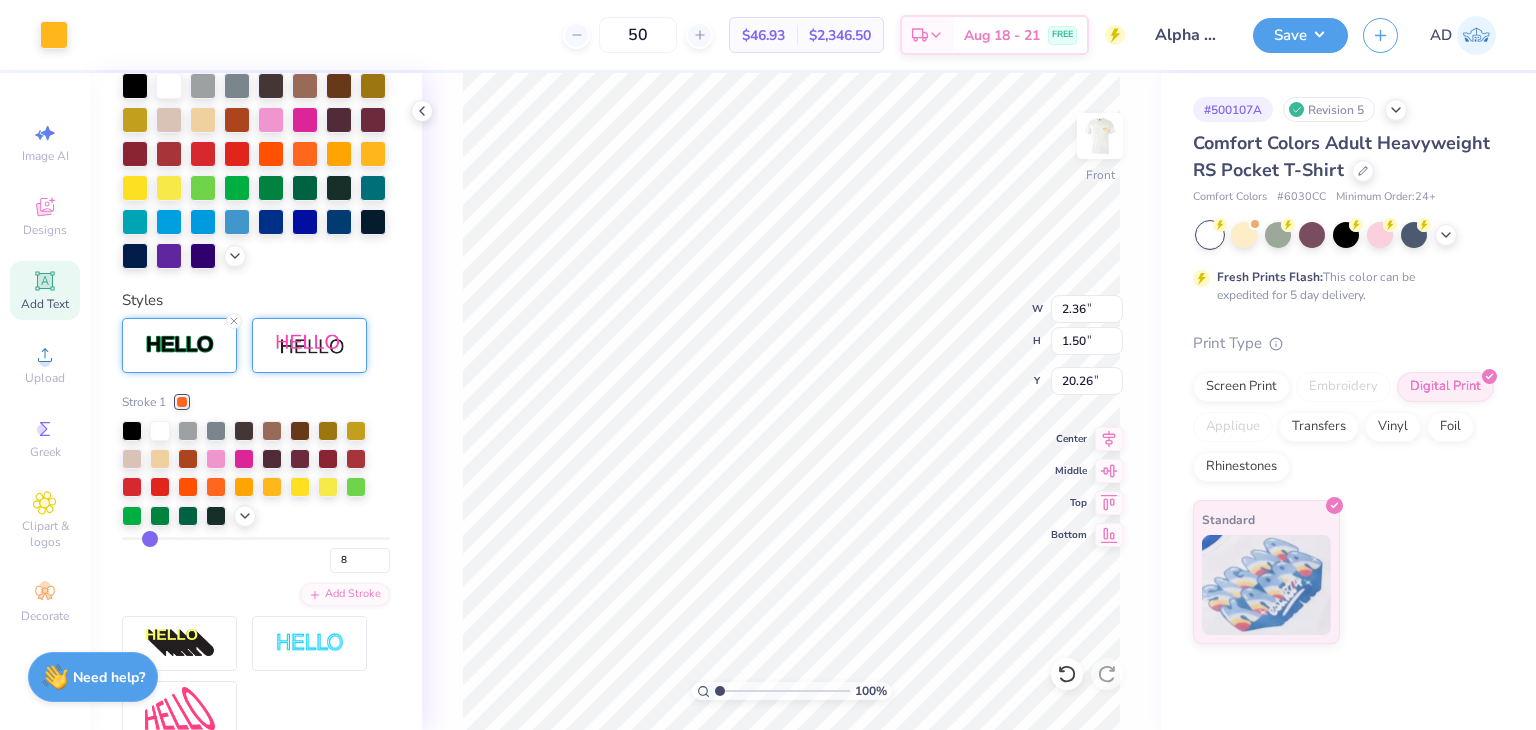 type on "9" 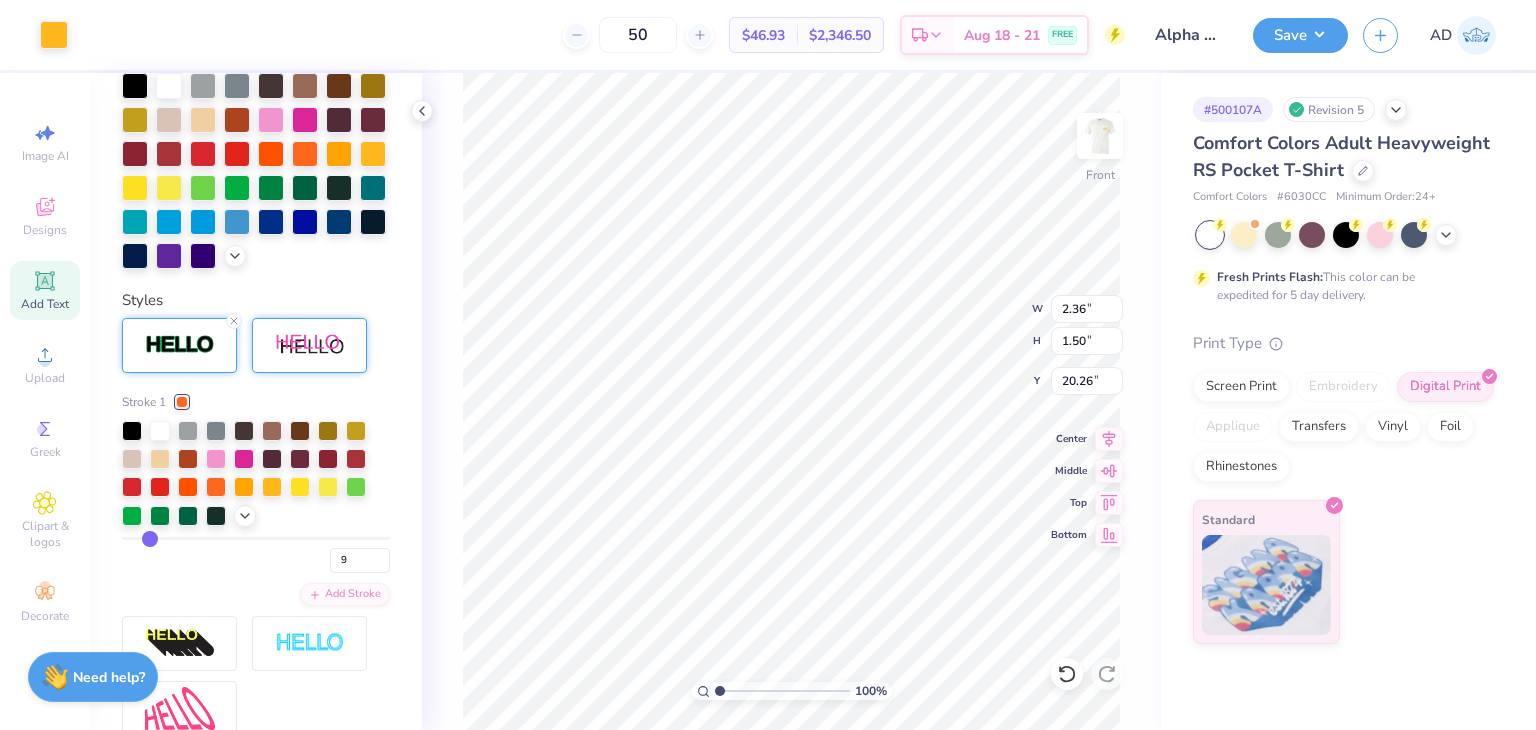 drag, startPoint x: 126, startPoint y: 569, endPoint x: 138, endPoint y: 569, distance: 12 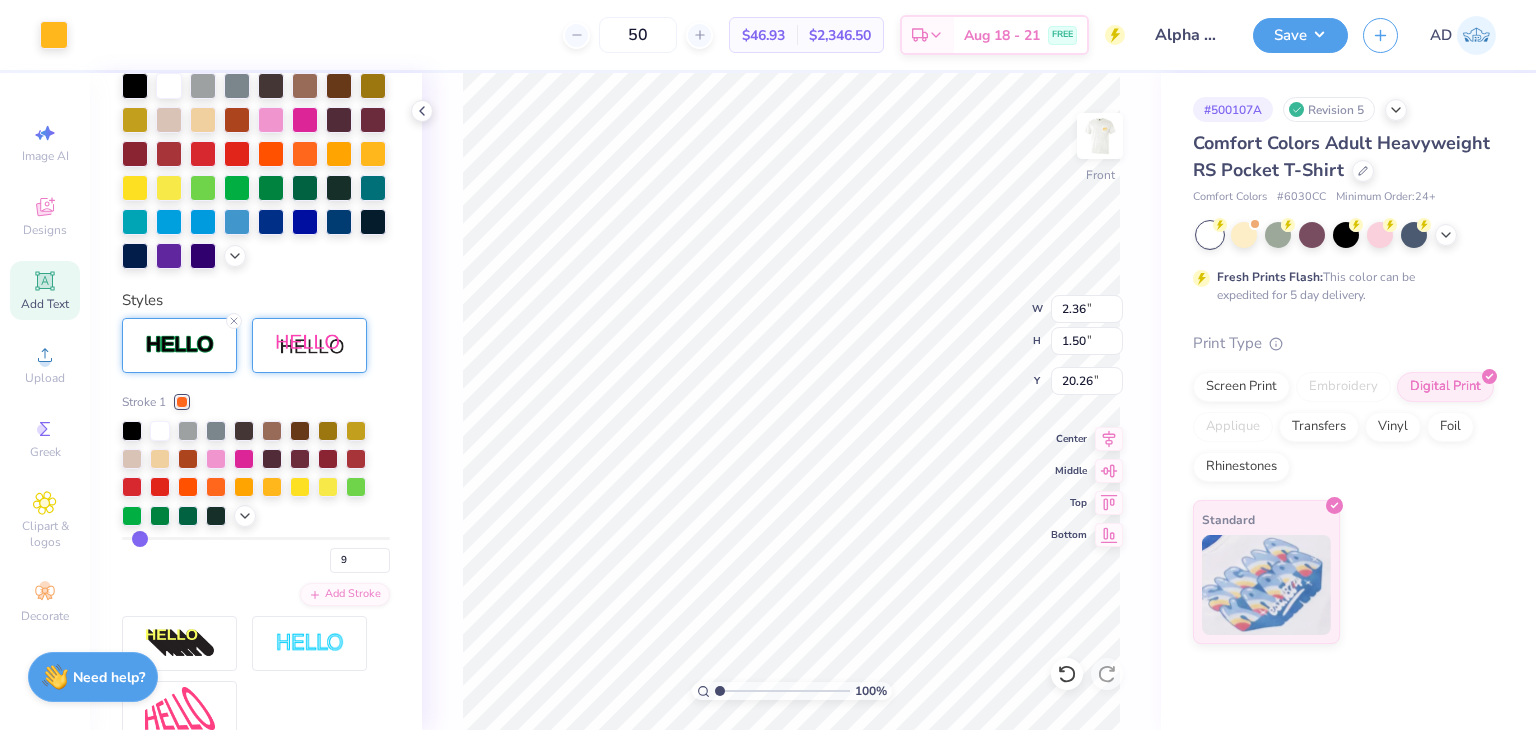 click at bounding box center (256, 538) 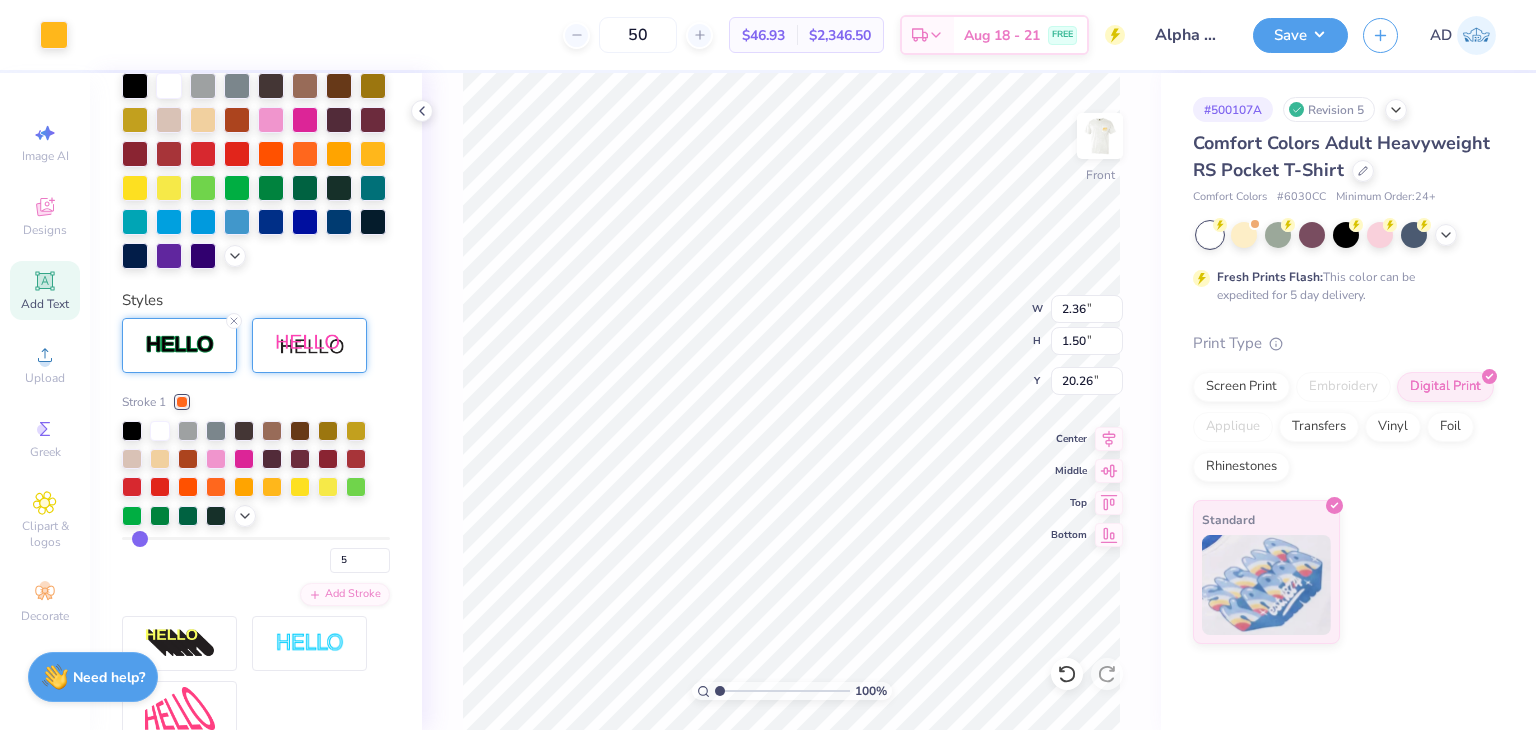 type on "5" 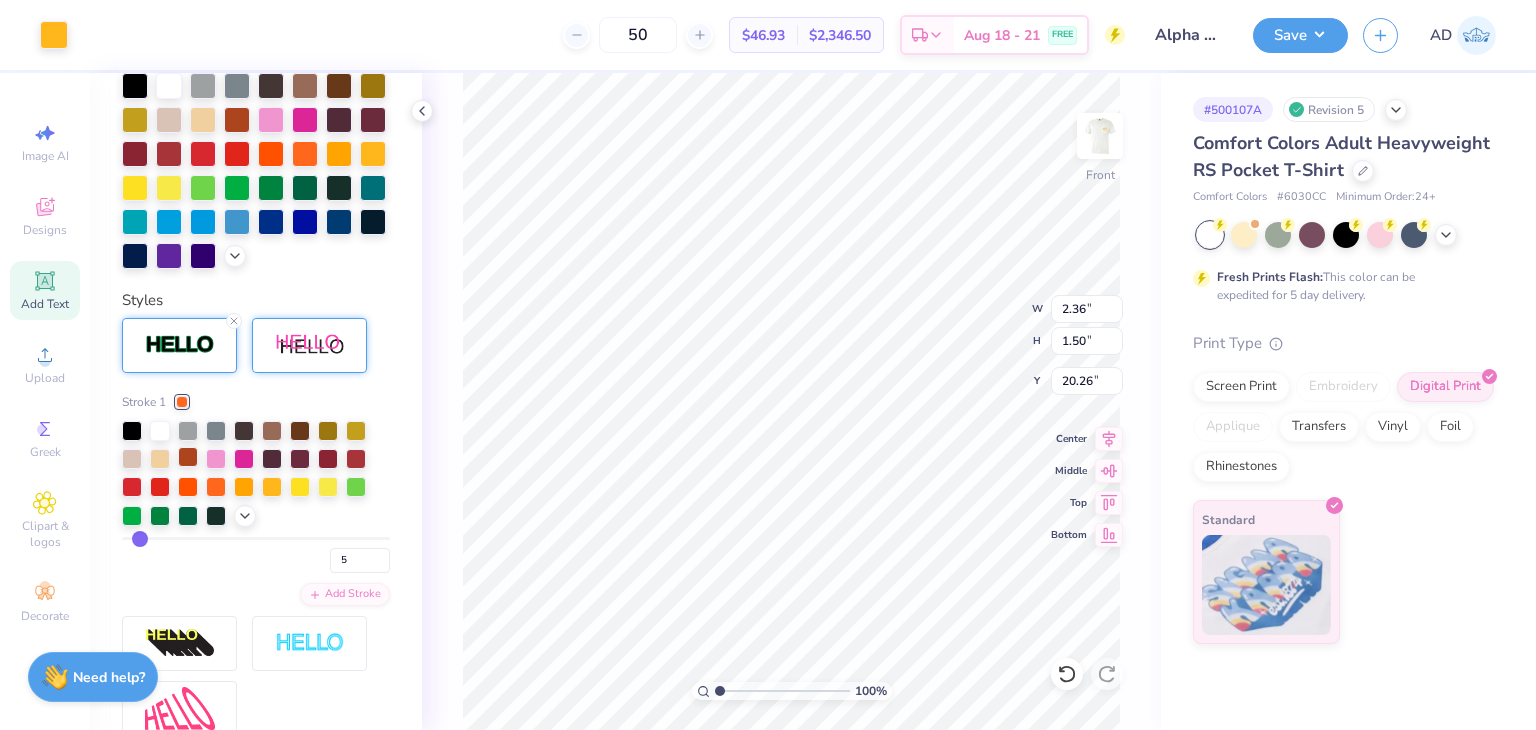type on "3.52" 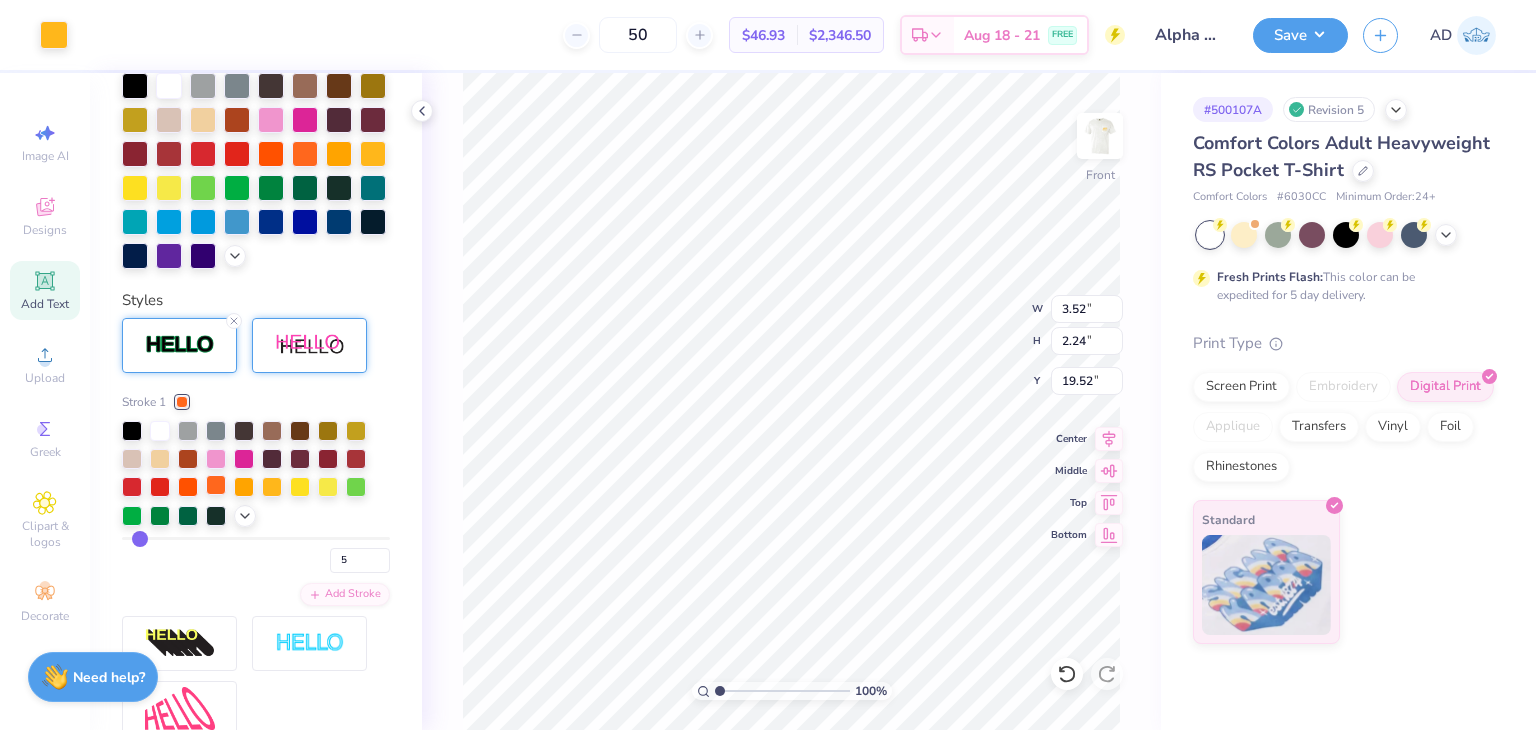 type on "1.61" 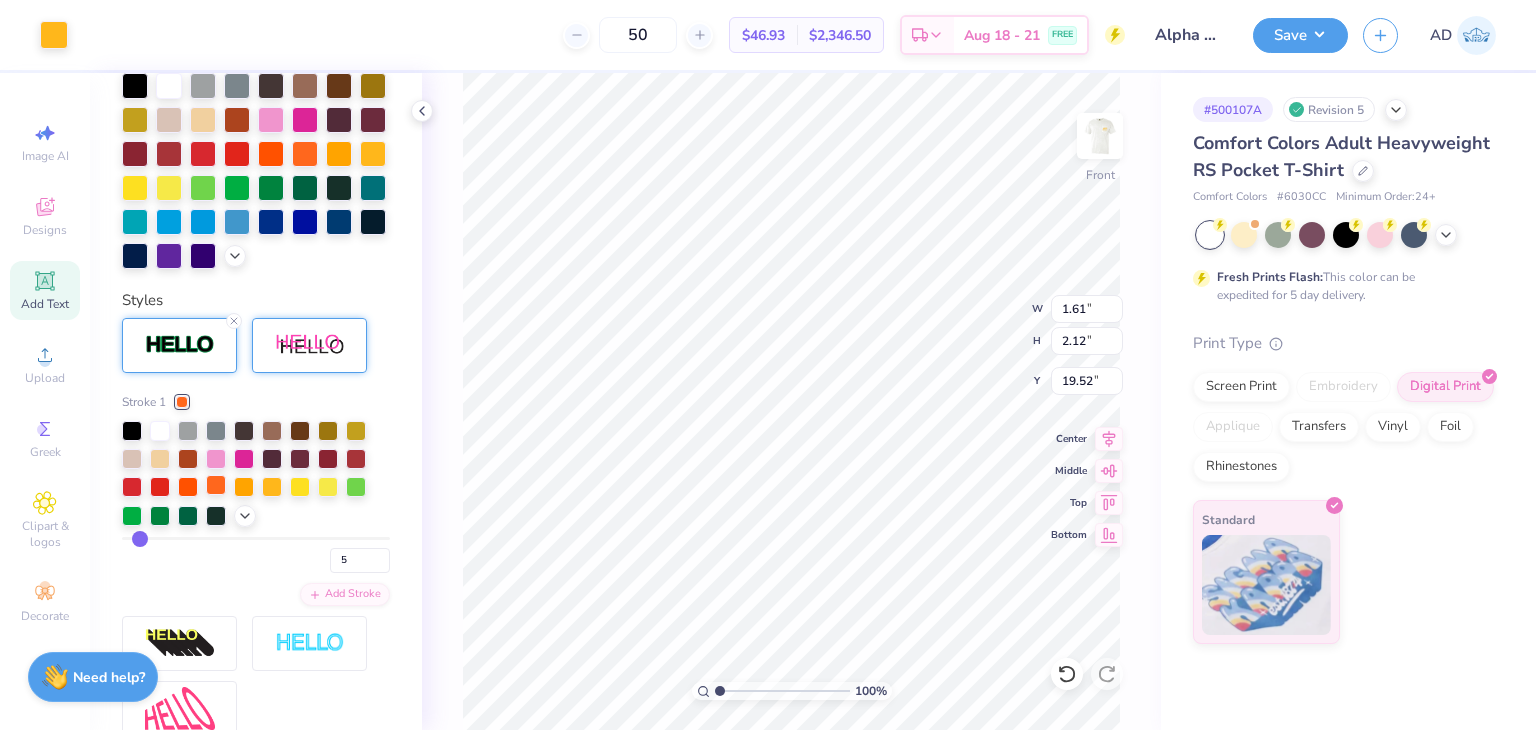 type on "19.63" 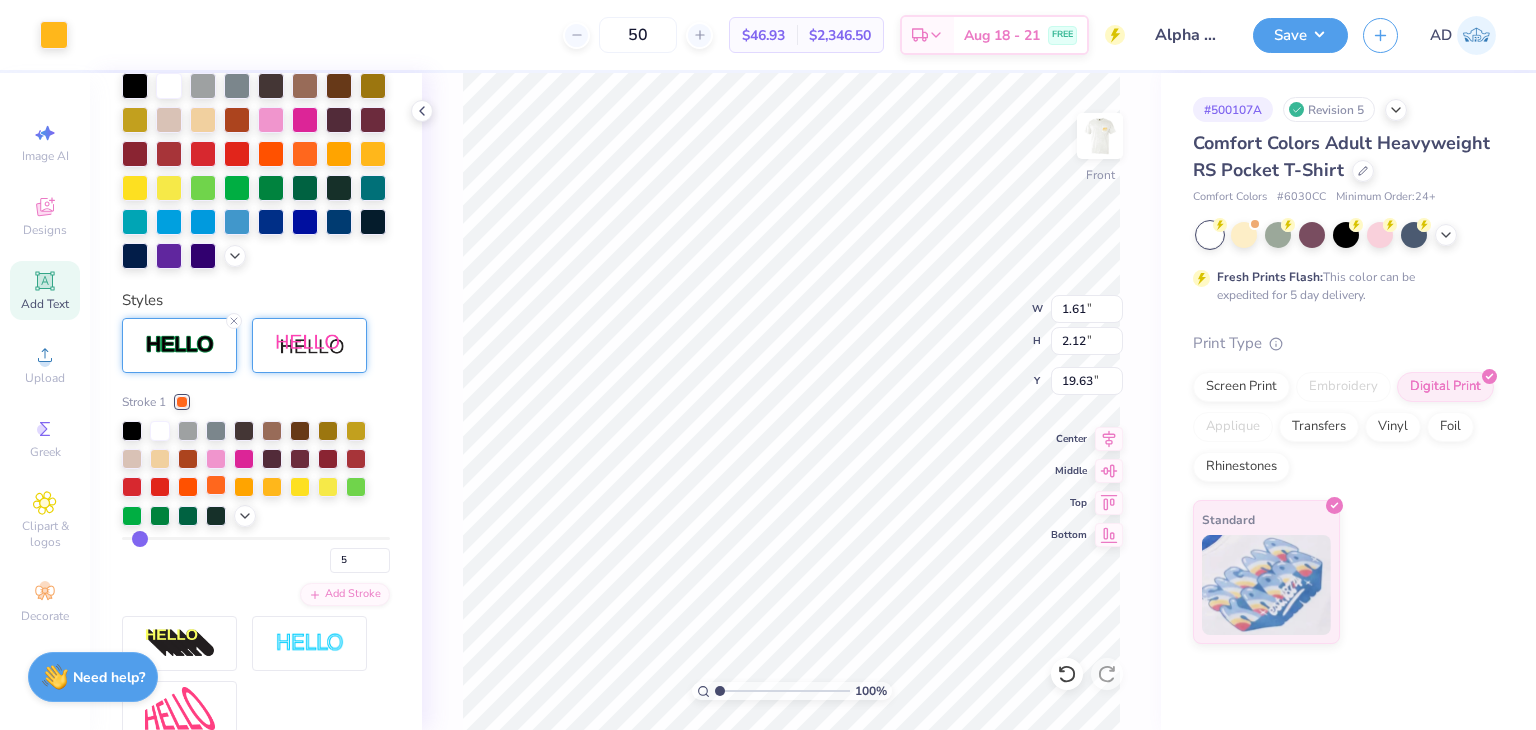 click at bounding box center (216, 485) 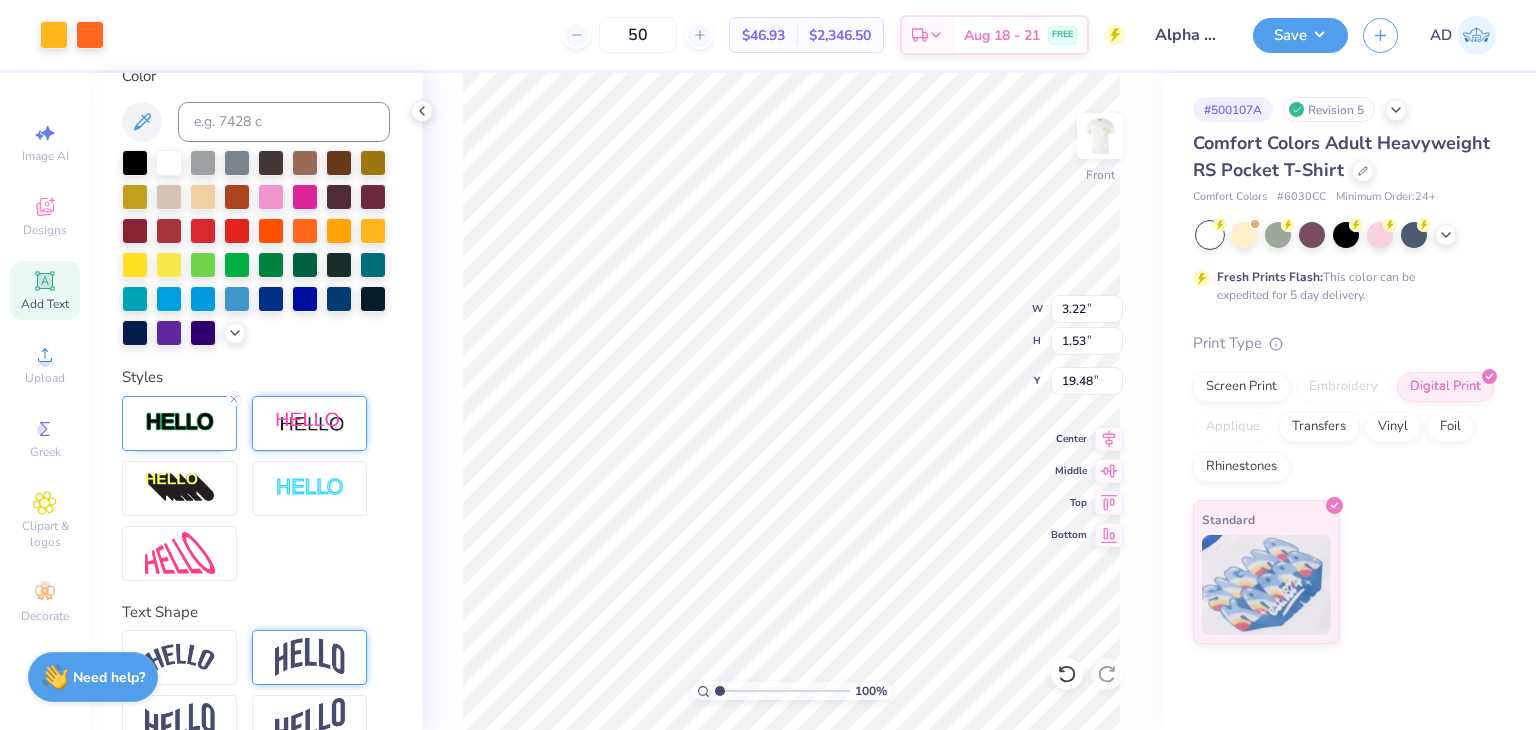 scroll, scrollTop: 544, scrollLeft: 0, axis: vertical 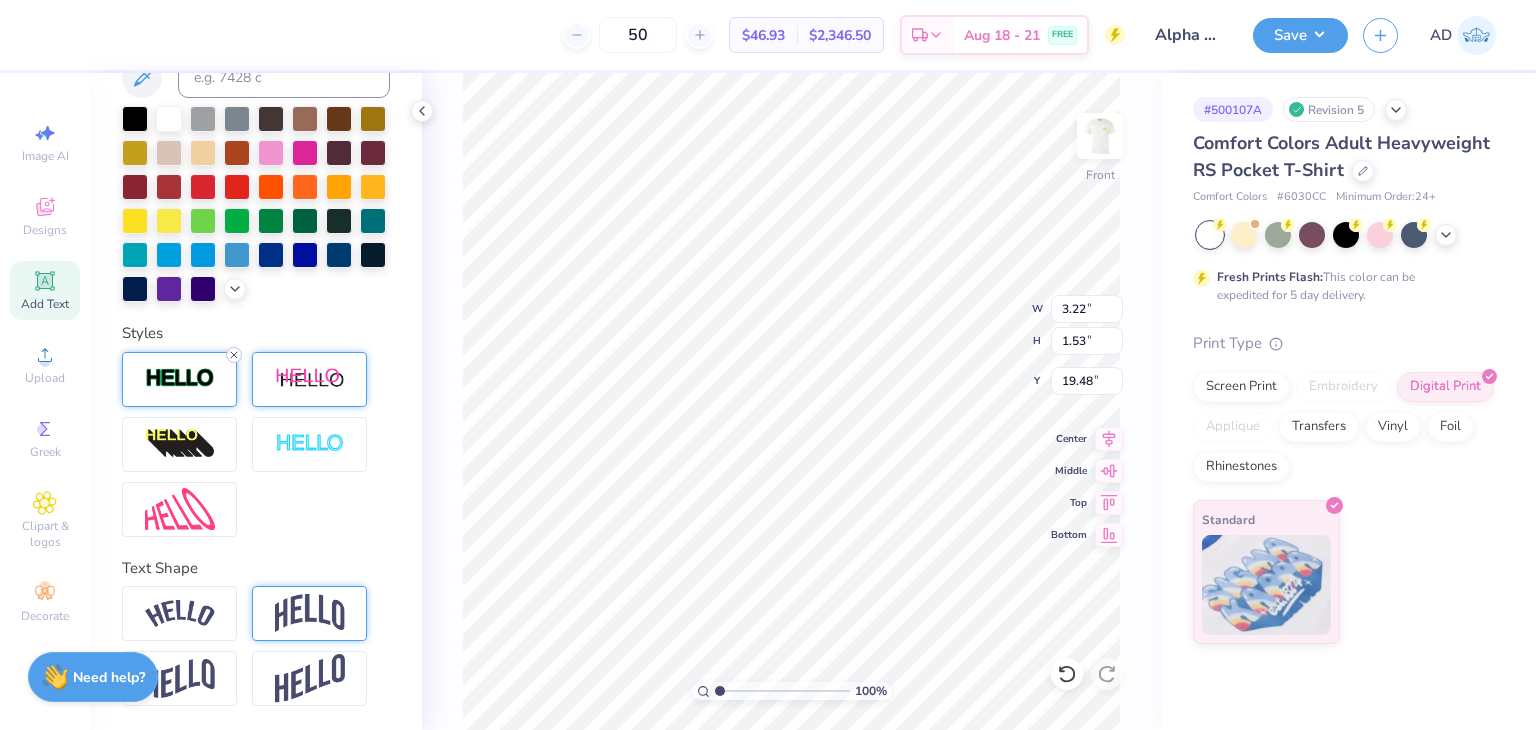 click at bounding box center (234, 355) 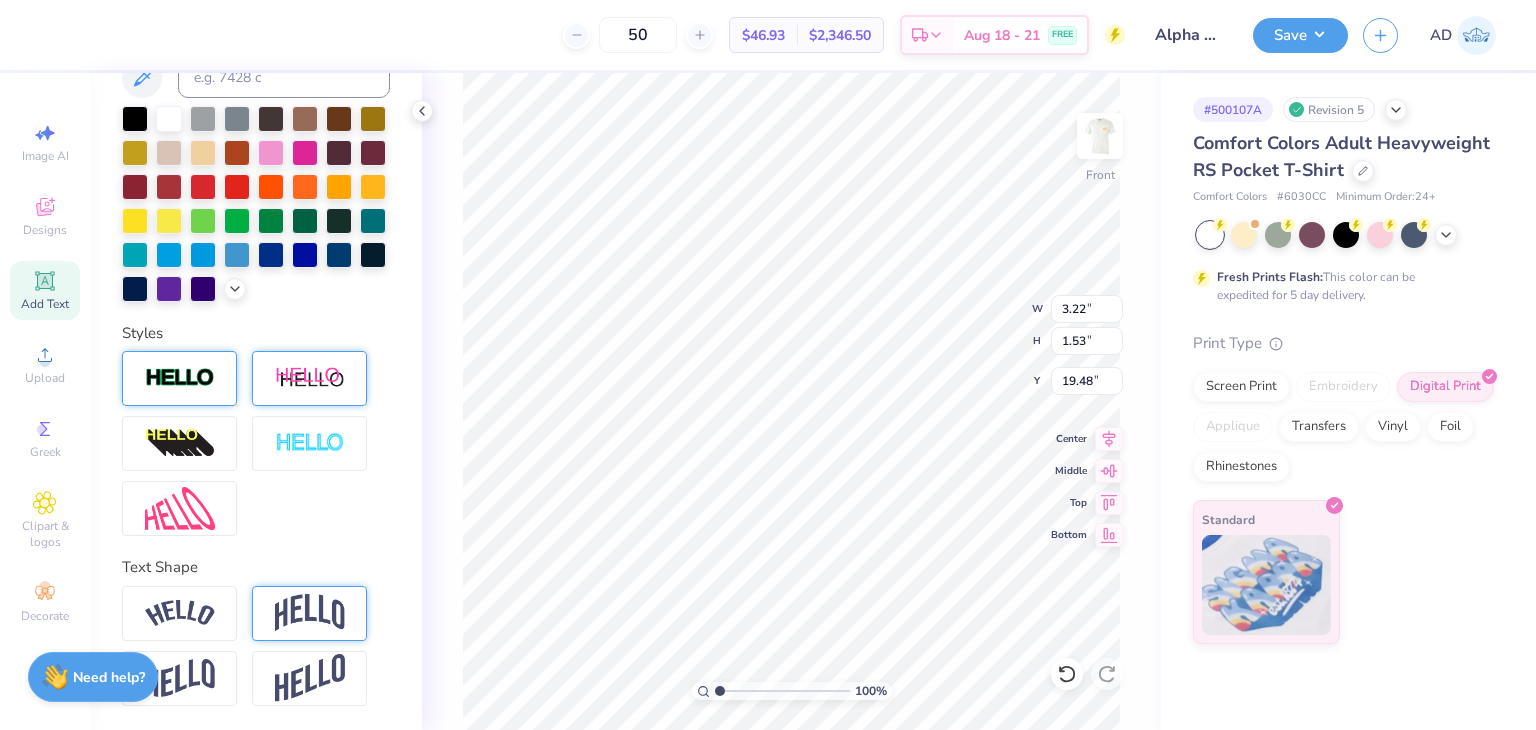 type on "3.20" 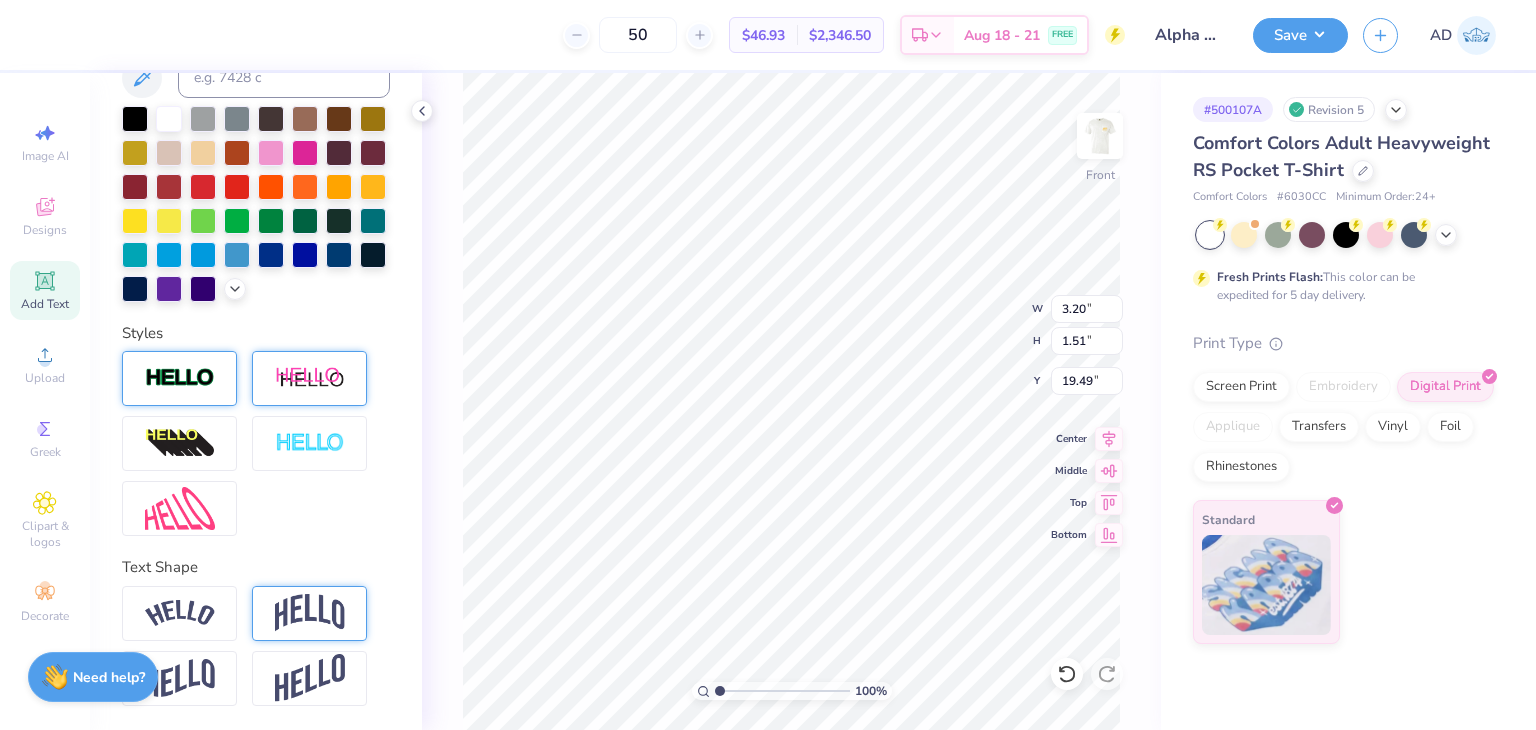 scroll, scrollTop: 466, scrollLeft: 0, axis: vertical 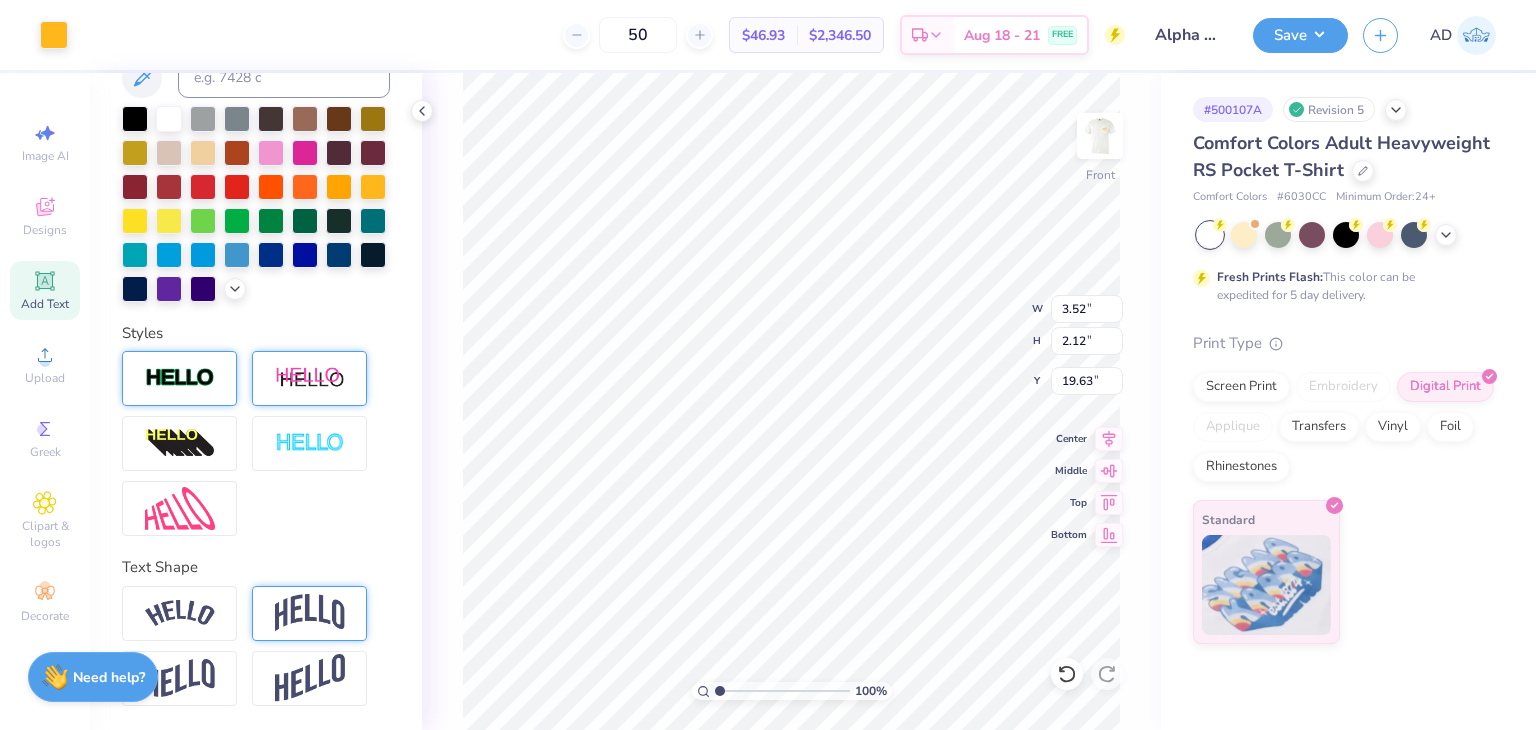type on "19.18" 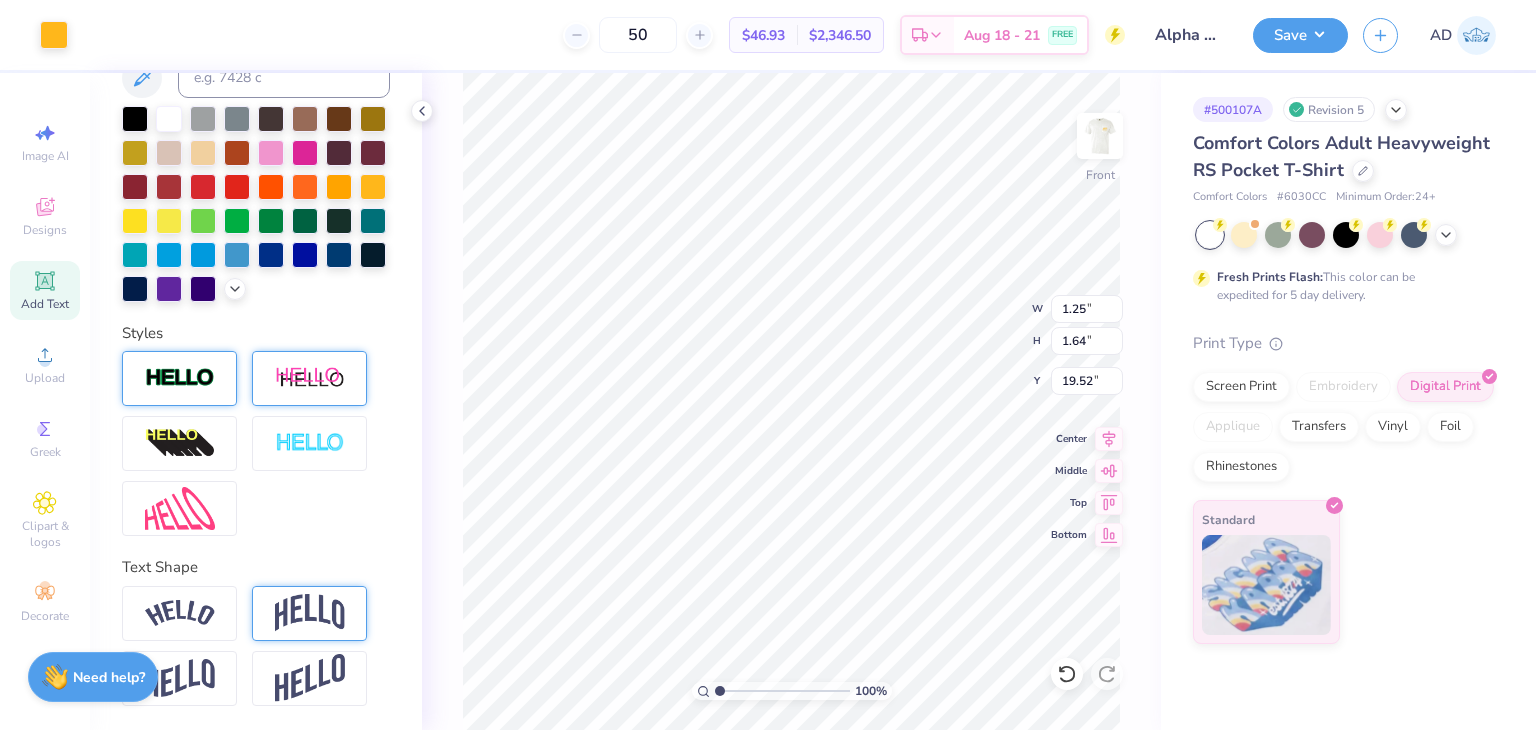 type on "2.72" 